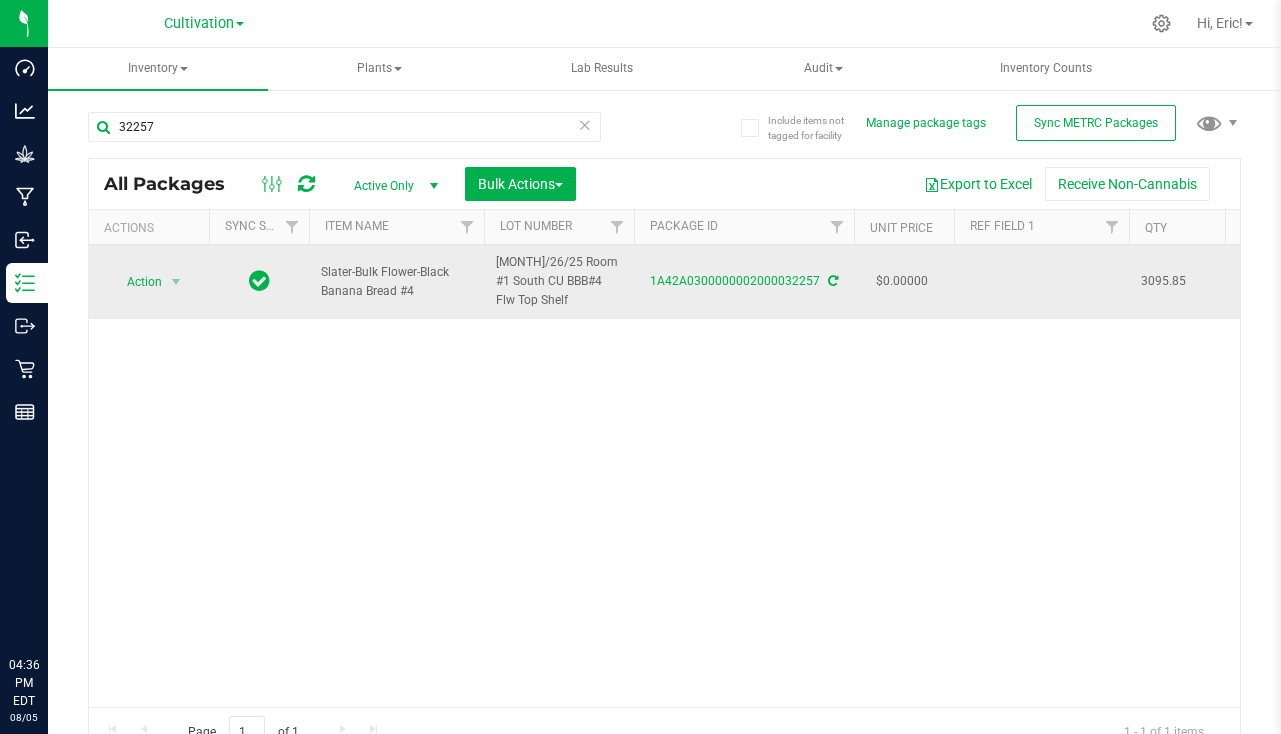 scroll, scrollTop: 0, scrollLeft: 0, axis: both 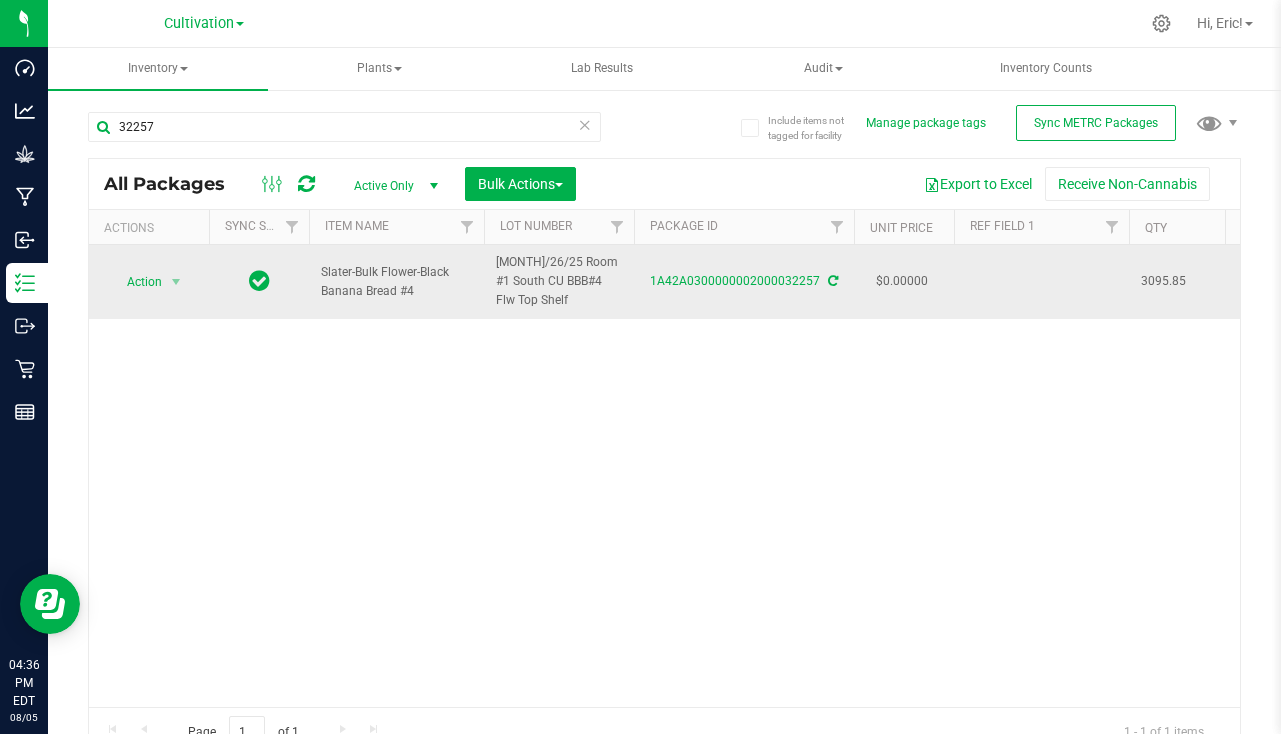 click at bounding box center [1041, 282] 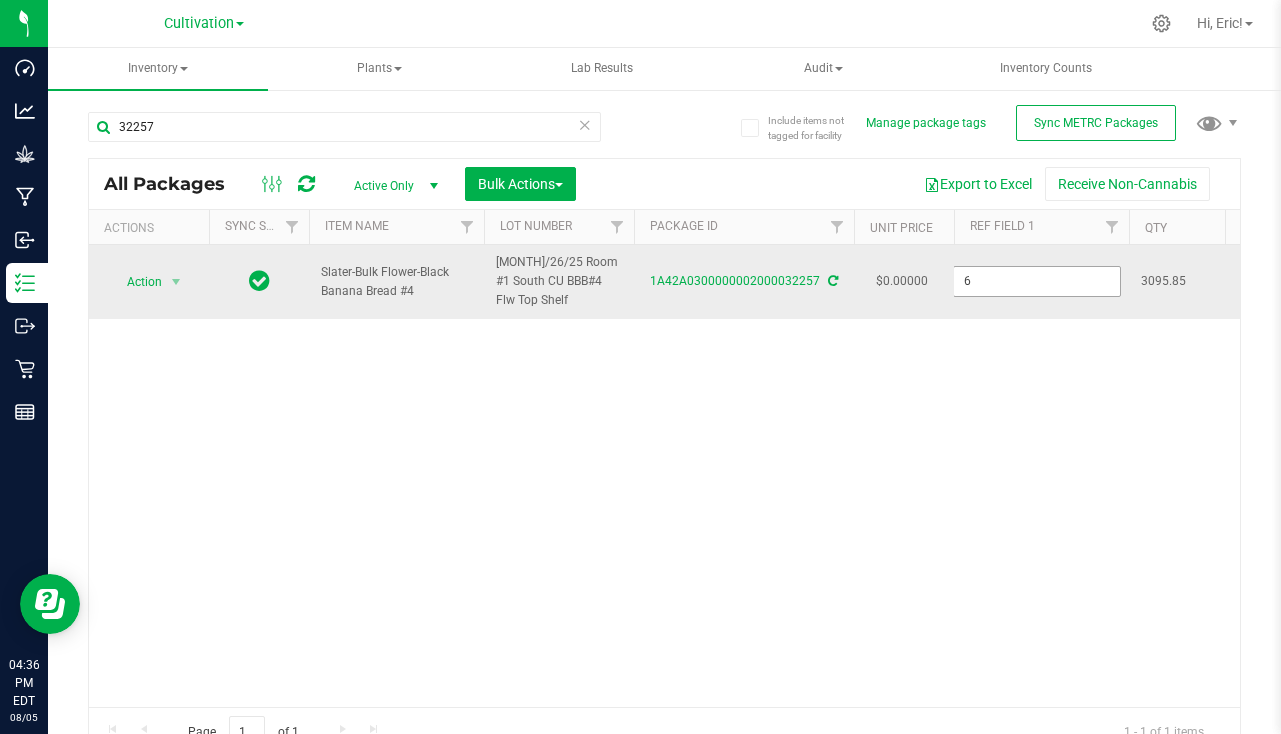 type on "[MONTH]/26/25" 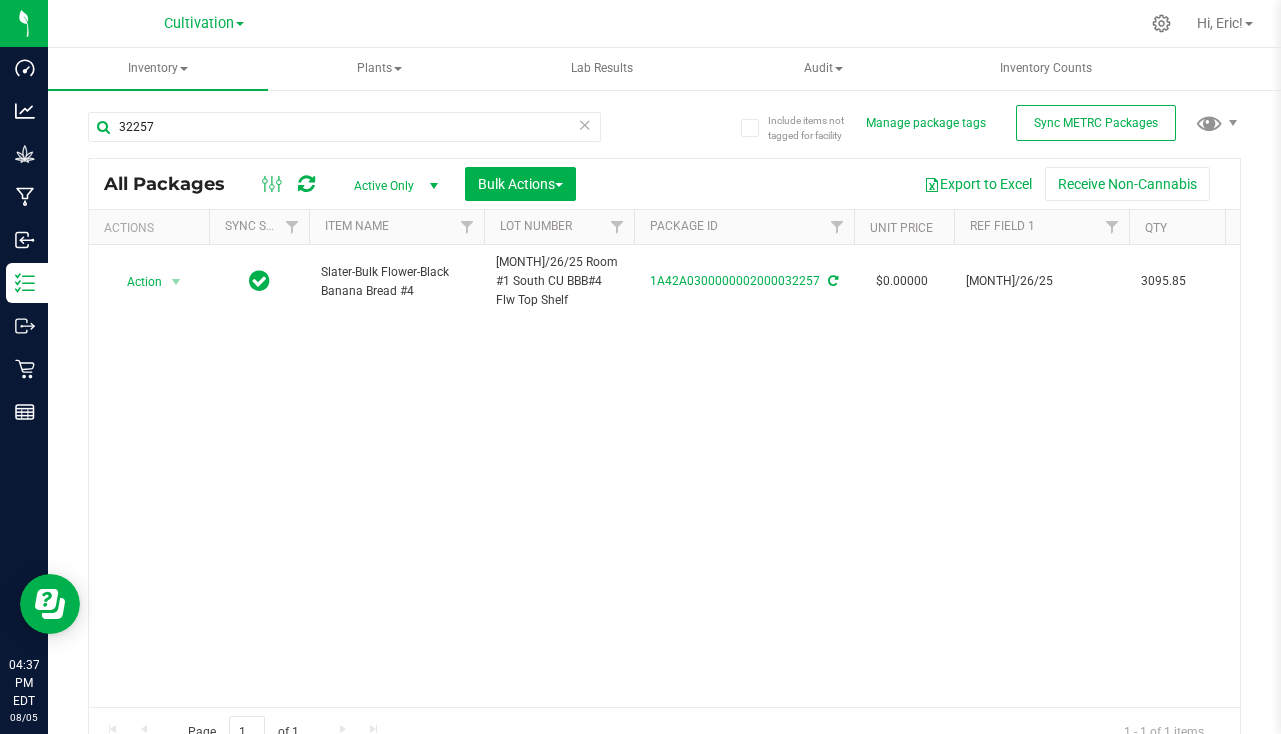 click at bounding box center [585, 124] 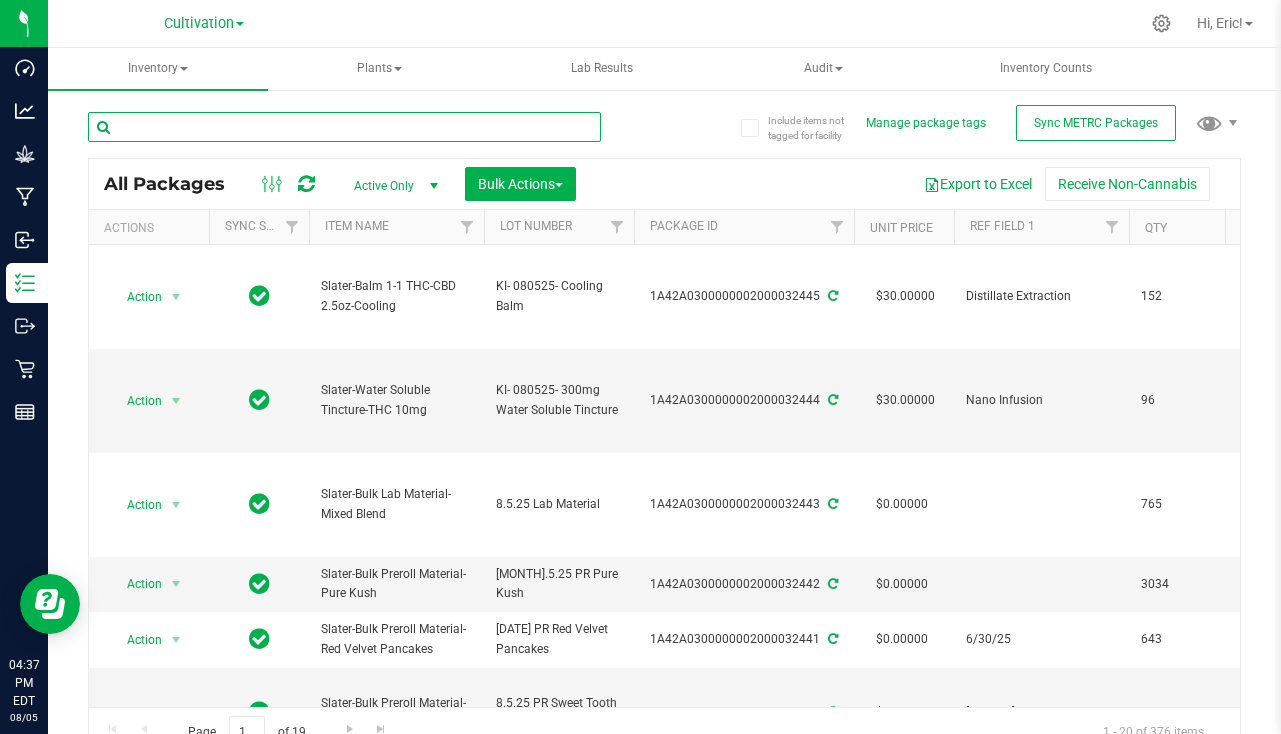click at bounding box center [344, 127] 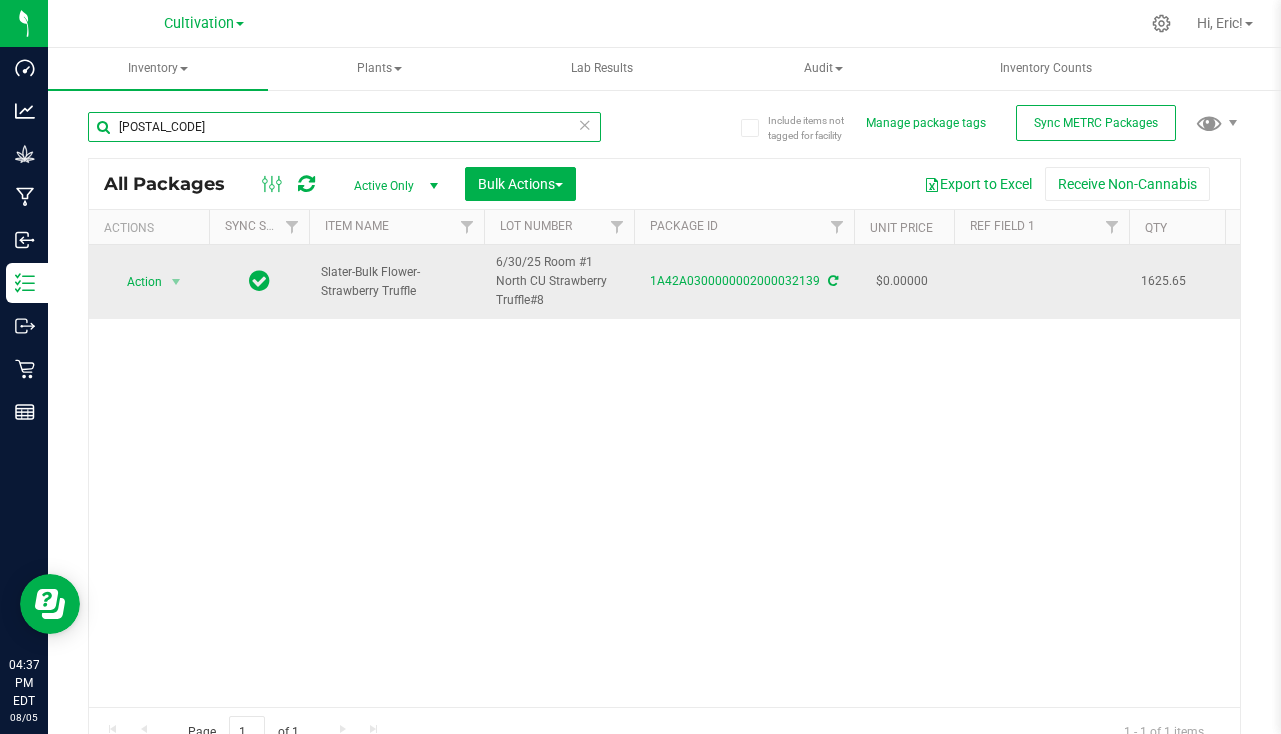 type on "[POSTAL_CODE]" 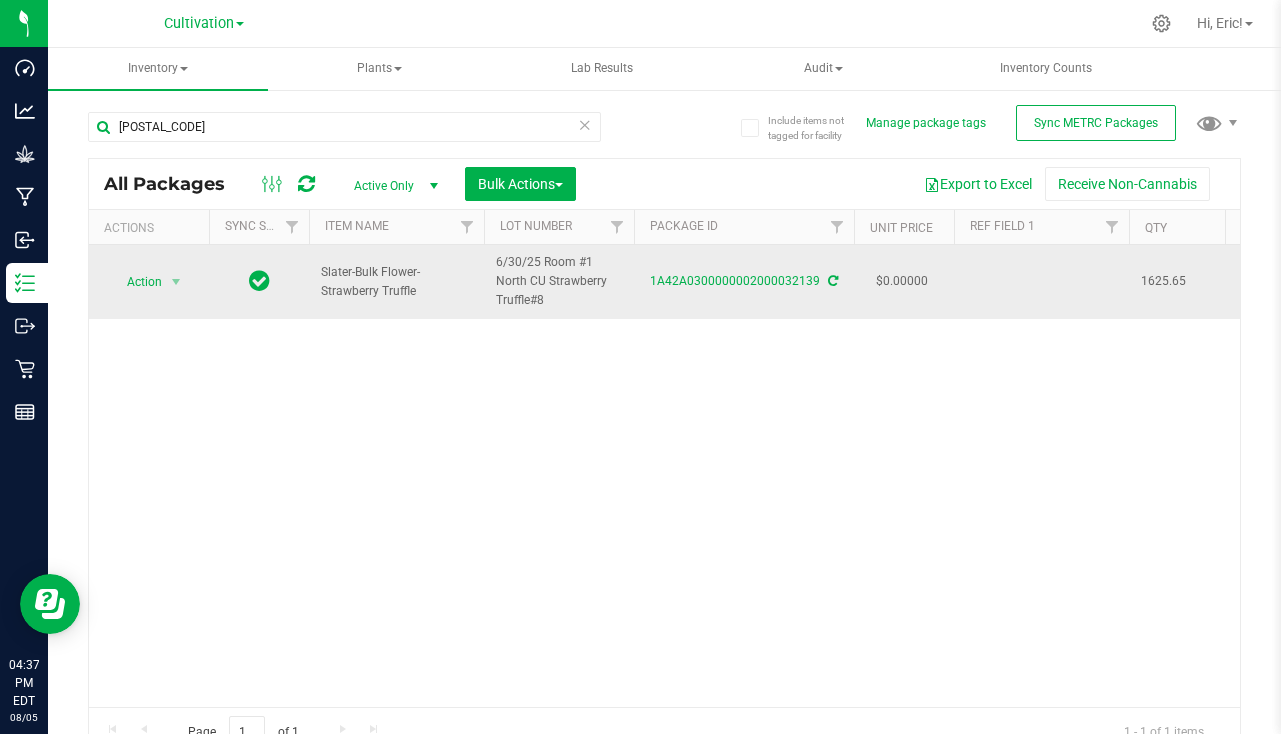 click at bounding box center (1041, 282) 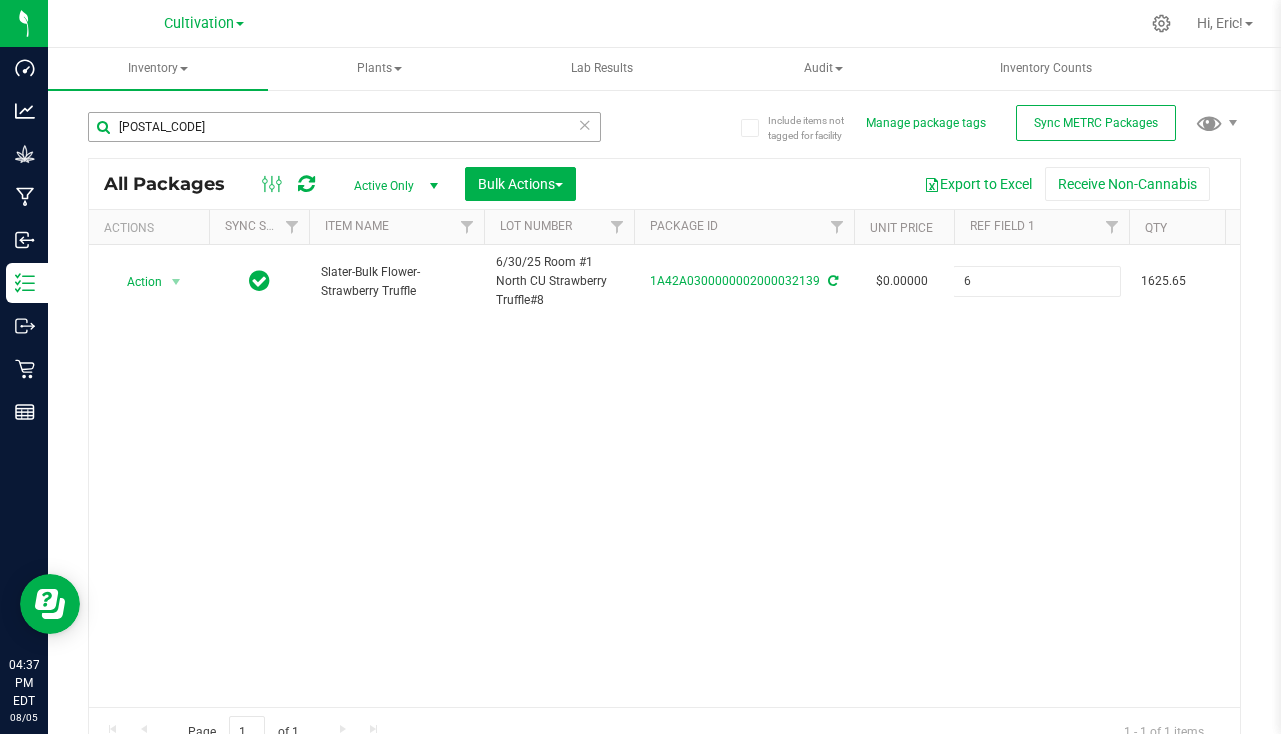 type on "6/30/25" 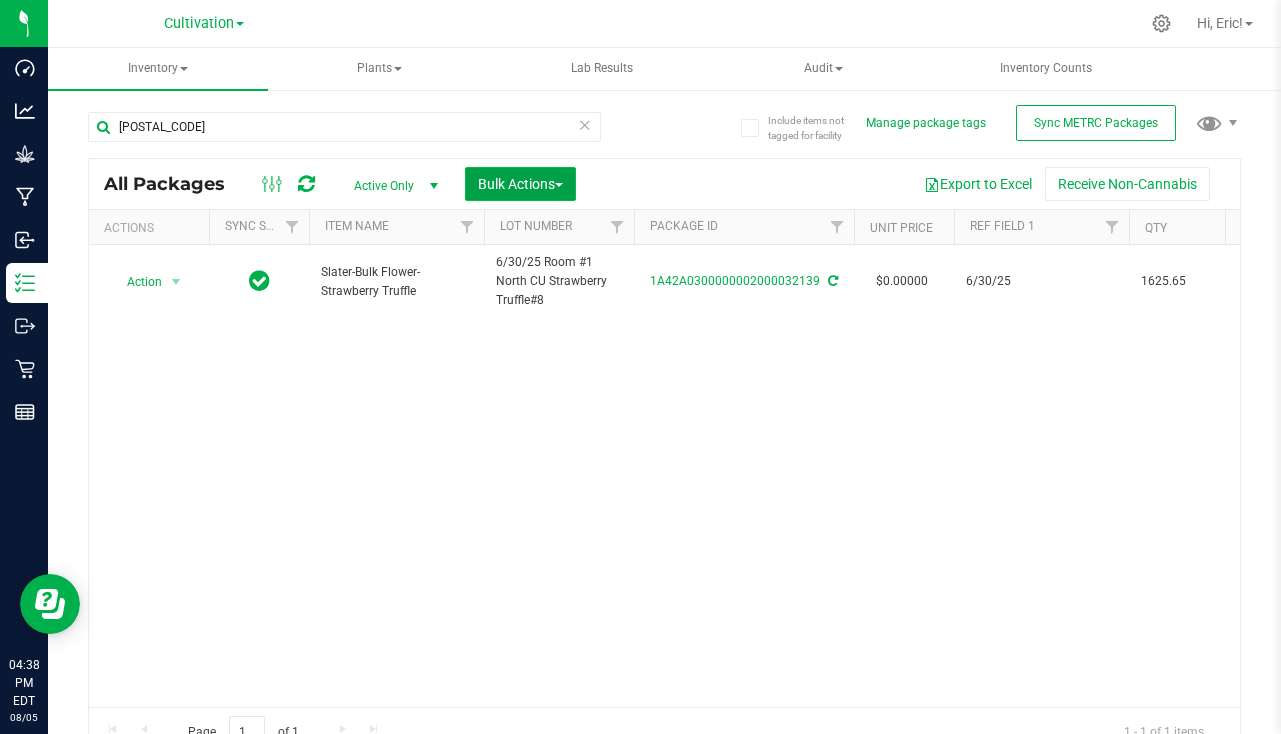 click on "Bulk Actions" at bounding box center [520, 184] 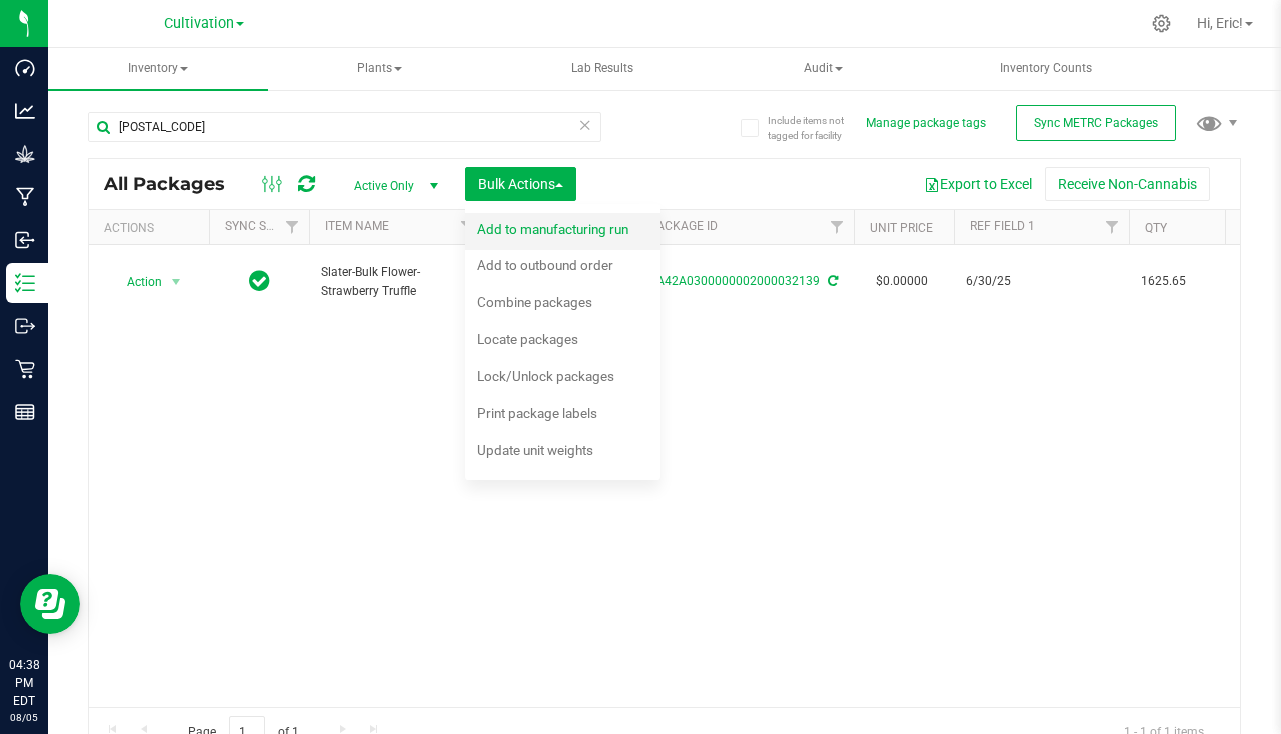 click on "Add to manufacturing run" at bounding box center [566, 232] 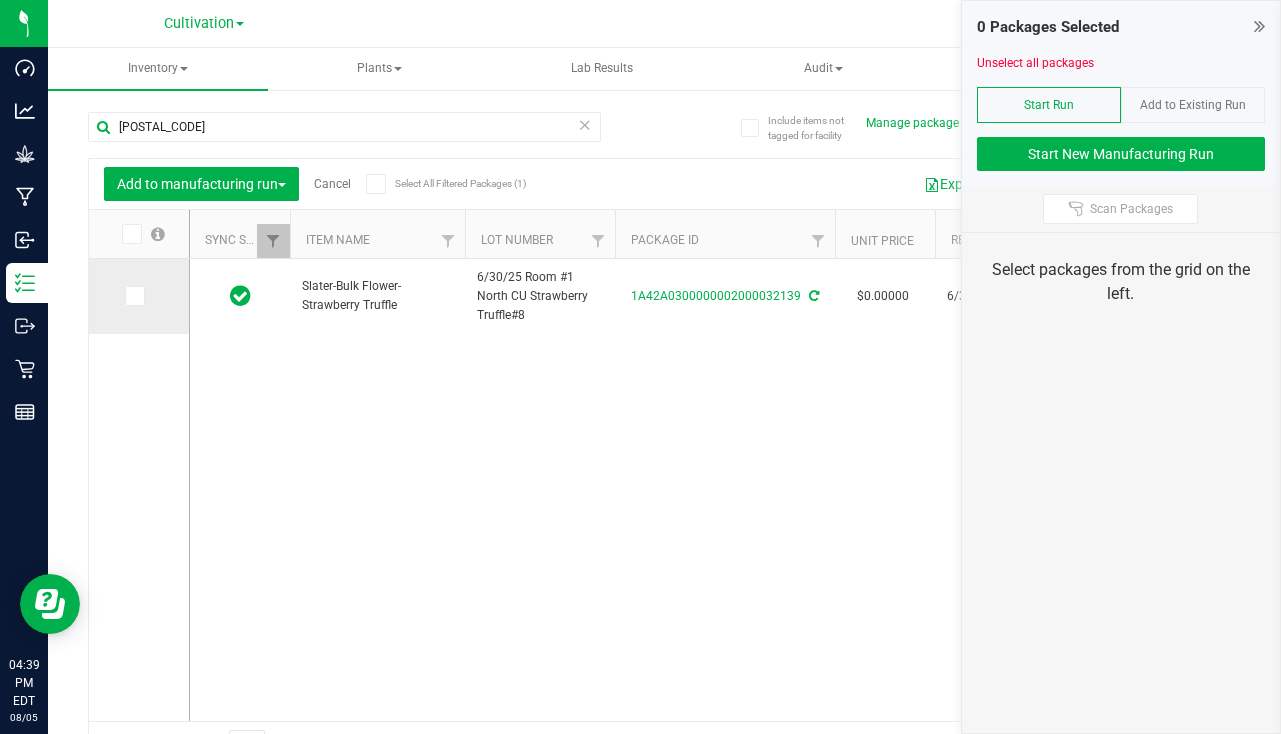 click at bounding box center (133, 296) 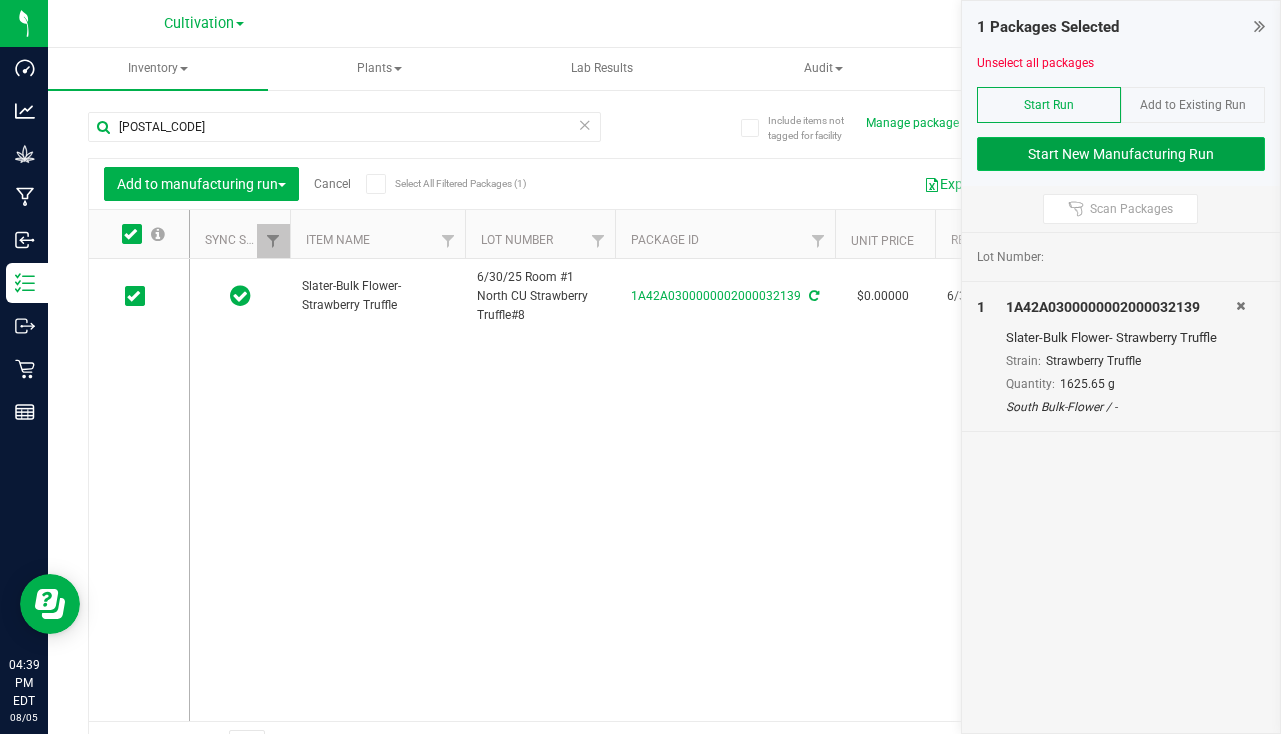 click on "Start New Manufacturing Run" at bounding box center (1121, 154) 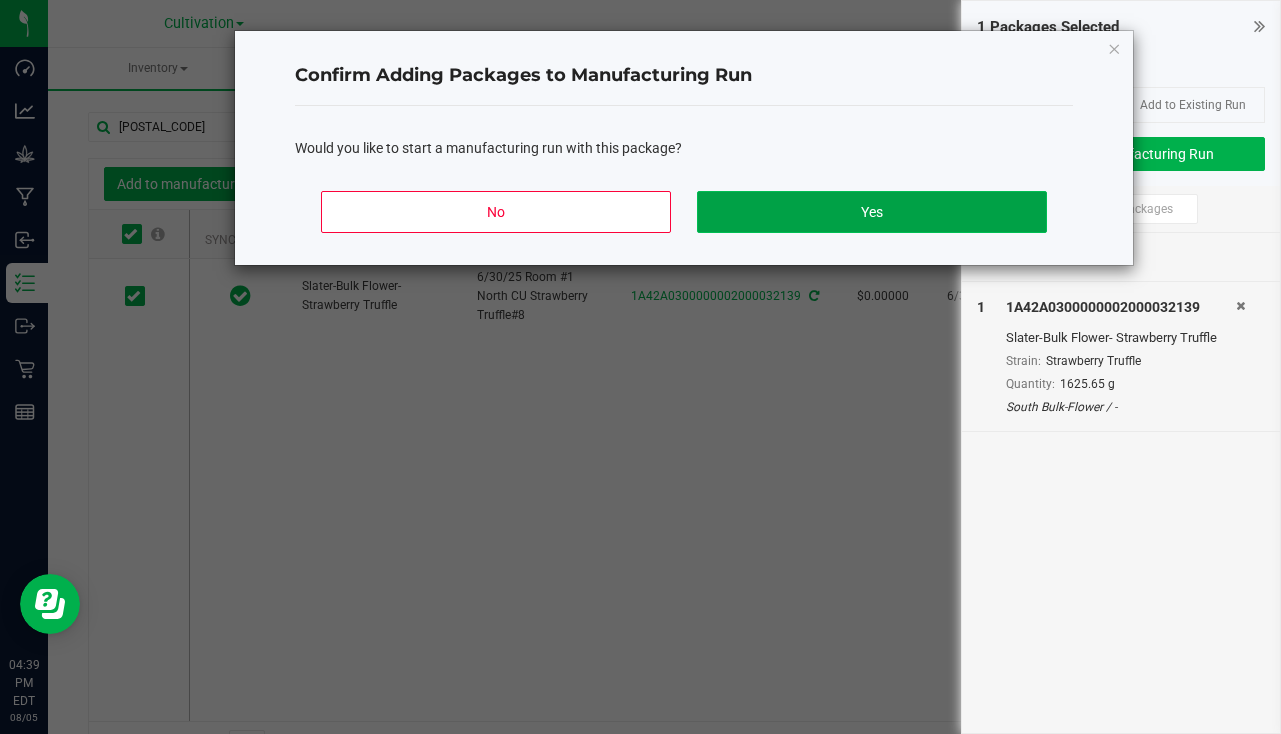 click on "Yes" 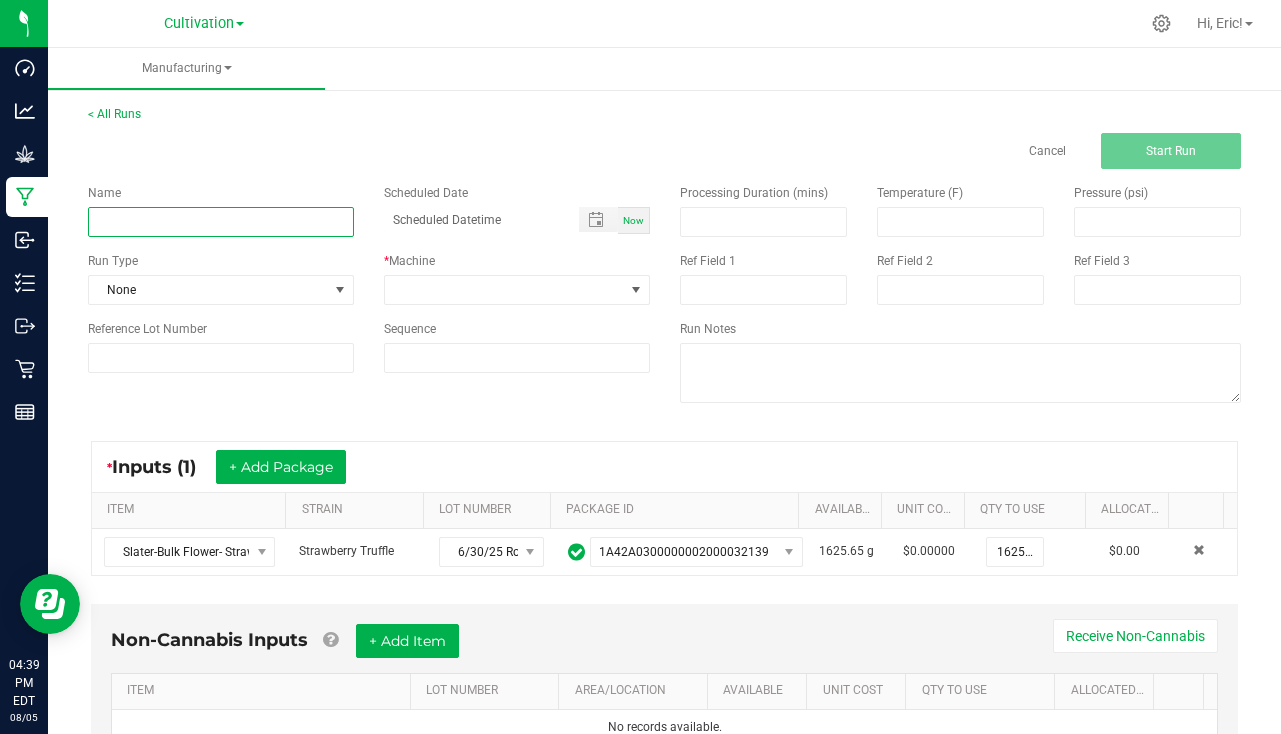 click at bounding box center [221, 222] 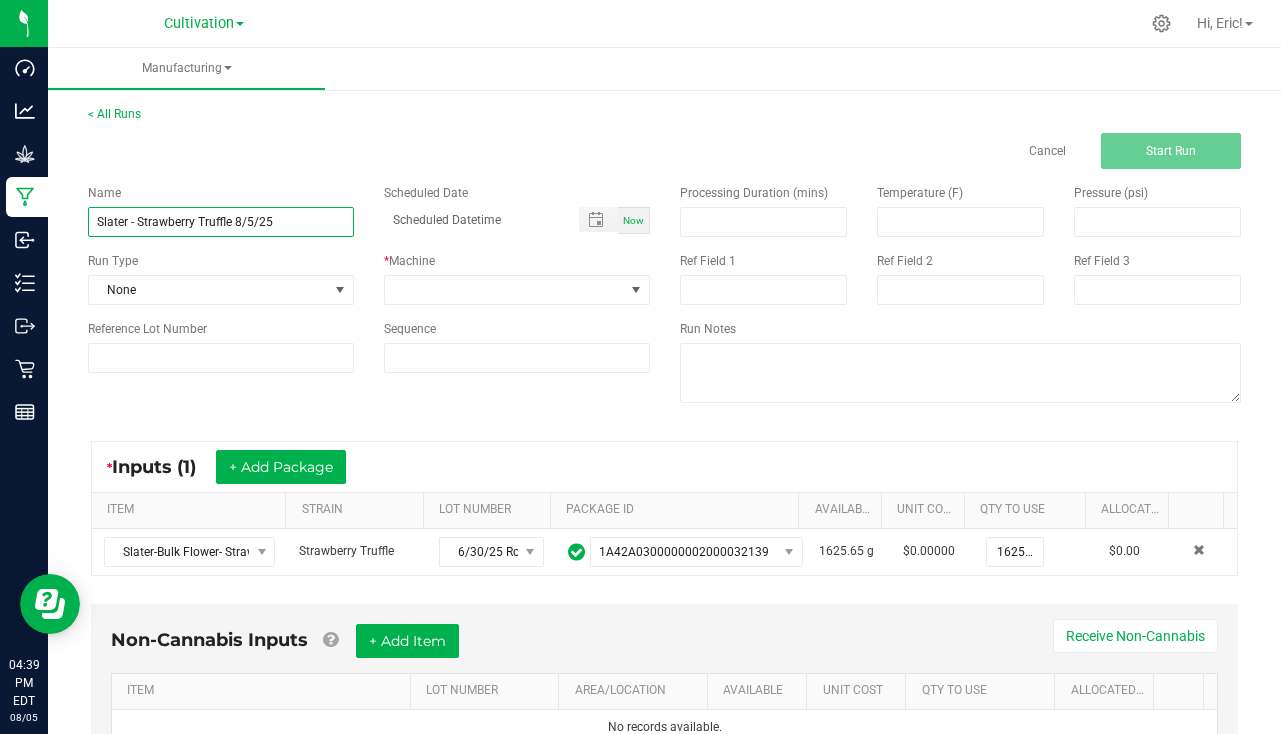 type on "Slater - Strawberry Truffle 8/5/25" 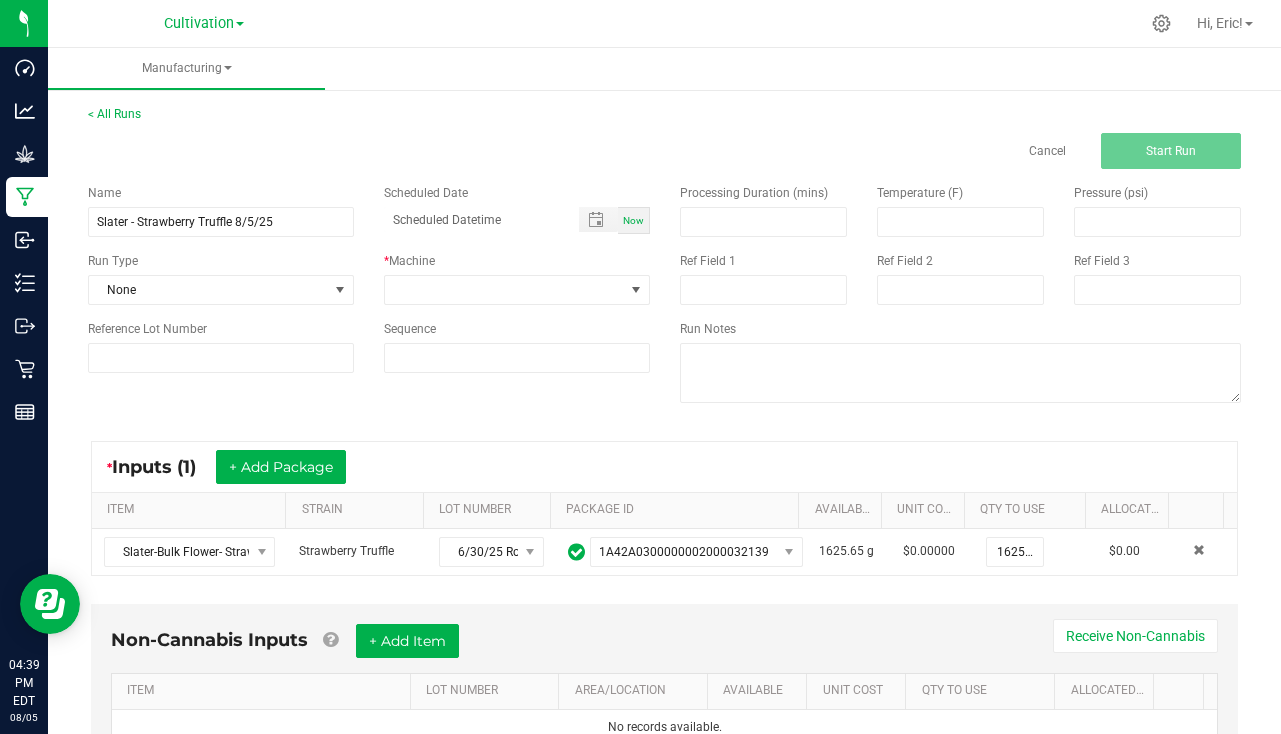 click on "Now" at bounding box center [634, 220] 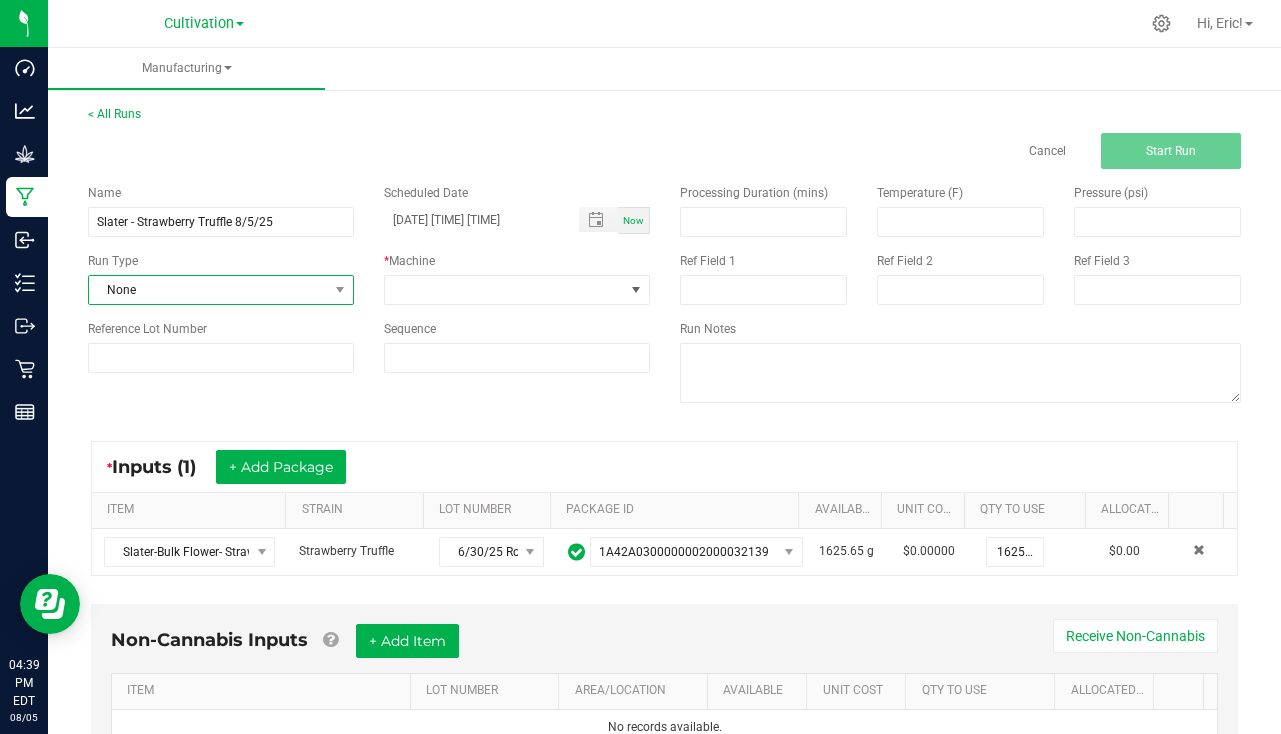 click on "None" at bounding box center [221, 290] 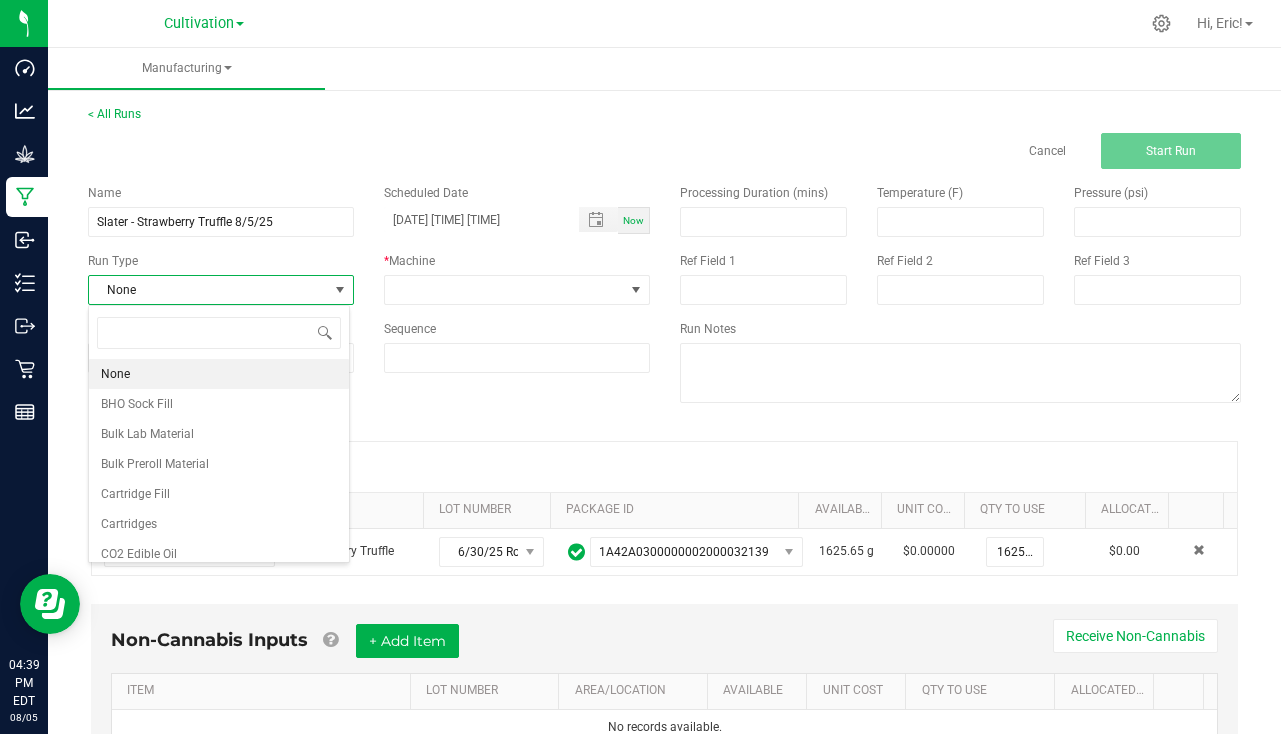 scroll, scrollTop: 99970, scrollLeft: 99738, axis: both 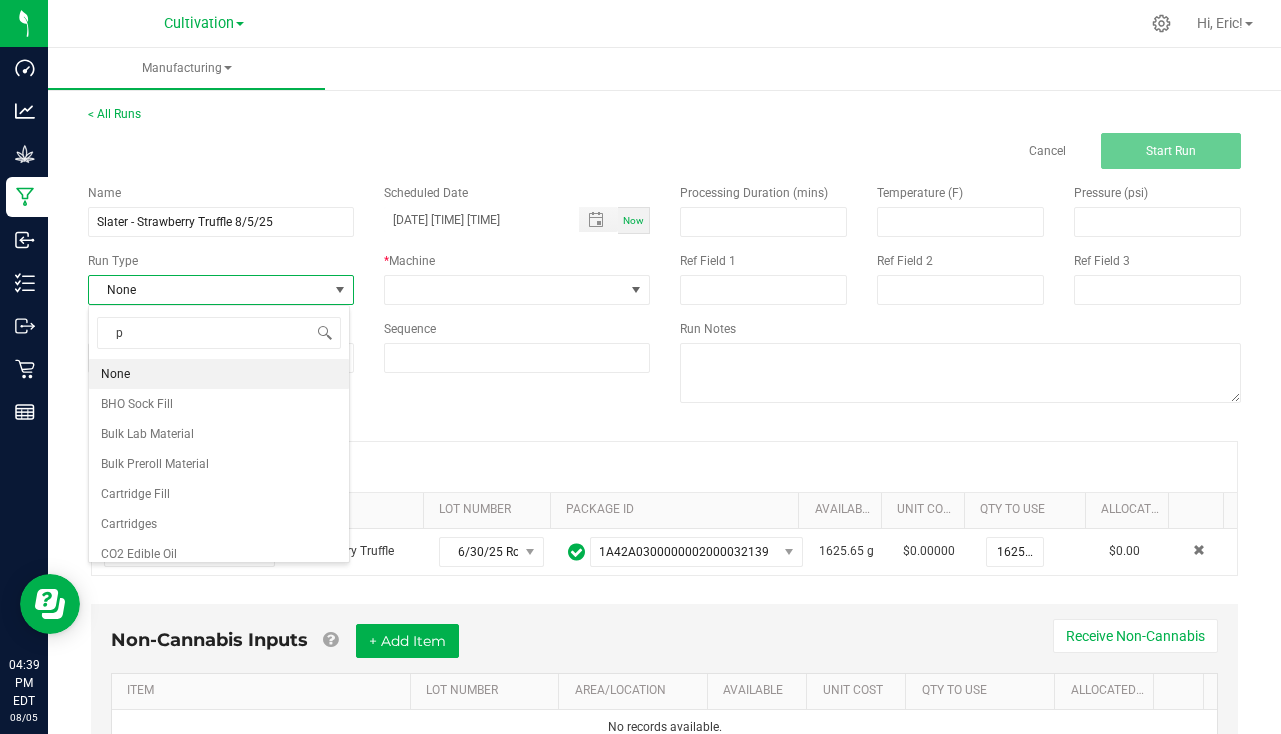 type on "pa" 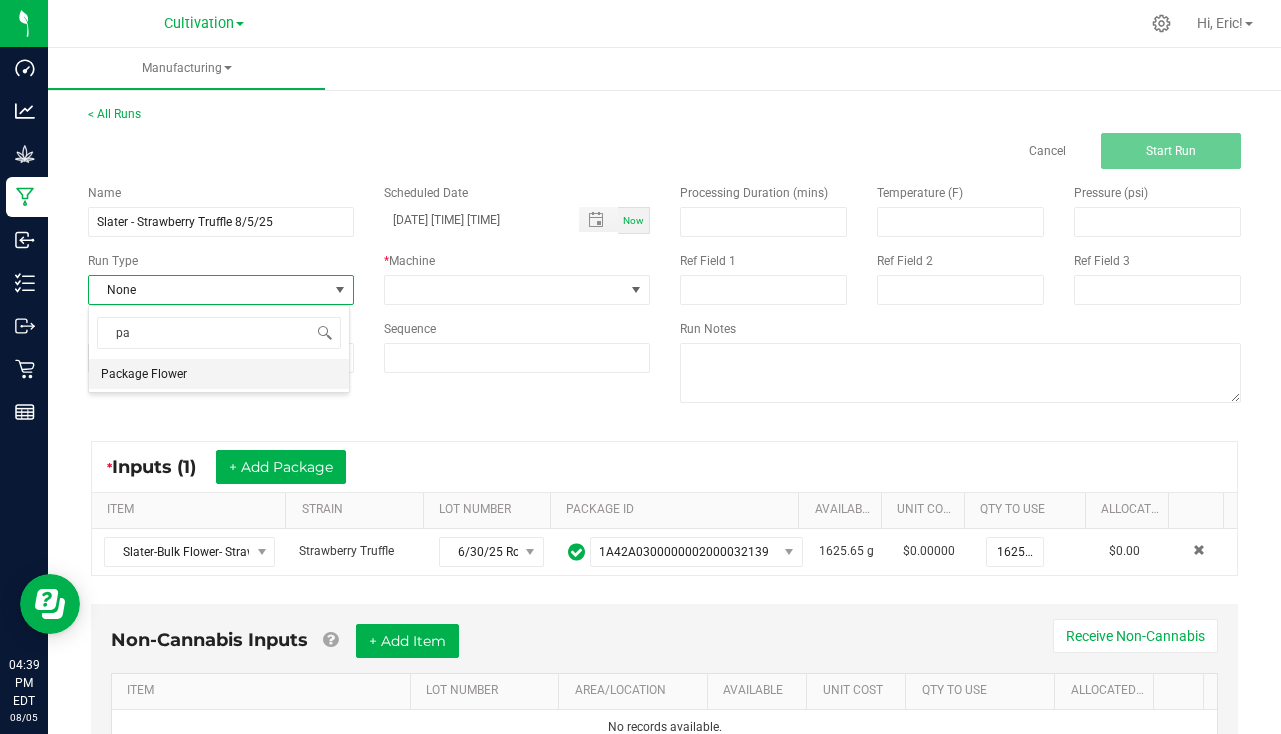 drag, startPoint x: 192, startPoint y: 369, endPoint x: 441, endPoint y: 313, distance: 255.21951 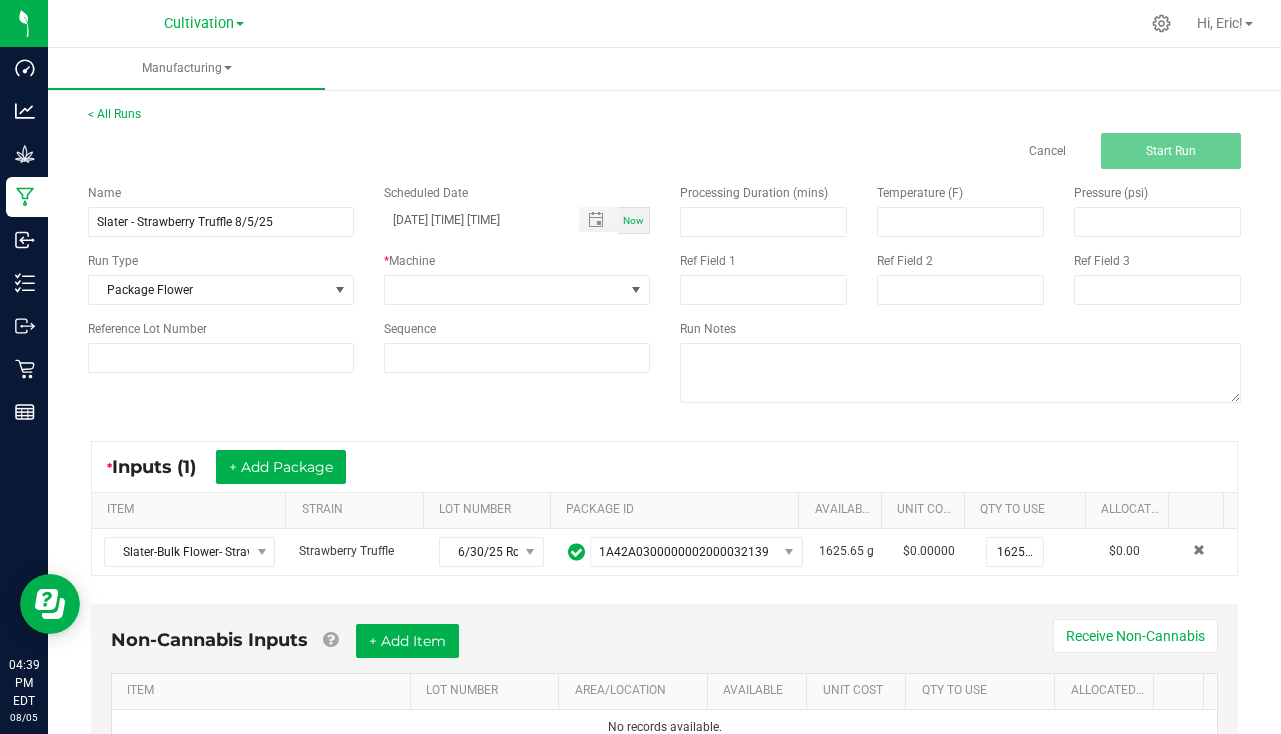click on "*   Machine" at bounding box center [517, 278] 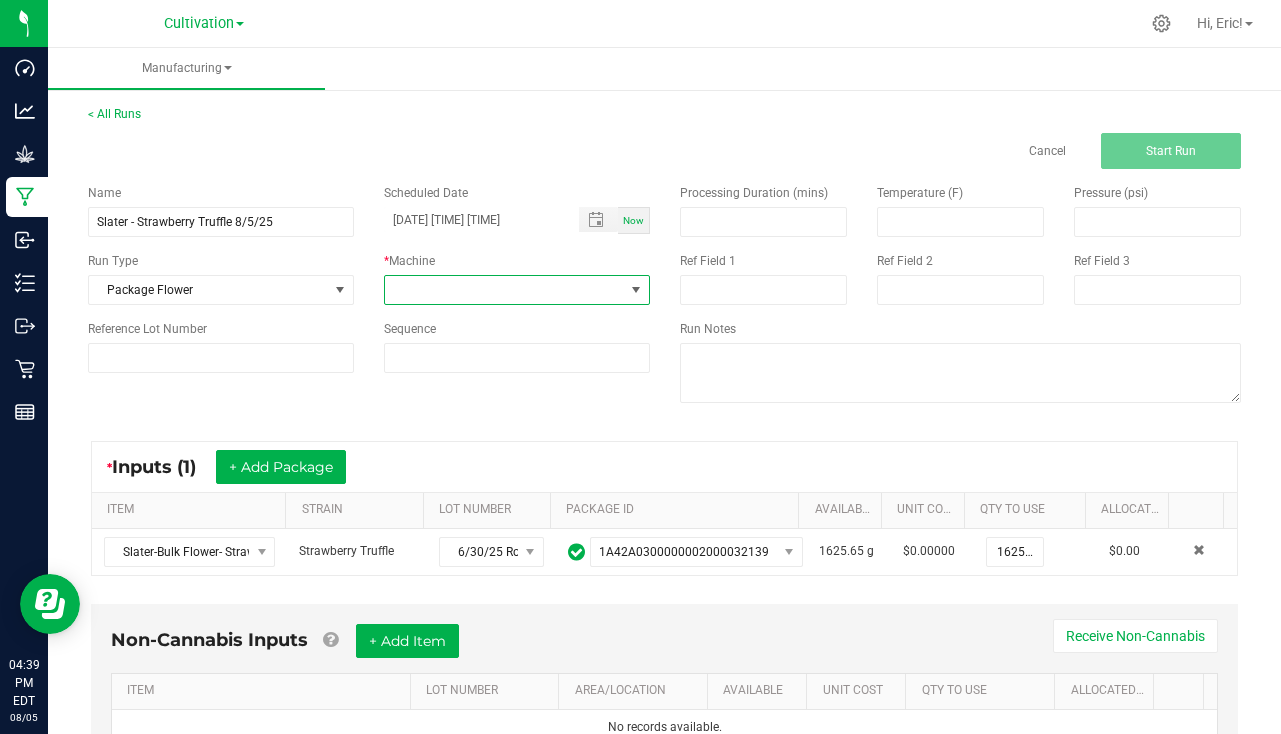 click at bounding box center [504, 290] 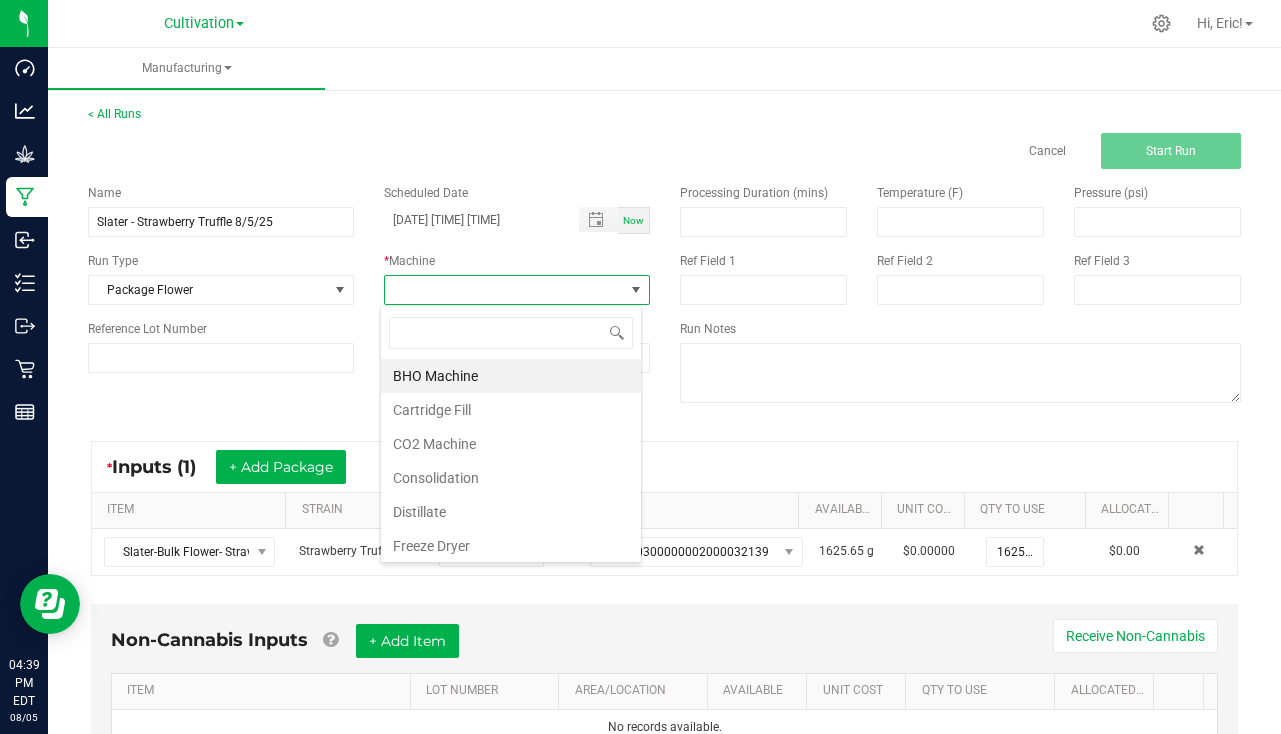 scroll, scrollTop: 99970, scrollLeft: 99738, axis: both 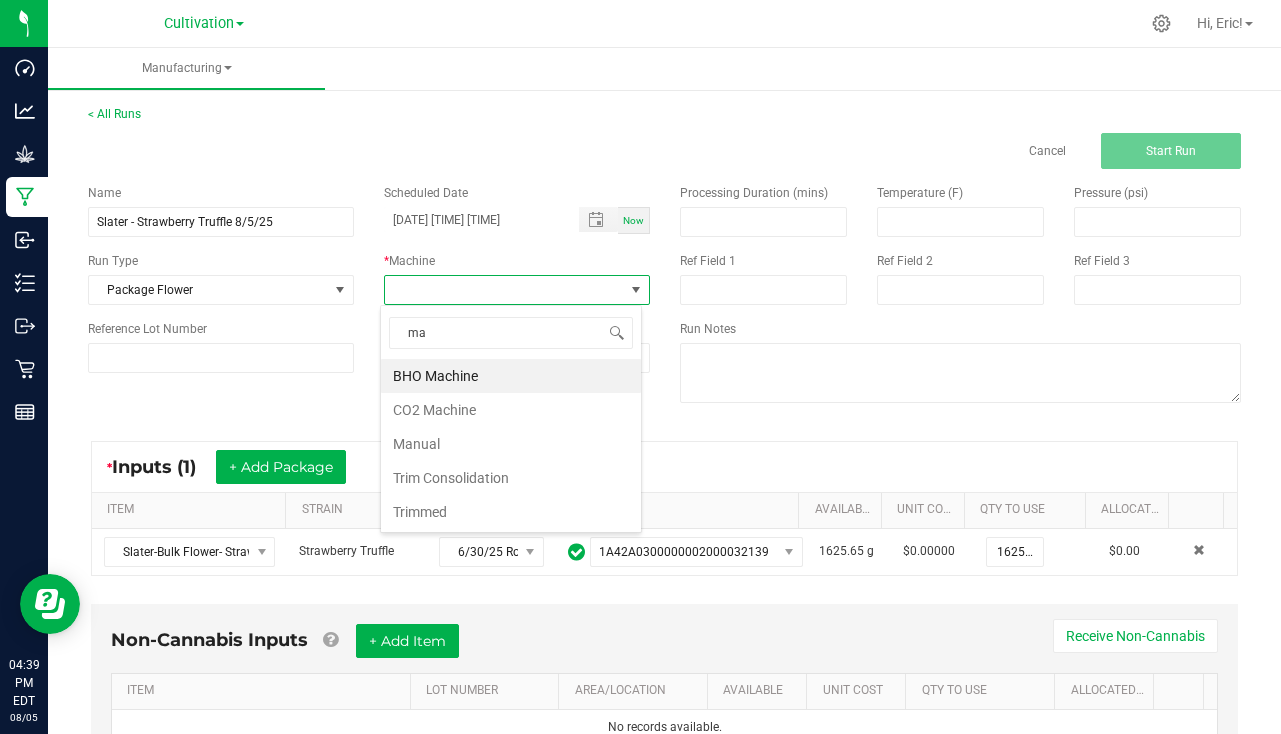type on "man" 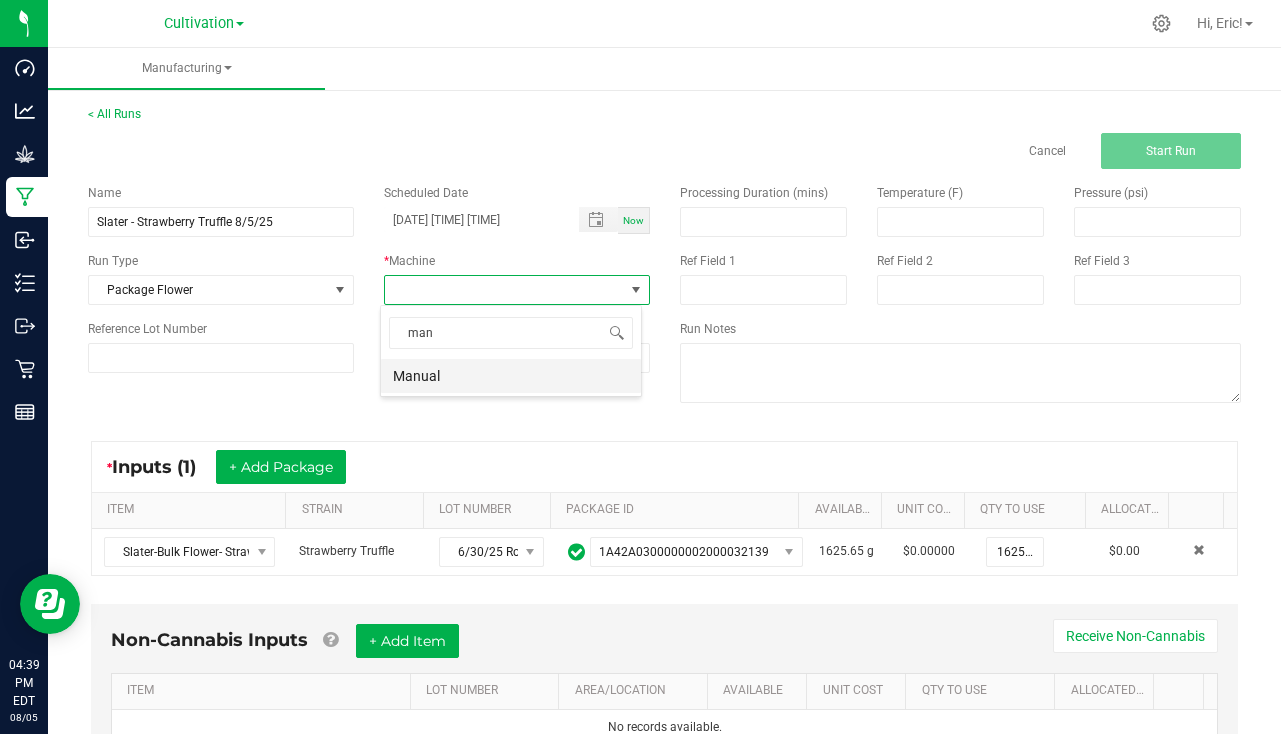 click on "Manual" at bounding box center (511, 376) 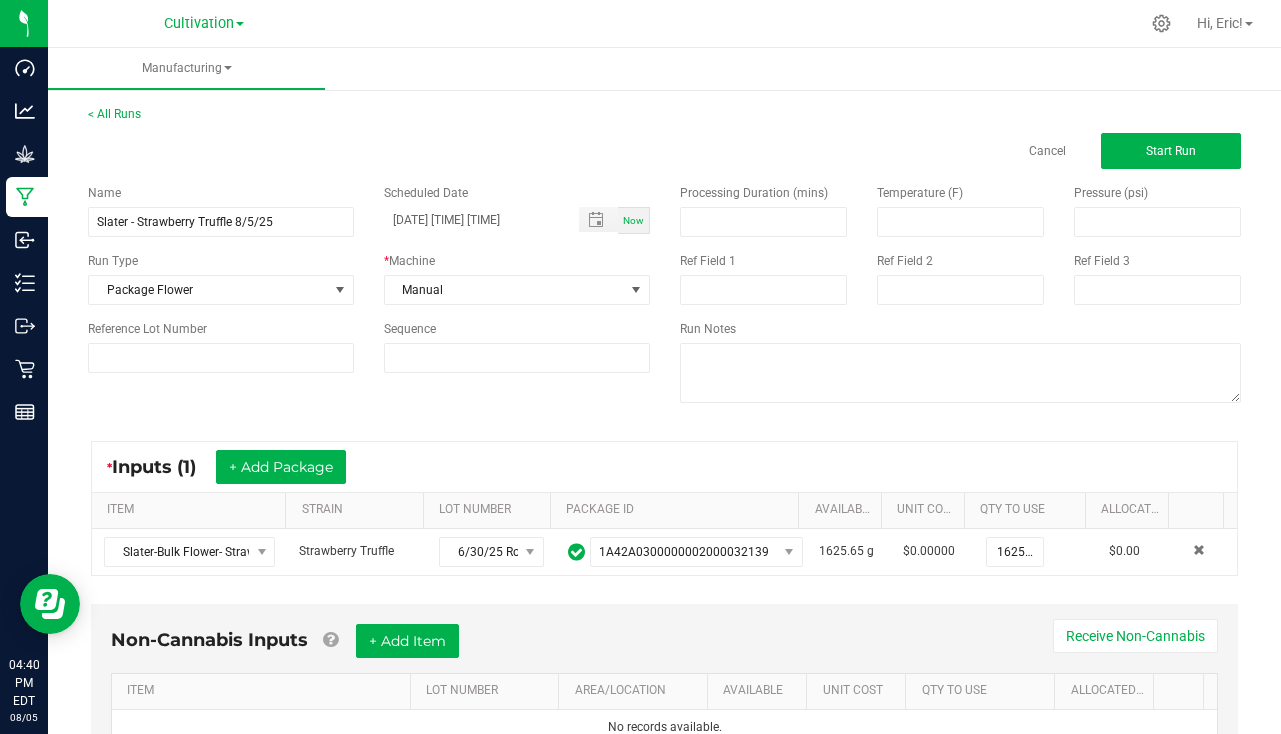 click on "Now" at bounding box center (633, 220) 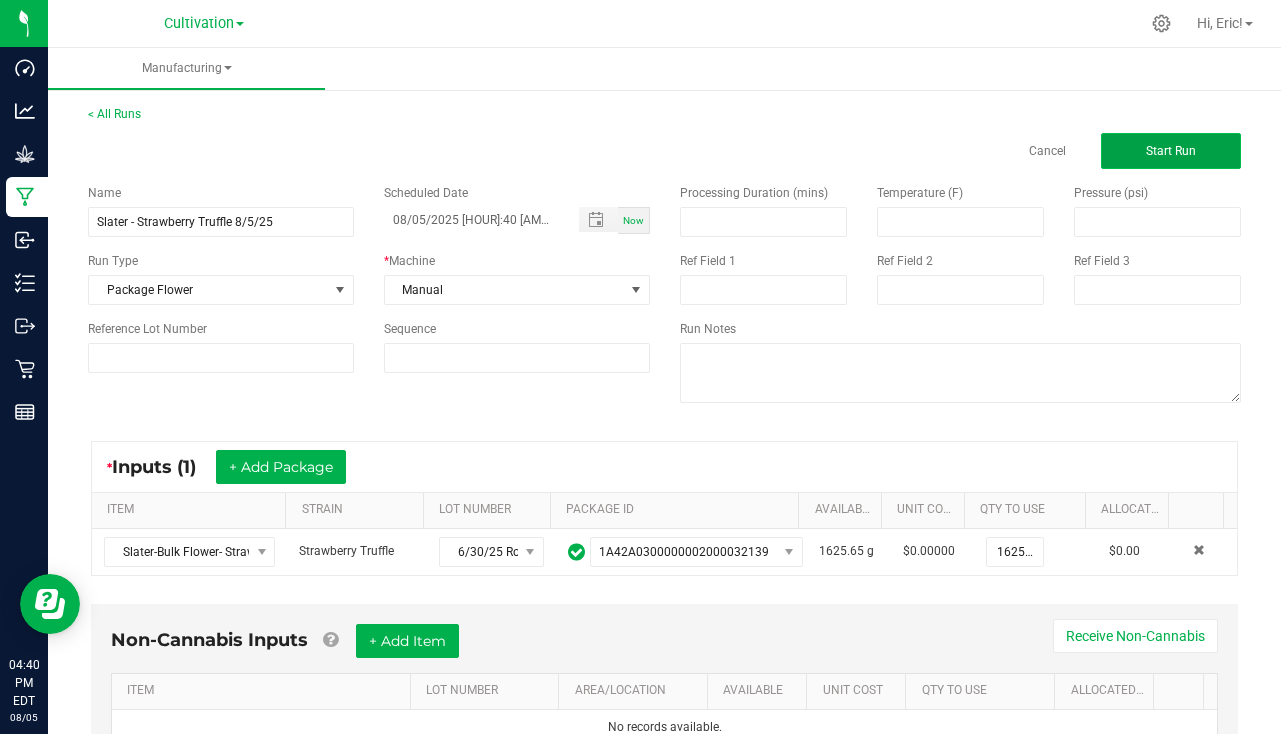 click on "Start Run" 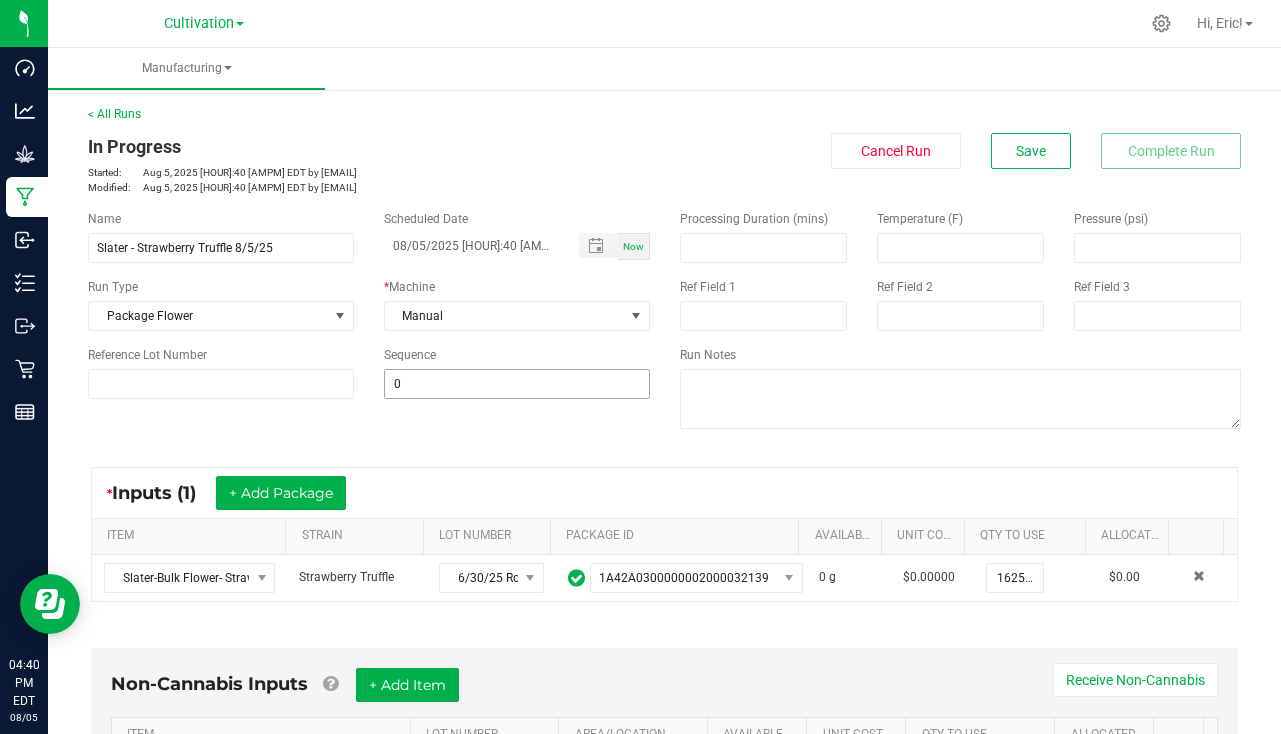 scroll, scrollTop: 484, scrollLeft: 0, axis: vertical 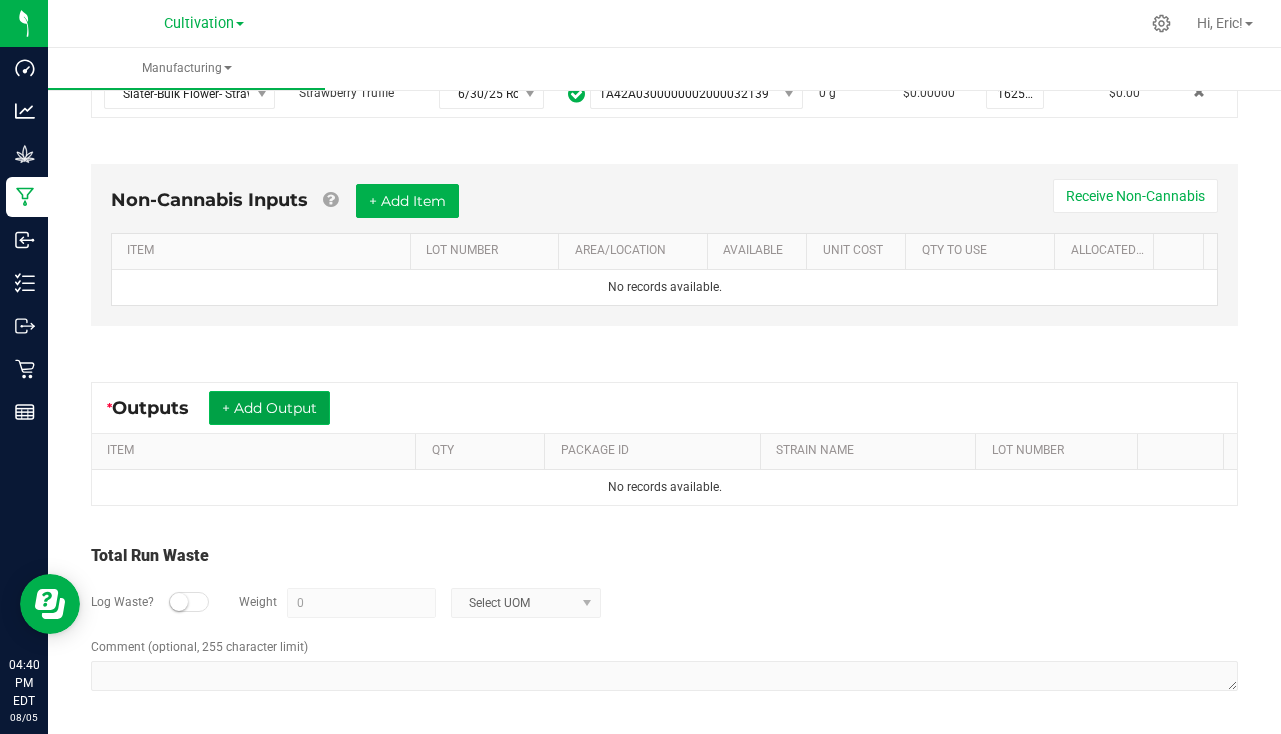 click on "+ Add Output" at bounding box center [269, 408] 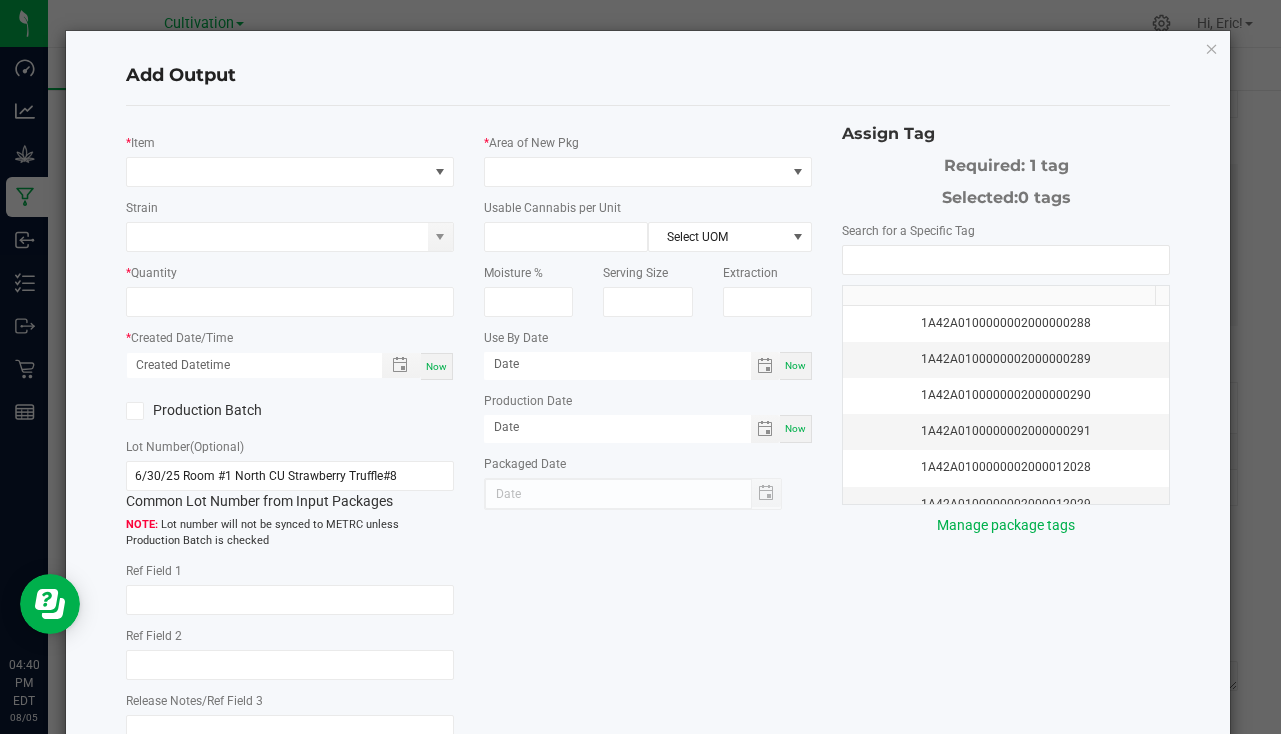 type on "6/30/25" 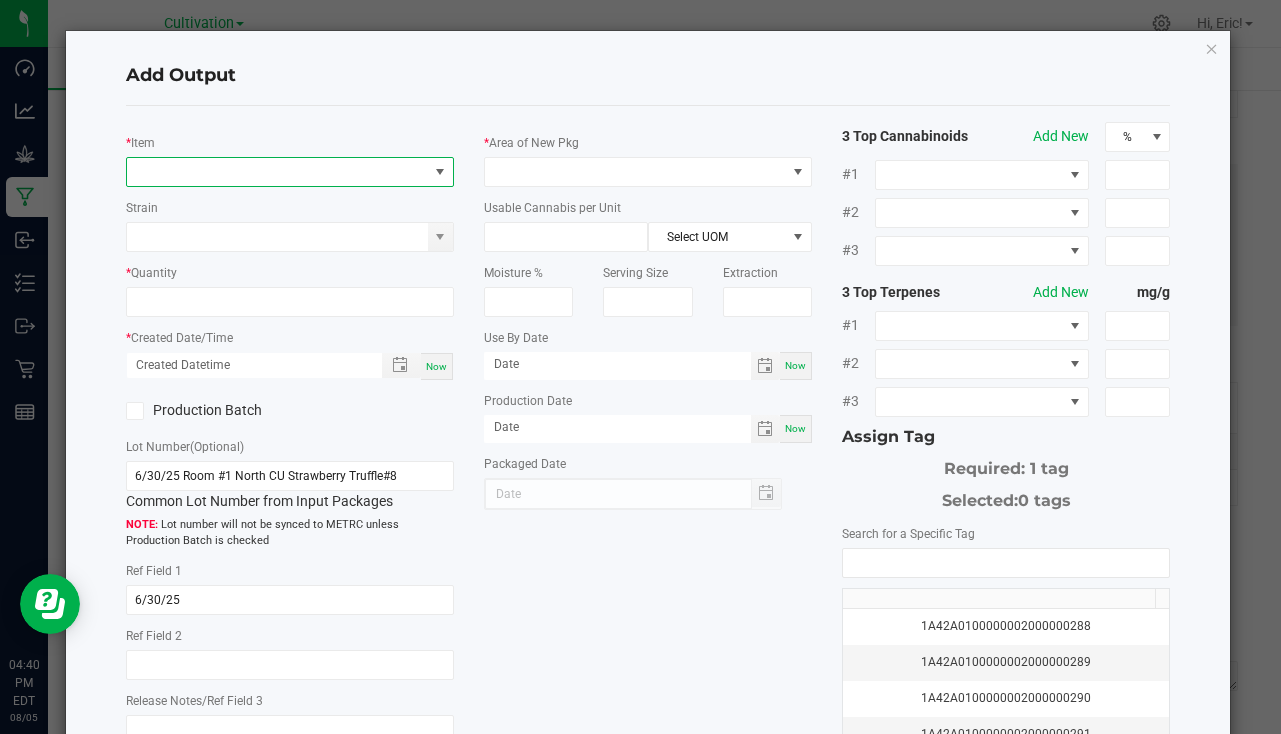 click at bounding box center (277, 172) 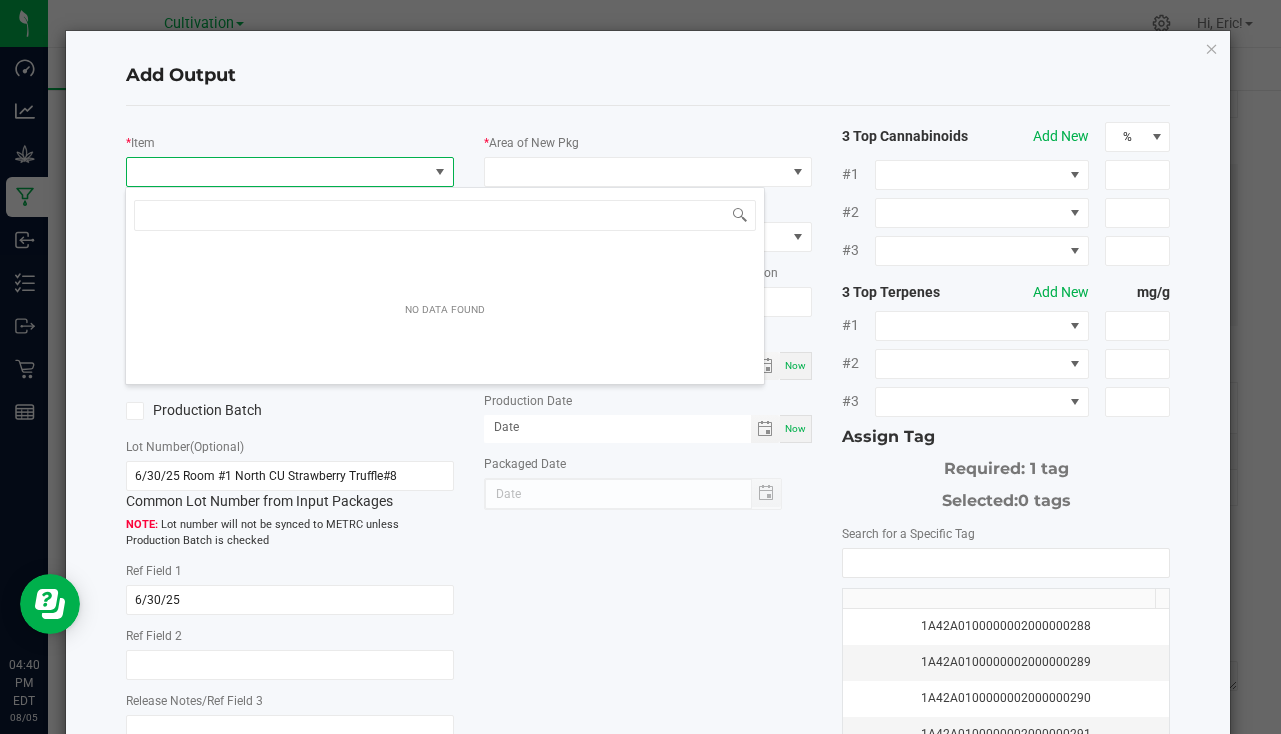 scroll, scrollTop: 99970, scrollLeft: 99676, axis: both 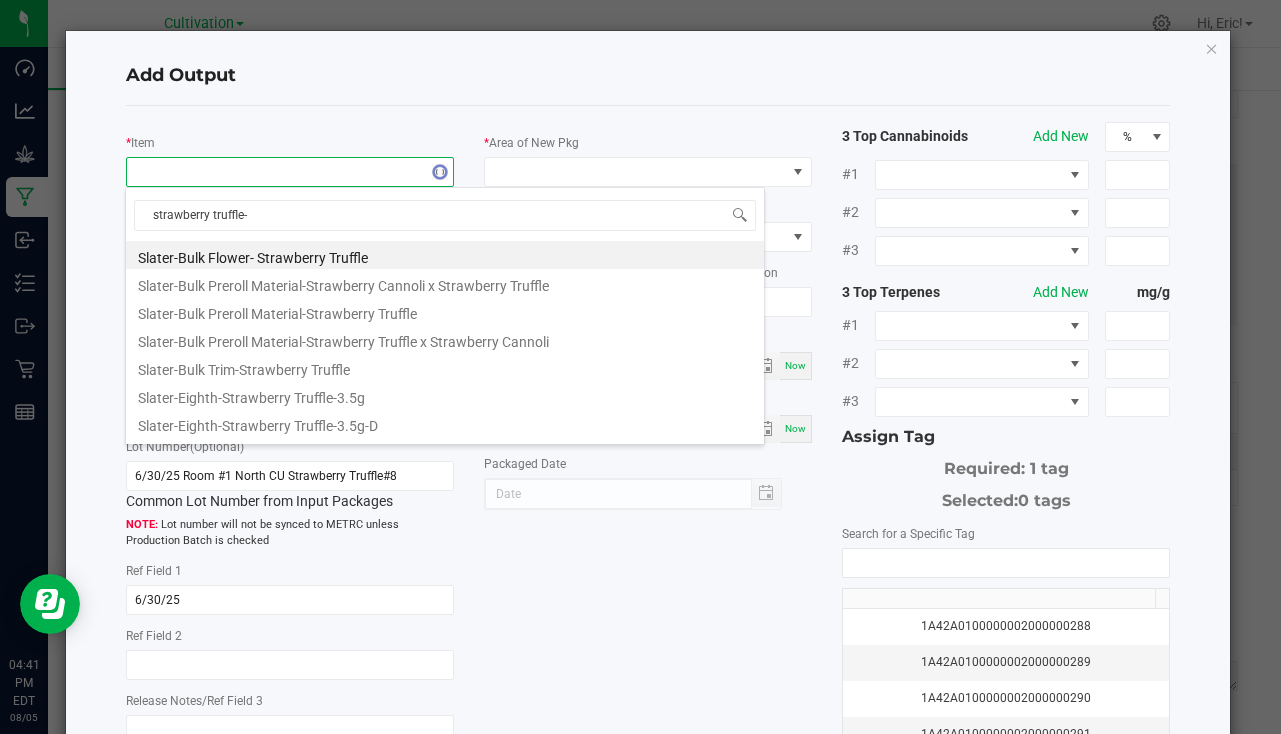 type on "strawberry truffle-1" 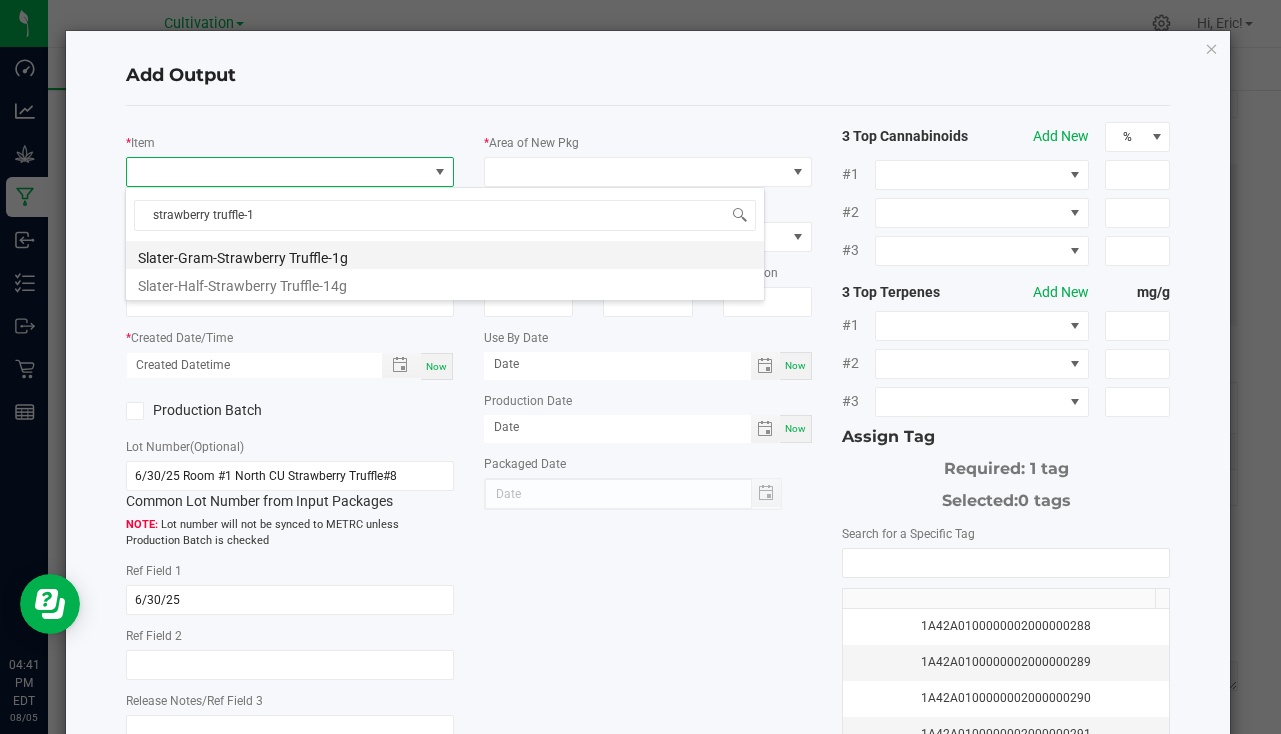 click on "Slater-Gram-Strawberry Truffle-1g" at bounding box center (445, 255) 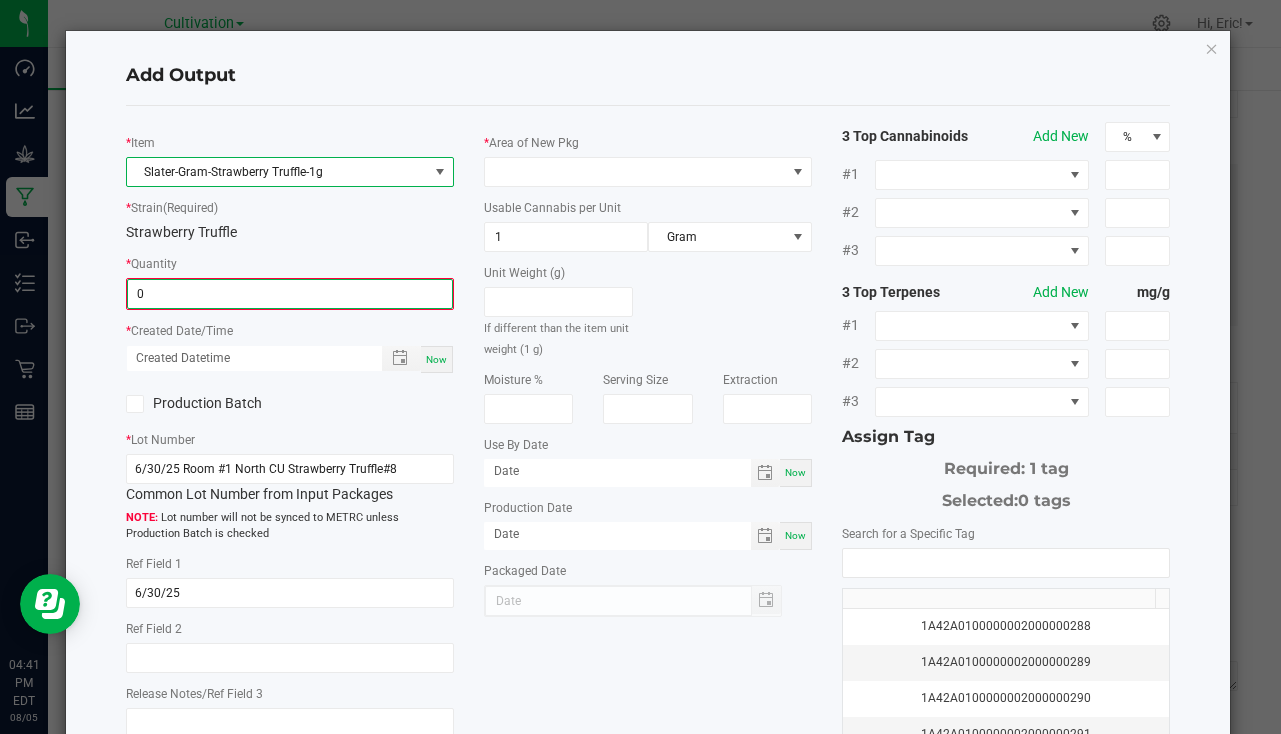 click on "0" at bounding box center (290, 294) 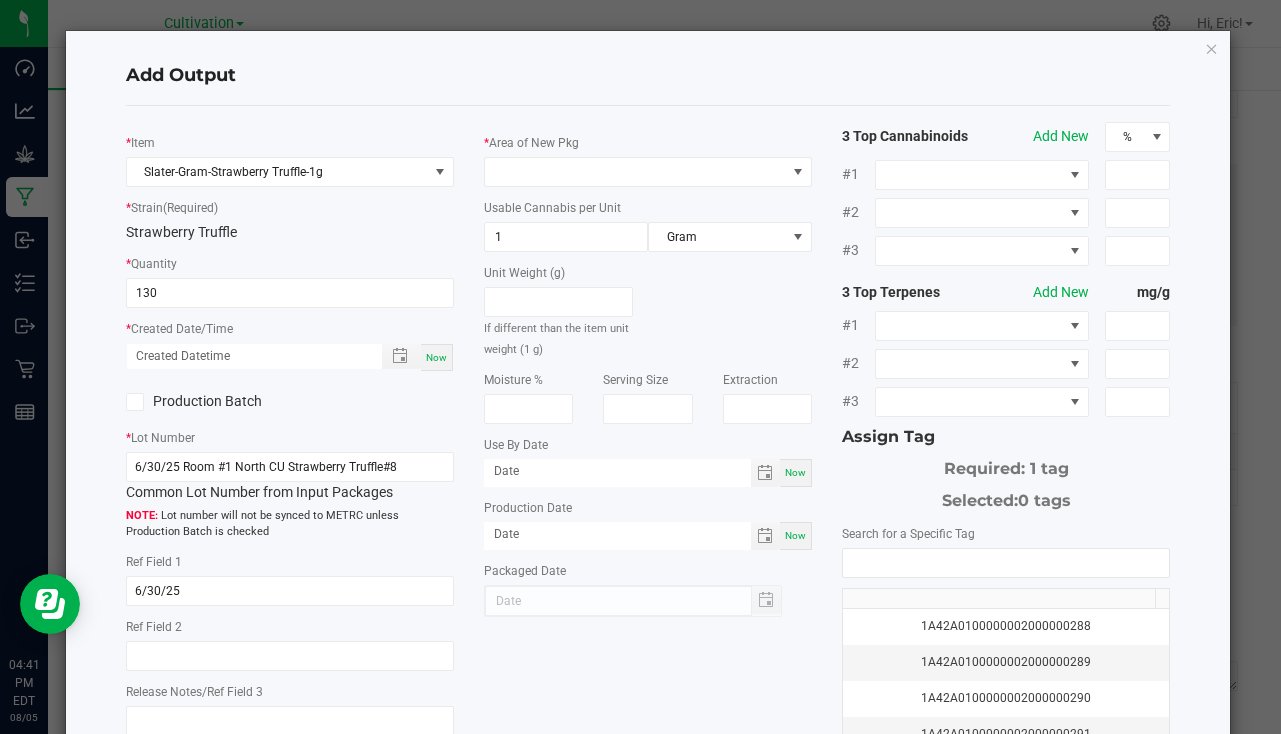 type on "130 ea" 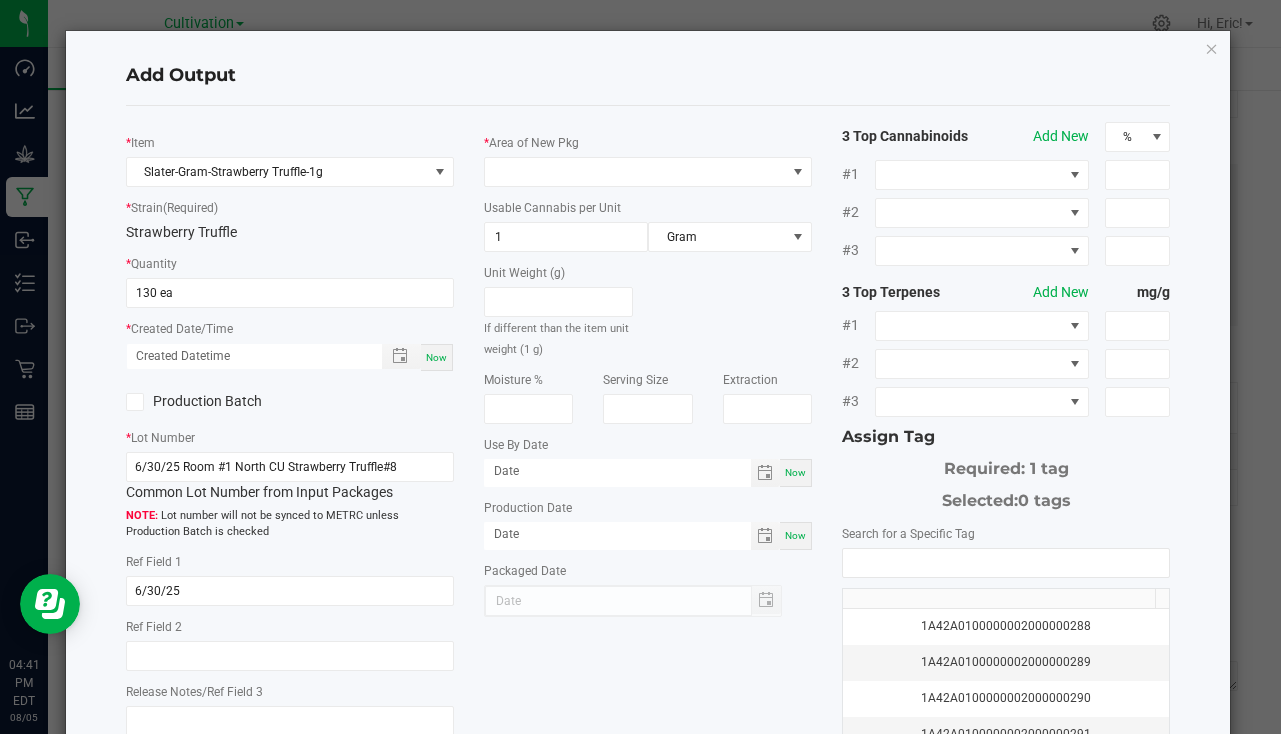 click on "Now" at bounding box center [437, 357] 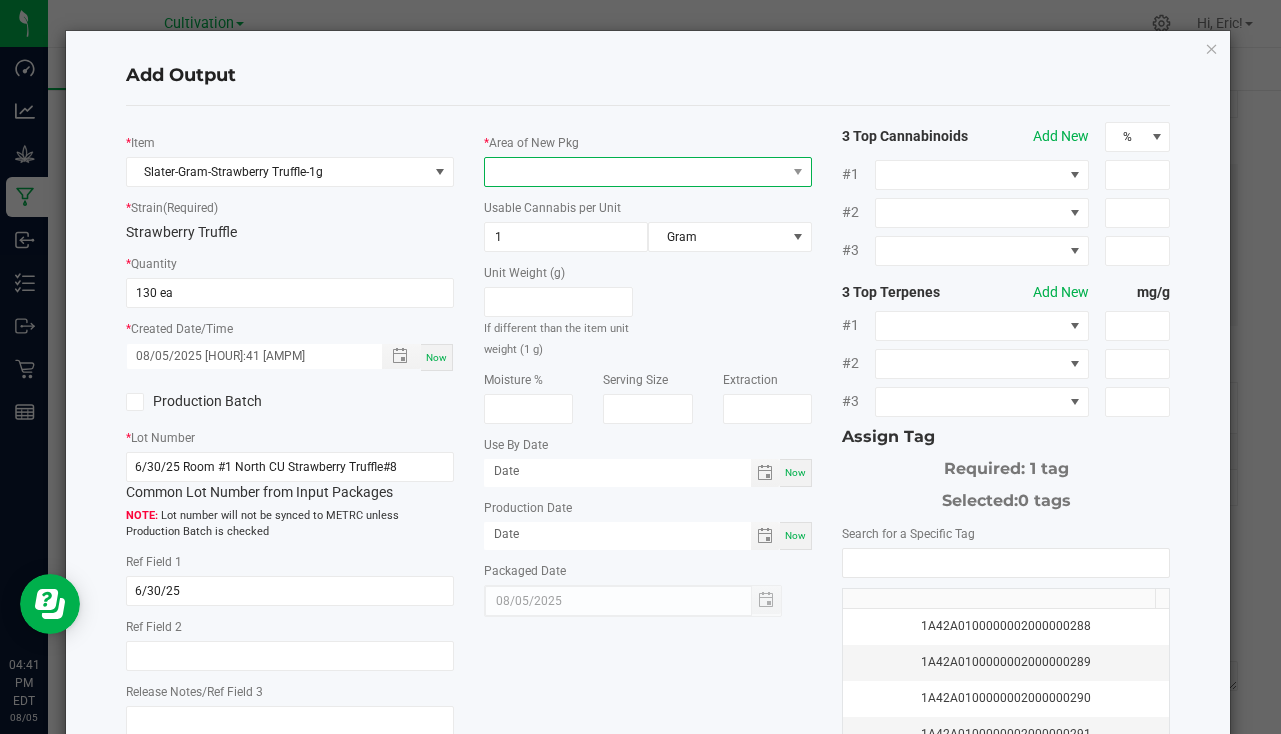 click at bounding box center (635, 172) 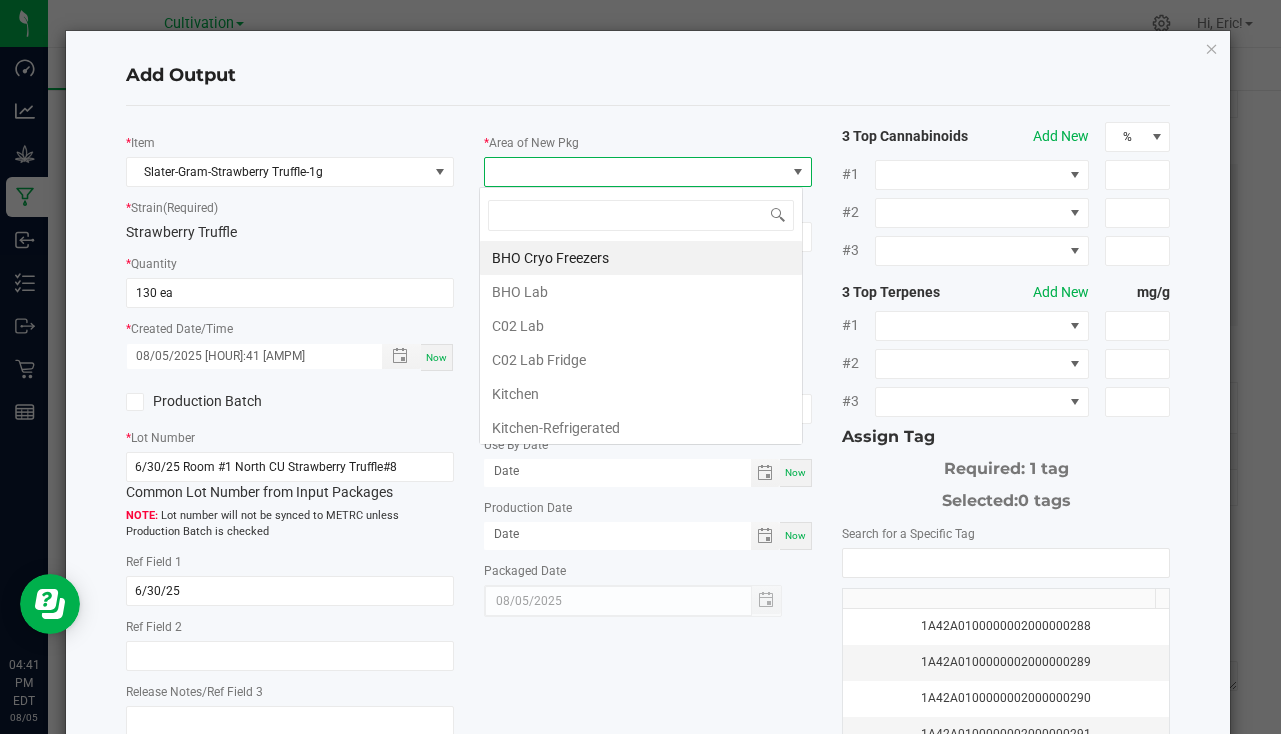 scroll, scrollTop: 99970, scrollLeft: 99676, axis: both 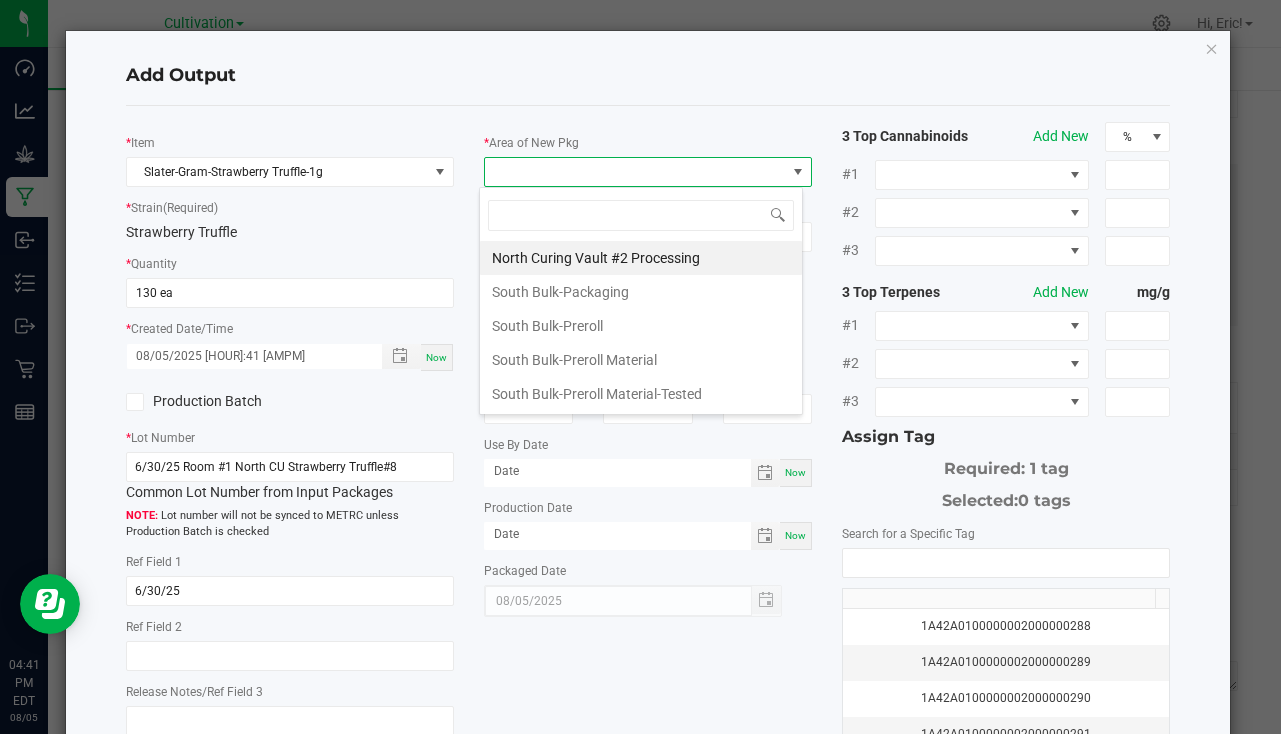 type on "p" 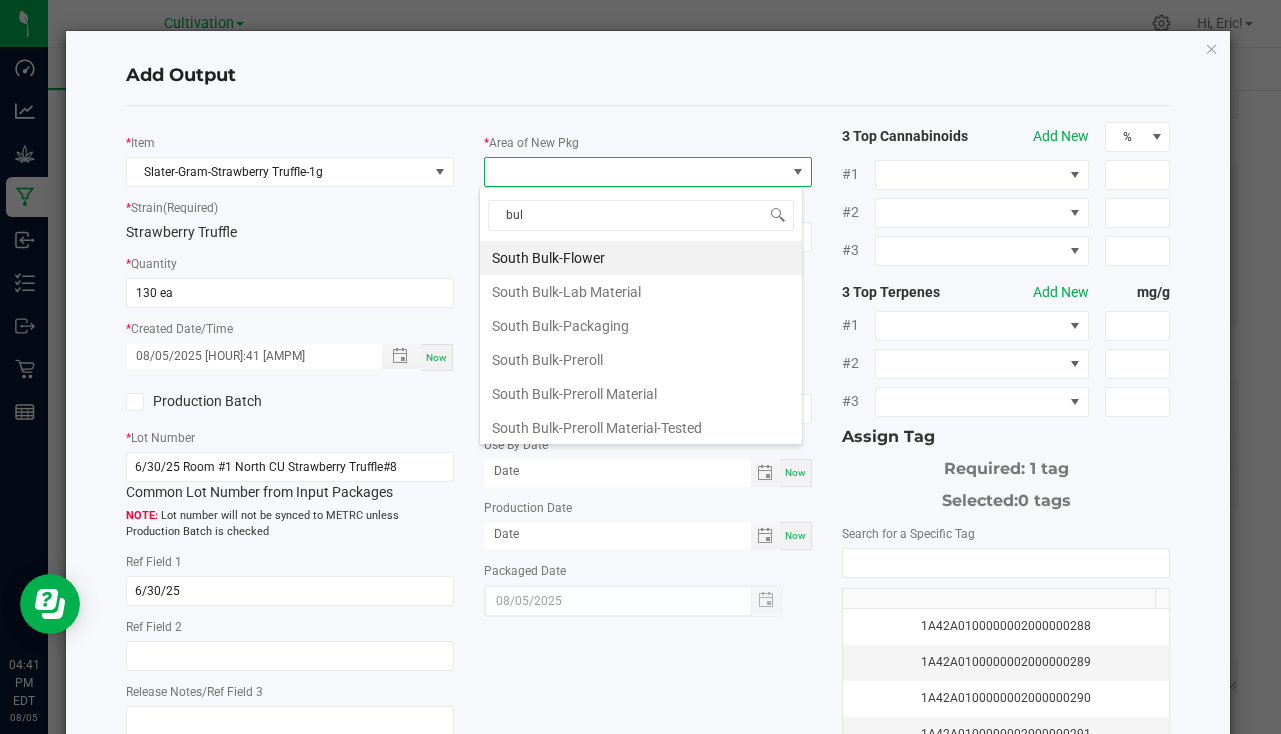 type on "bulk" 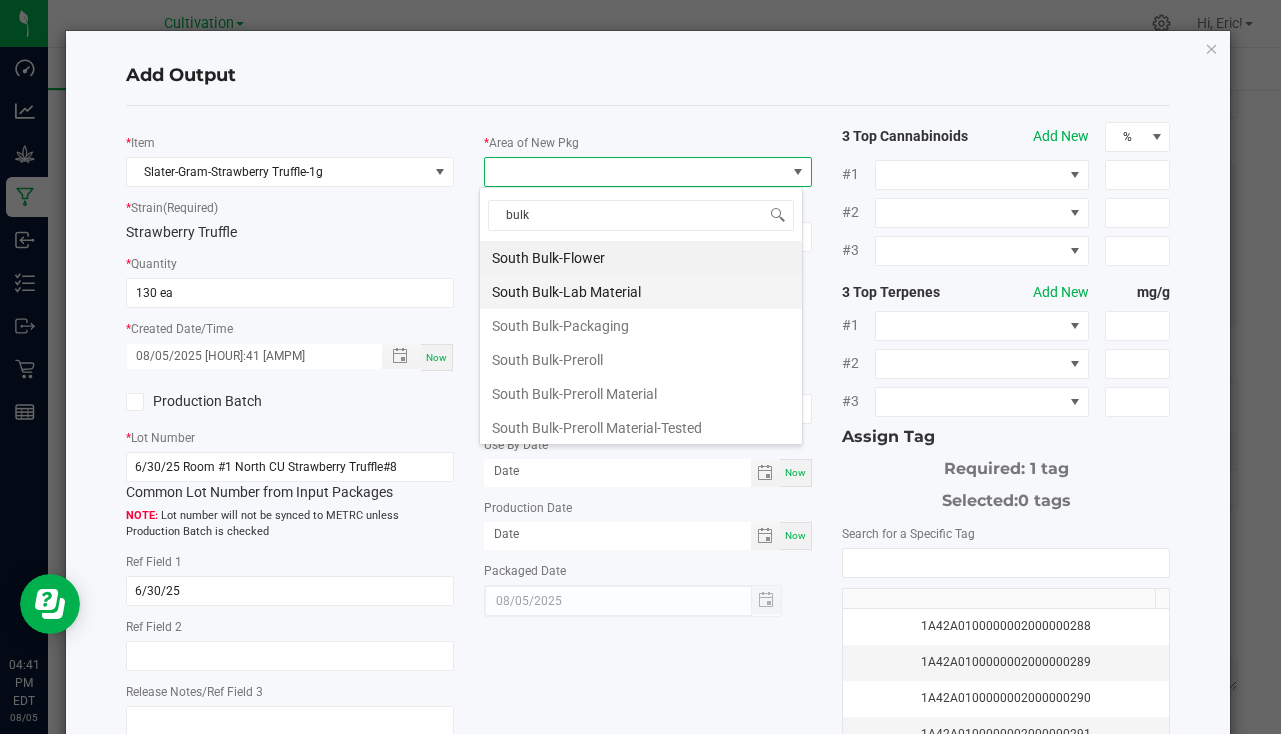 click on "South Bulk-Lab Material" at bounding box center (641, 292) 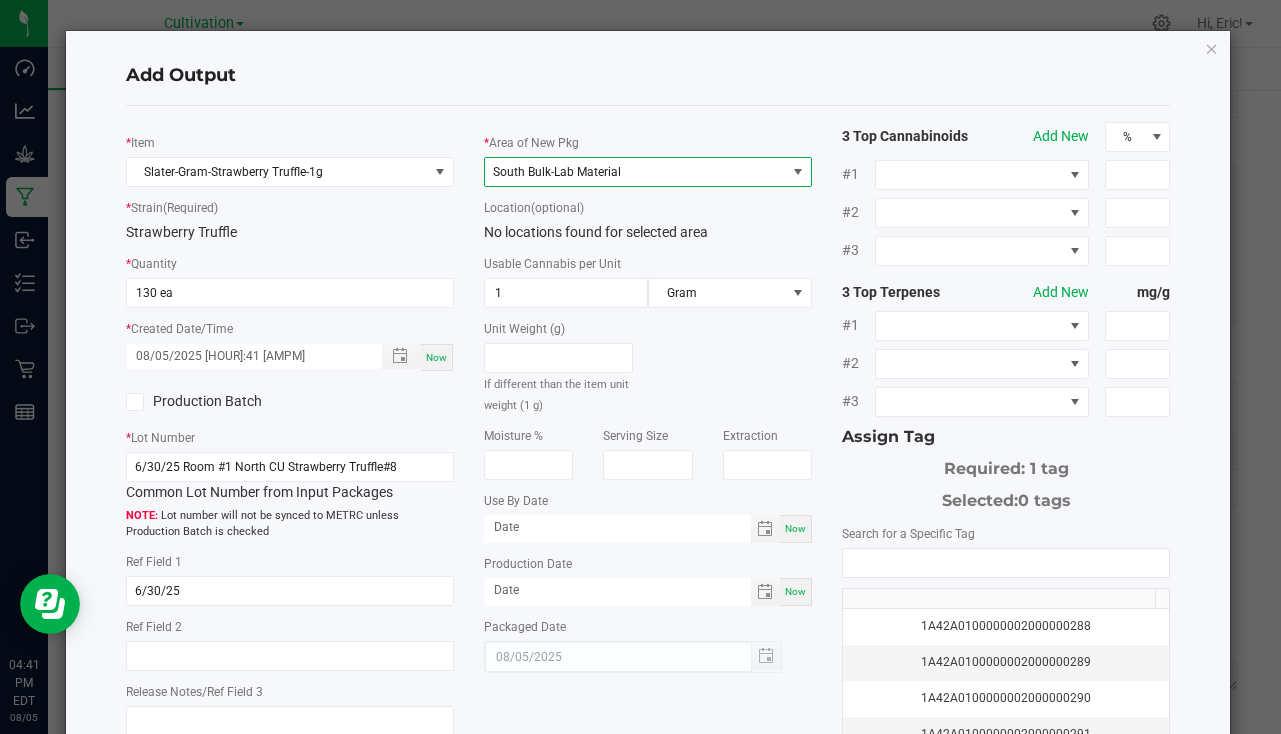 click on "South Bulk-Lab Material" at bounding box center [635, 172] 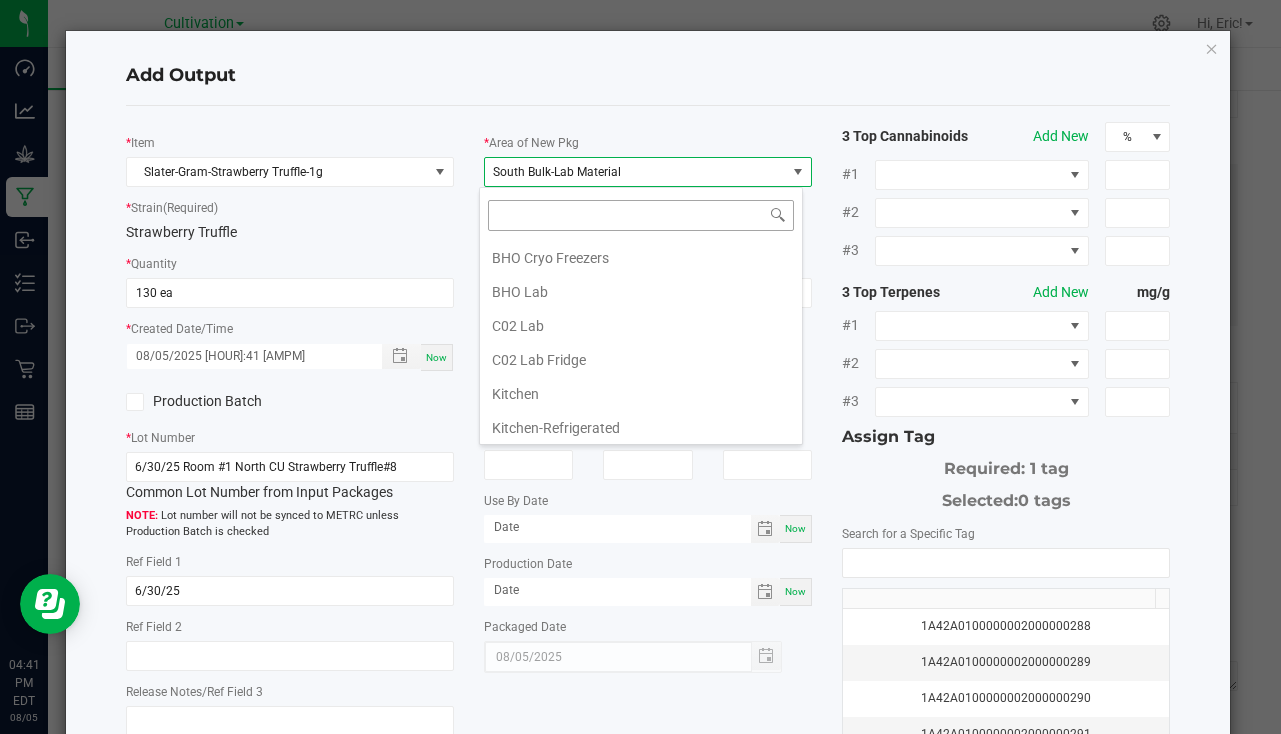 scroll, scrollTop: 582, scrollLeft: 0, axis: vertical 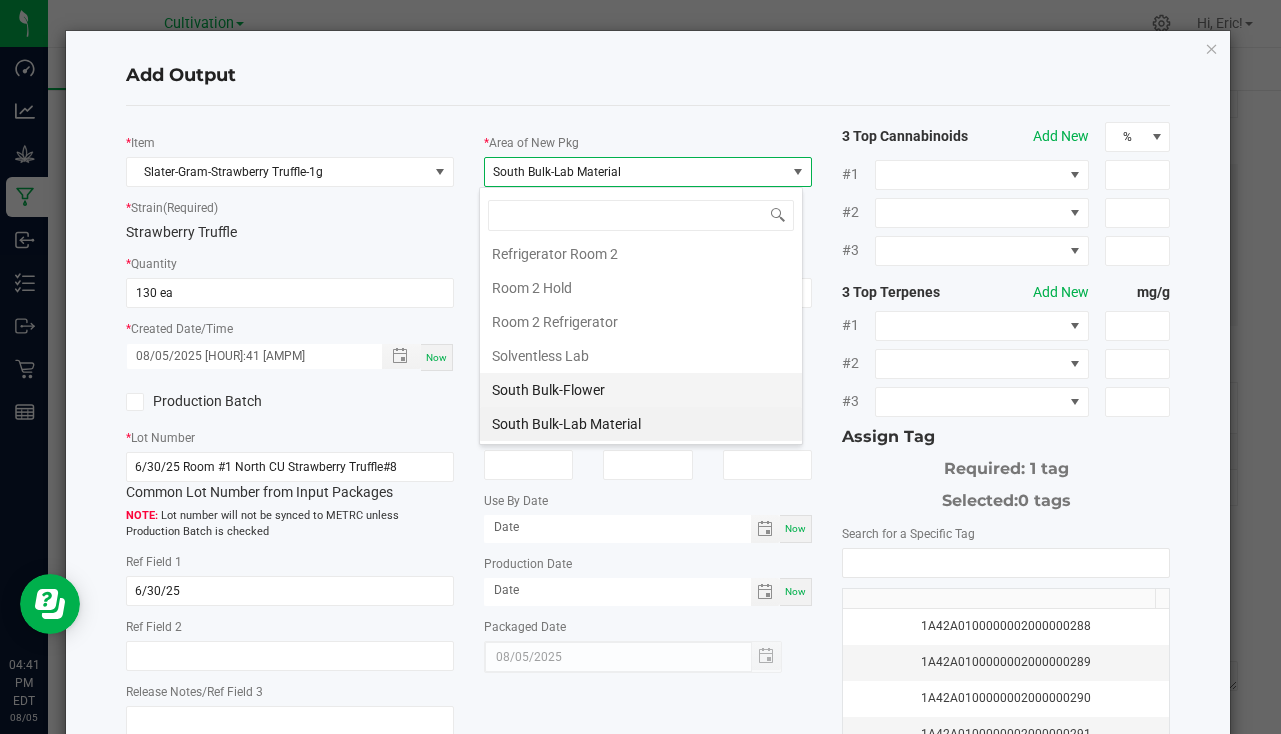 click on "South Bulk-Flower" at bounding box center (641, 390) 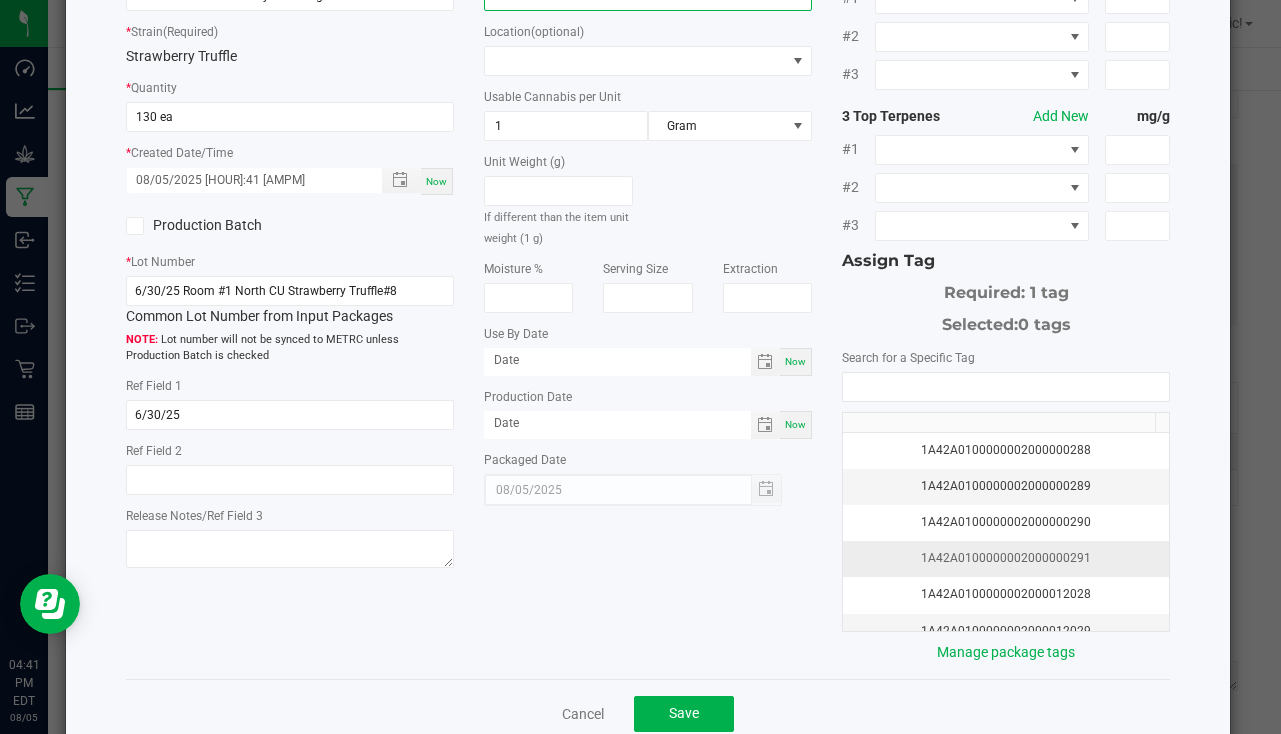 scroll, scrollTop: 200, scrollLeft: 0, axis: vertical 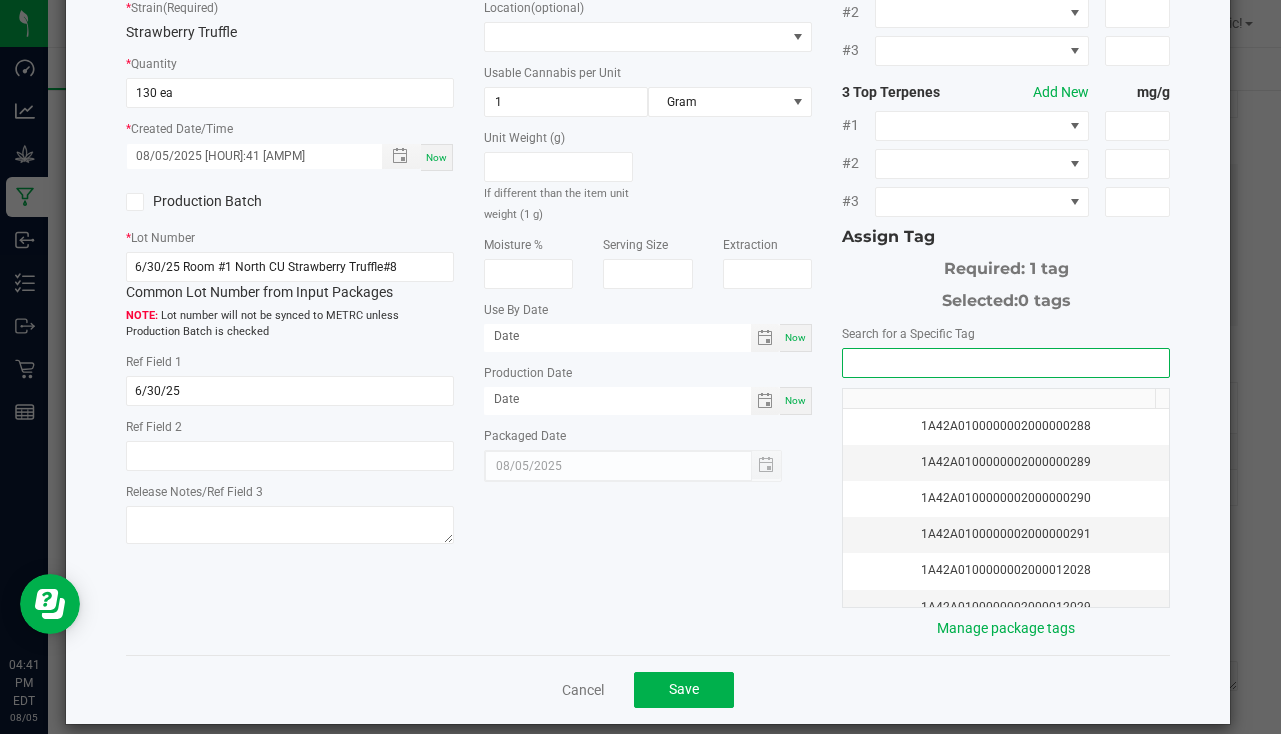 click on "1A42A0100000002000000288   1A42A0100000002000000289   1A42A0100000002000000290   1A42A0100000002000000291   1A42A0100000002000012028   1A42A0100000002000012029   1A42A0100000002000012030   1A42A0100000002000012031   1A42A0100000002000012032   1A42A0100000002000012033   1A42A0100000002000012034   1A42A0100000002000012035   1A42A0100000002000012036   1A42A0100000002000012037   1A42A0100000002000012038   1A42A0100000002000012039   1A42A0100000002000012040   1A42A0100000002000012041   1A42A0100000002000012042   1A42A0100000002000012043   1A42A0100000002000012044   1A42A0100000002000012045   1A42A0100000002000012046   1A42A0100000002000012047   1A42A0100000002000012048   1A42A0100000002000012049   1A42A0100000002000012050   1A42A0100000002000012051   1A42A0100000002000012052   1A42A0100000002000012053   1A42A0100000002000012054   1A42A0100000002000012055   1A42A0100000002000012056   1A42A0100000002000012057   1A42A0100000002000012058   1A42A0100000002000012059   1A42A0100000002000012060" 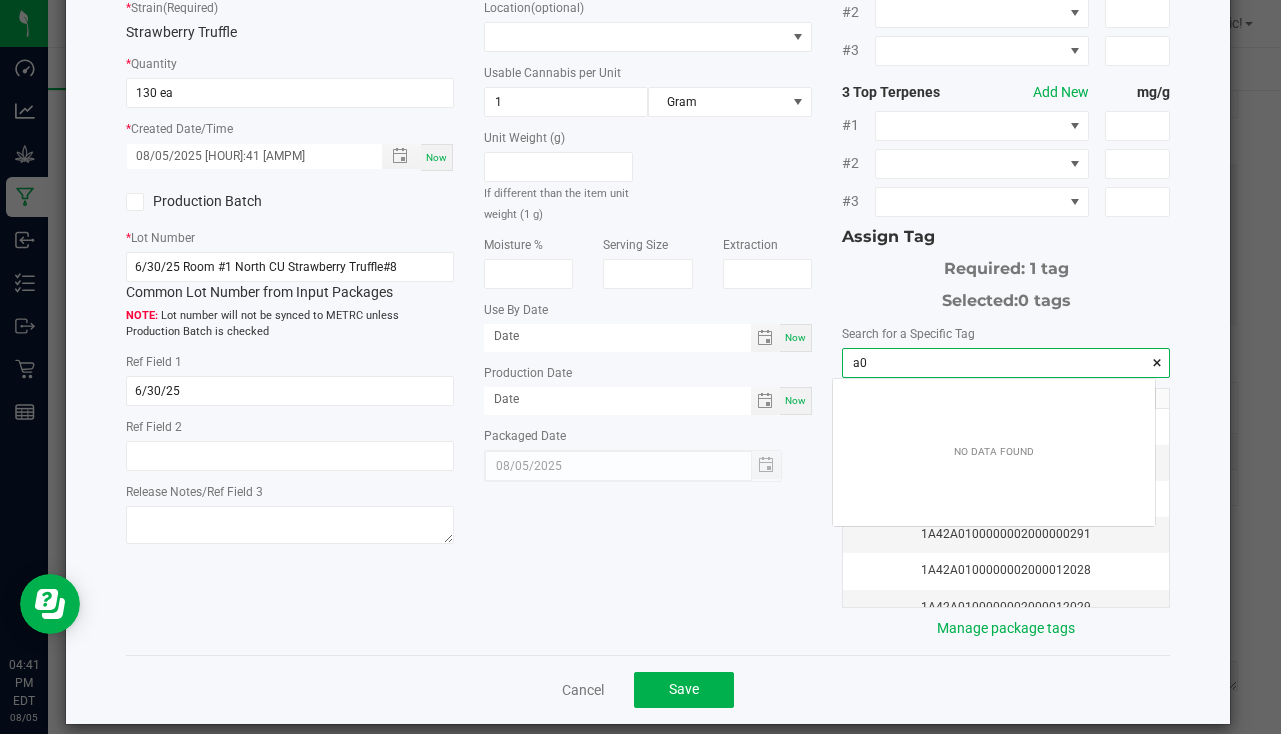 scroll, scrollTop: 99972, scrollLeft: 99678, axis: both 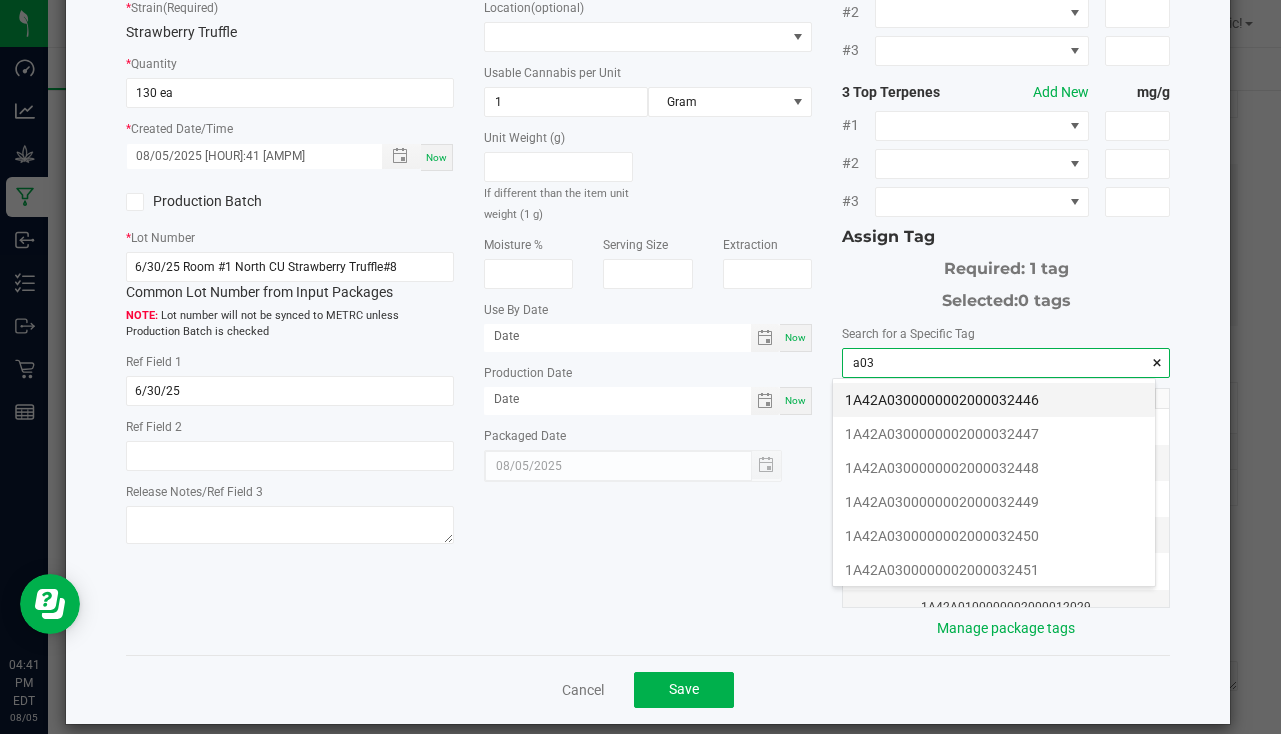 click on "1A42A0300000002000032446" at bounding box center (994, 400) 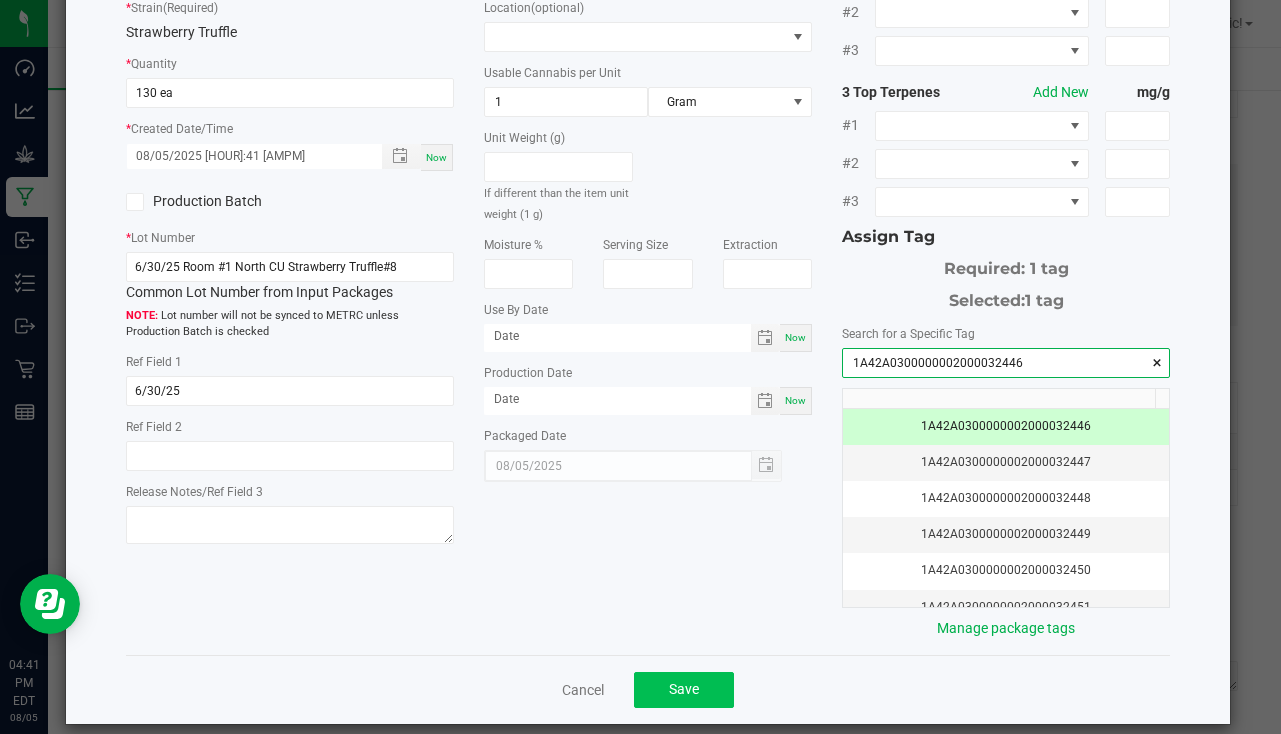 type on "1A42A0300000002000032446" 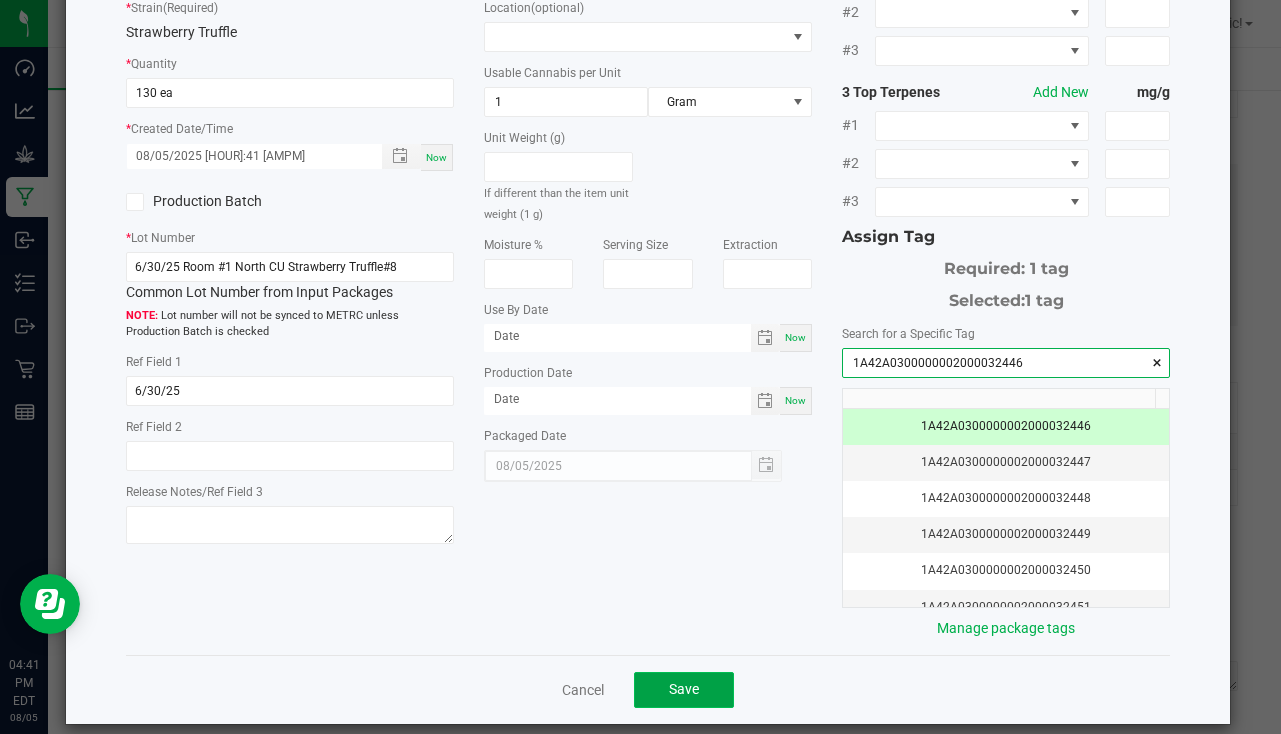 click on "Save" 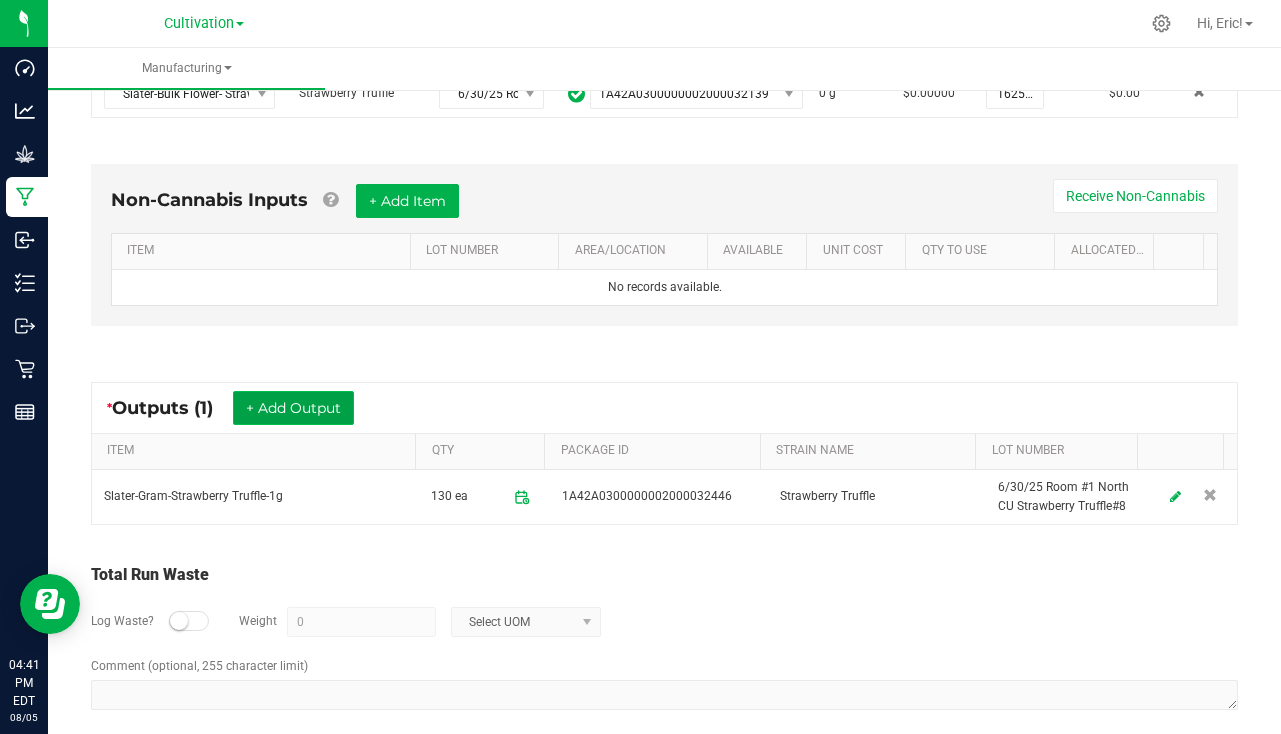 click on "+ Add Output" at bounding box center [293, 408] 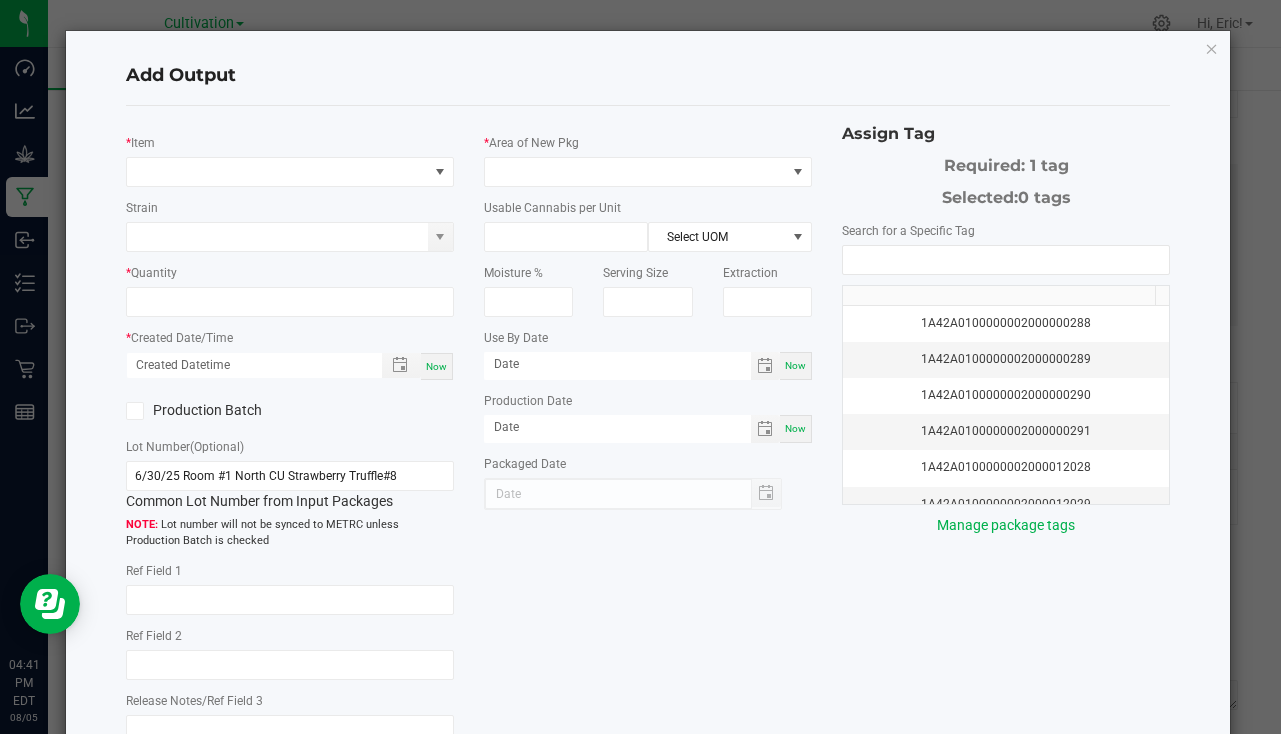 type on "6/30/25" 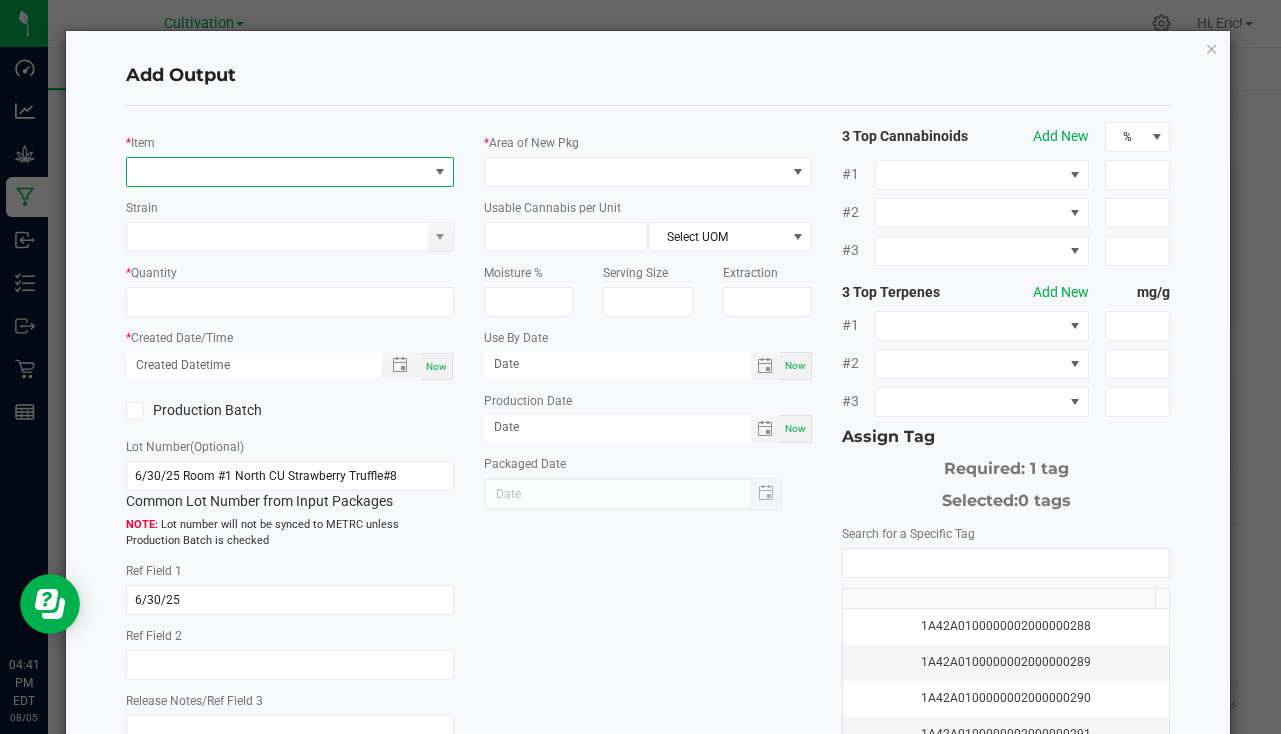 click at bounding box center (290, 172) 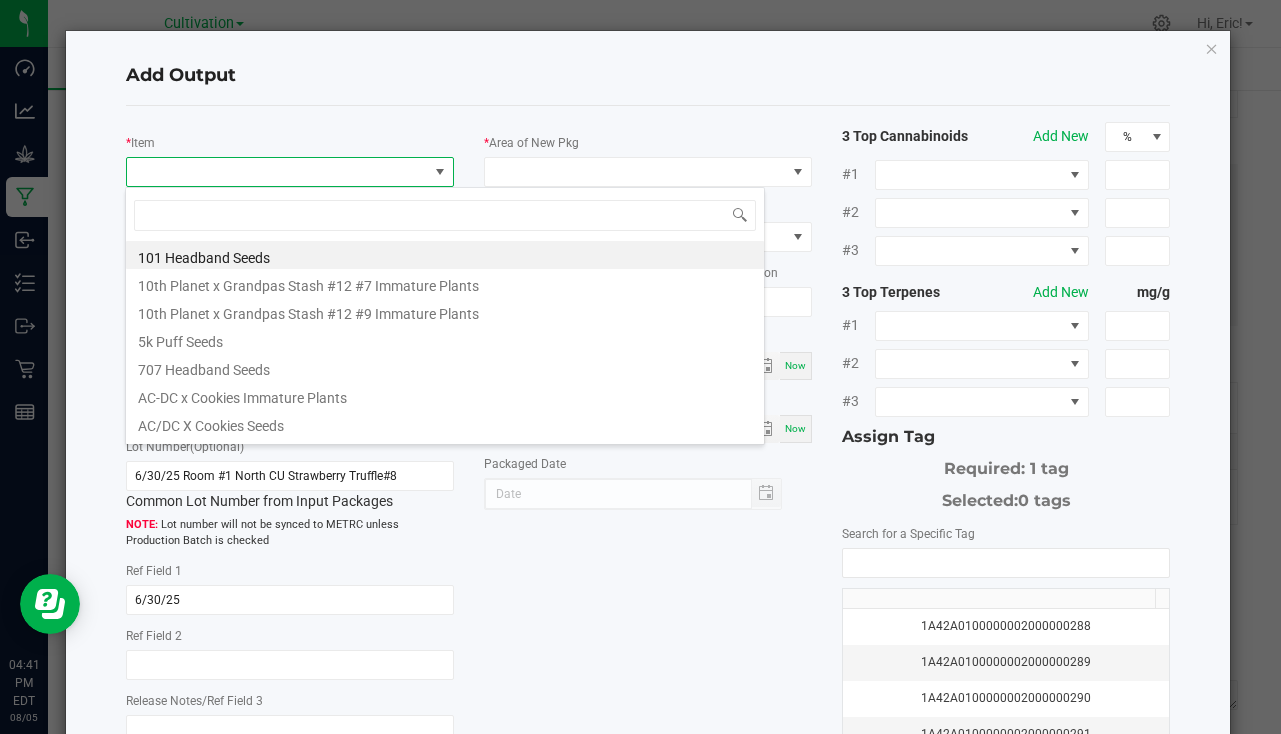 scroll, scrollTop: 99970, scrollLeft: 99676, axis: both 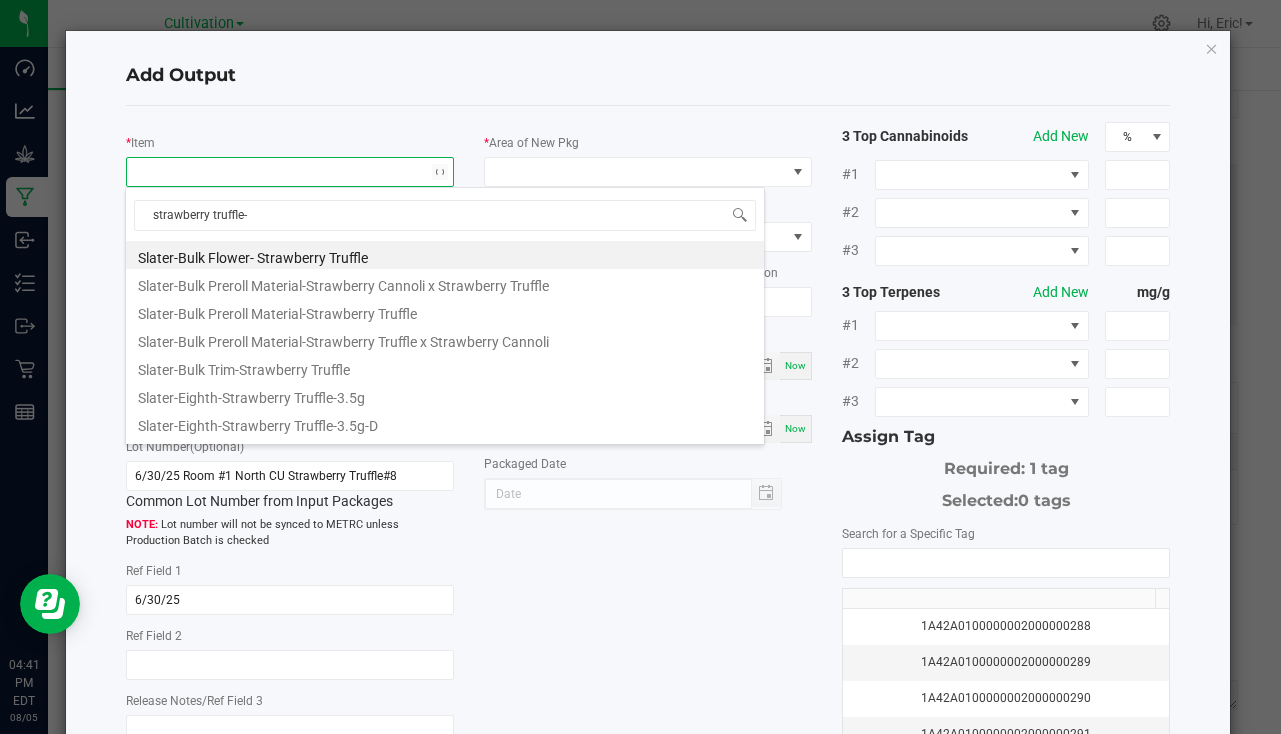 type on "strawberry truffle-3" 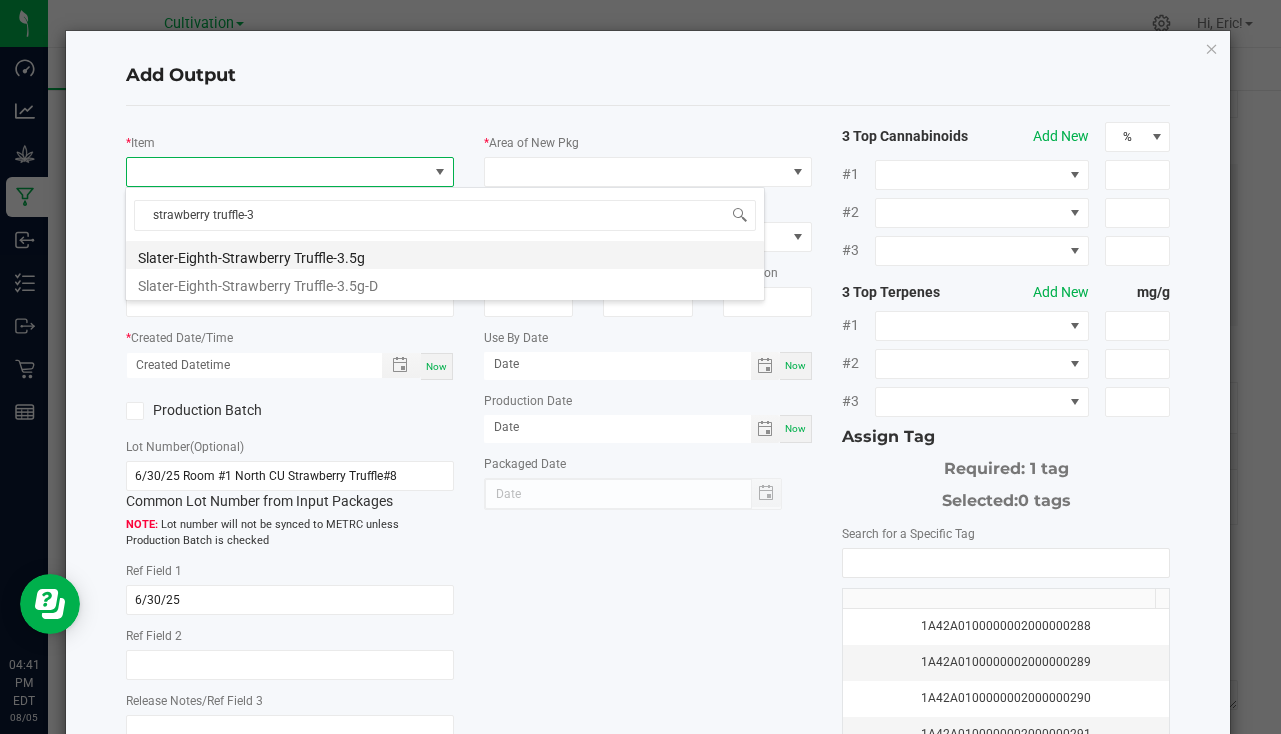 click on "Slater-Eighth-Strawberry Truffle-3.5g" at bounding box center (445, 255) 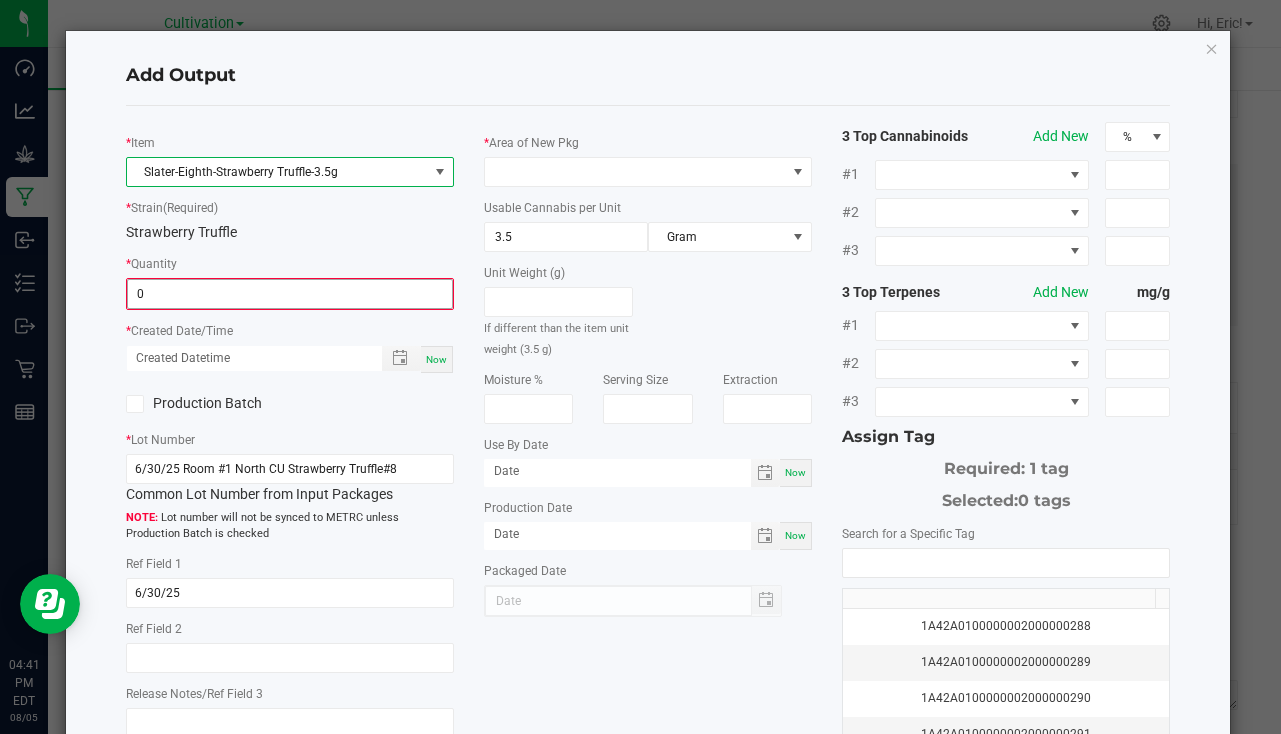 click on "0" at bounding box center [290, 294] 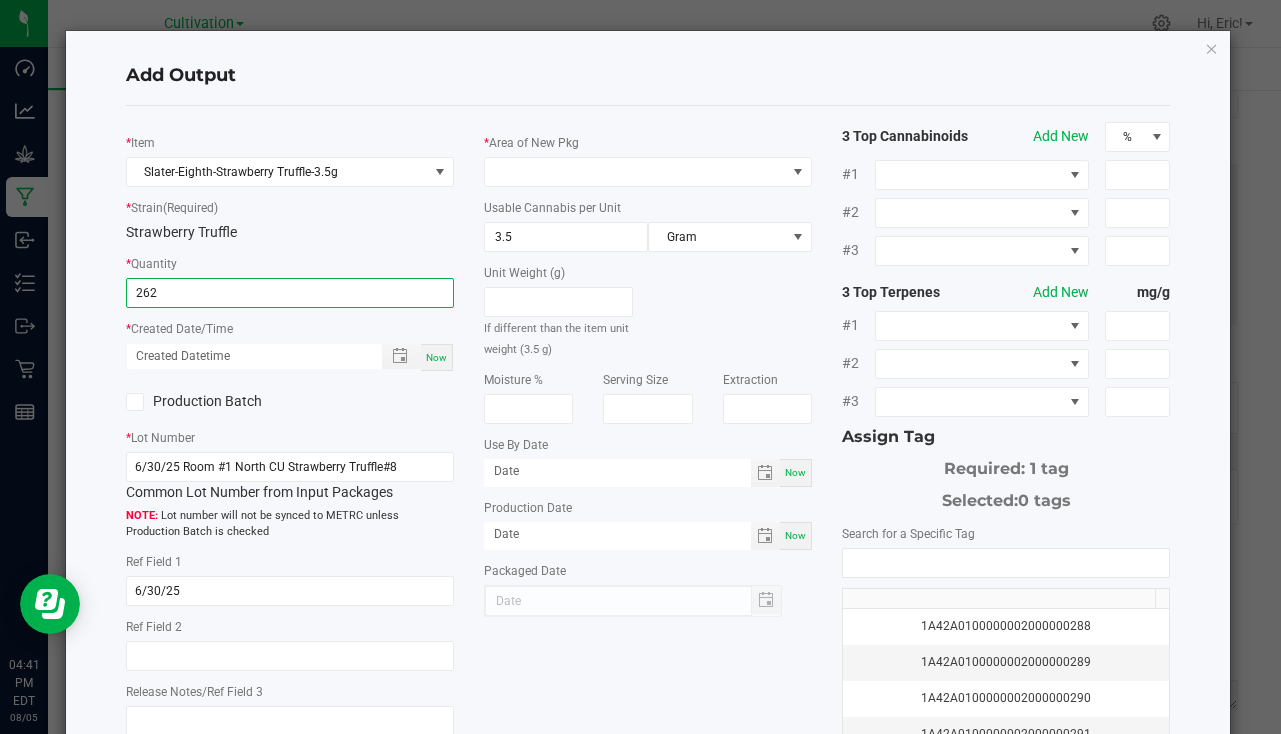 type on "262 ea" 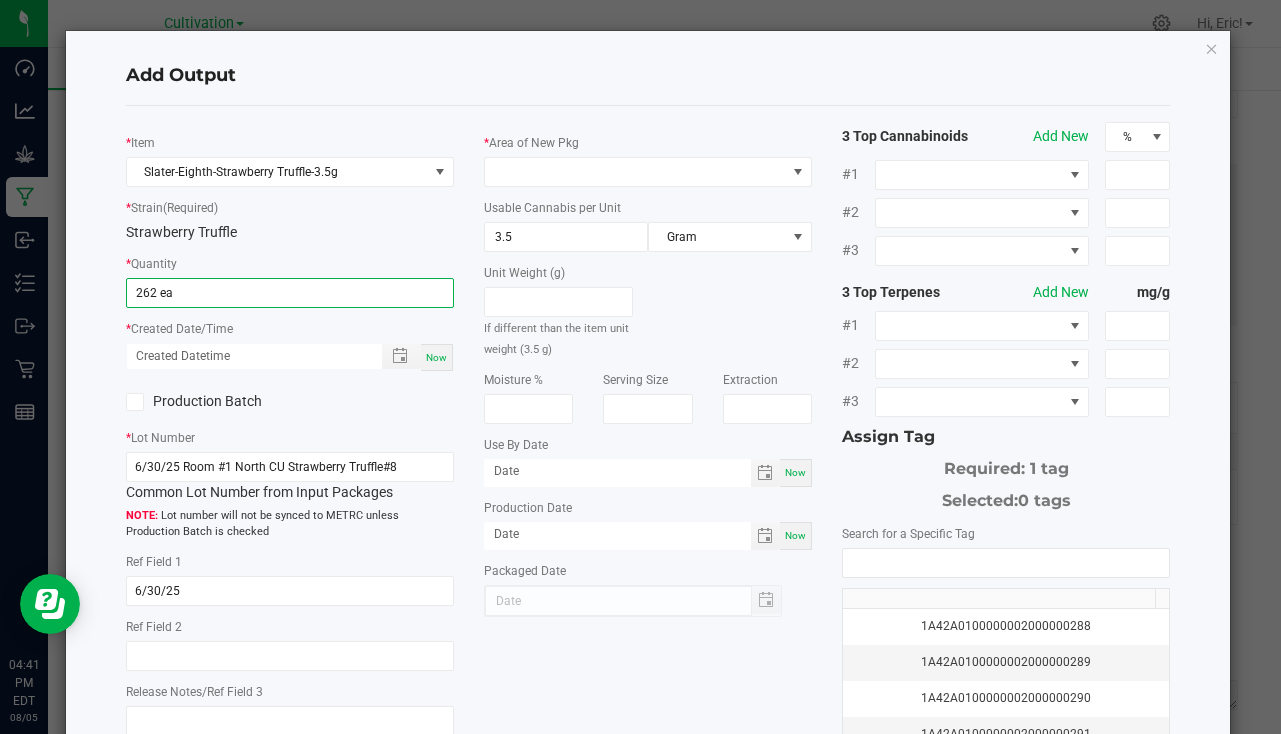 drag, startPoint x: 431, startPoint y: 358, endPoint x: 445, endPoint y: 340, distance: 22.803509 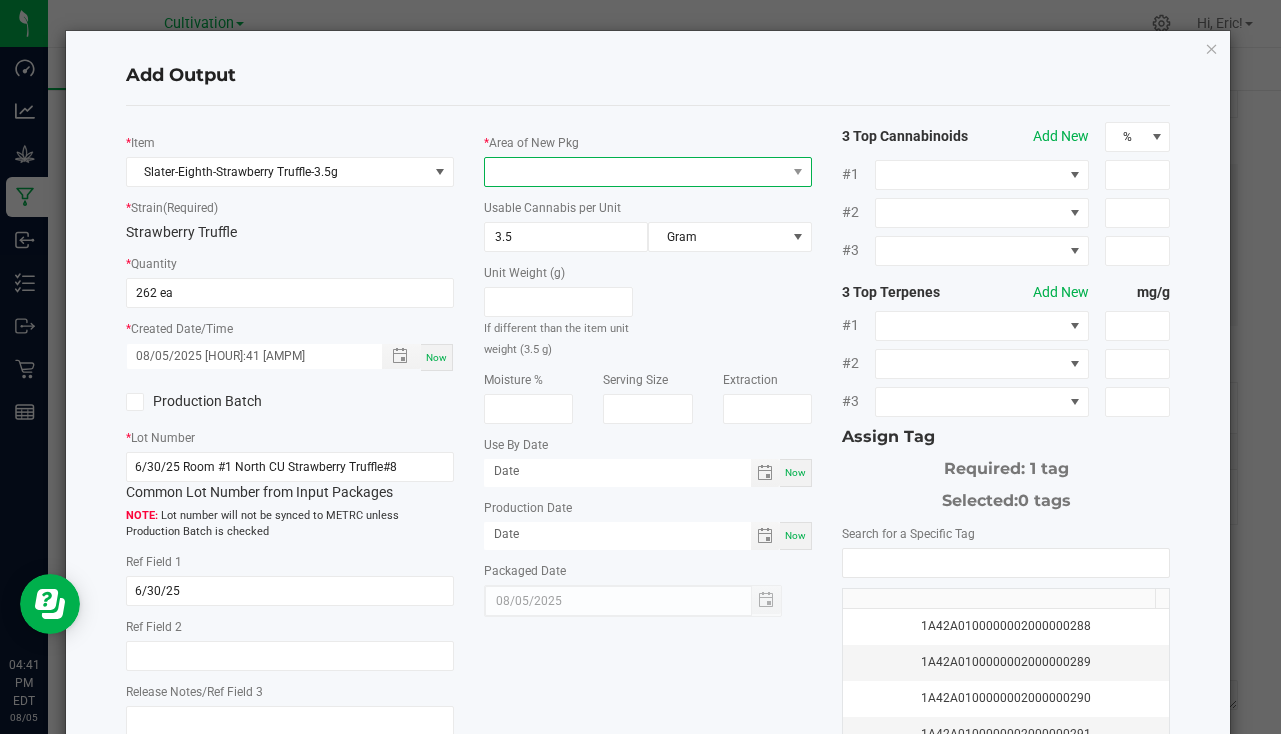 click at bounding box center [635, 172] 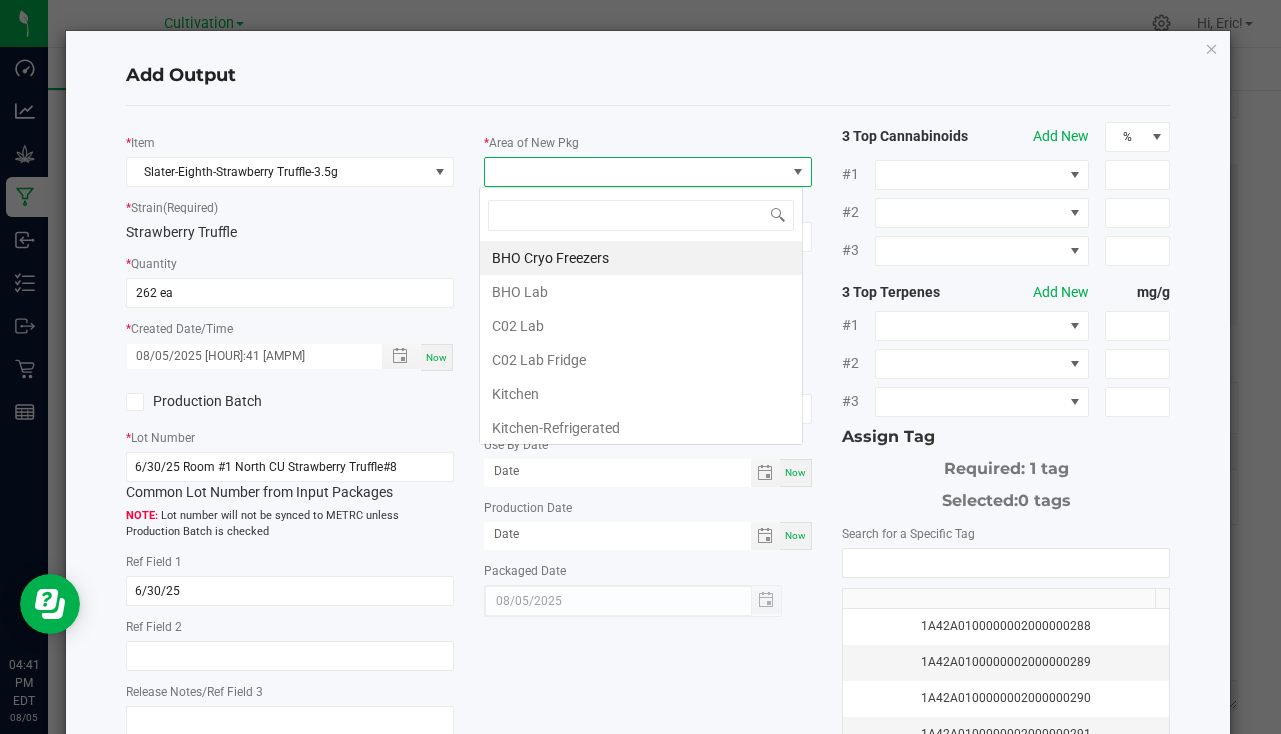 scroll, scrollTop: 99970, scrollLeft: 99676, axis: both 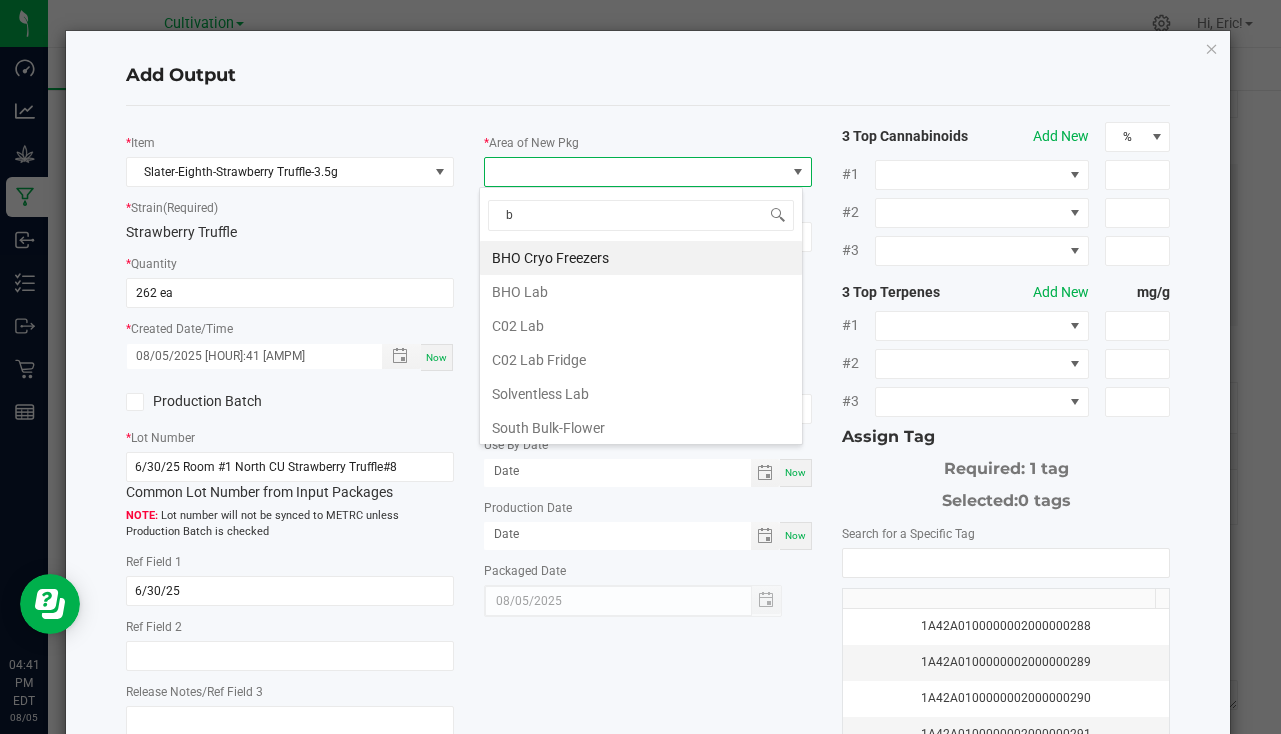 type on "bu" 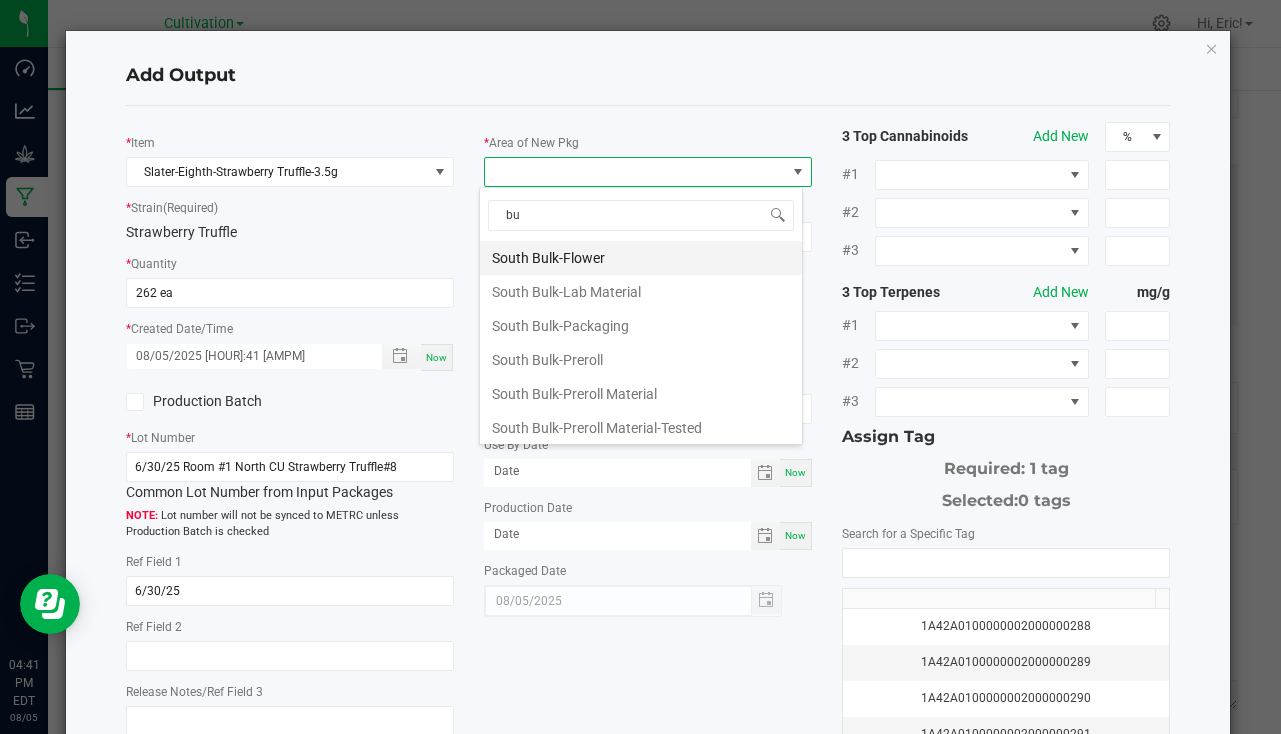 click on "South Bulk-Flower" at bounding box center [641, 258] 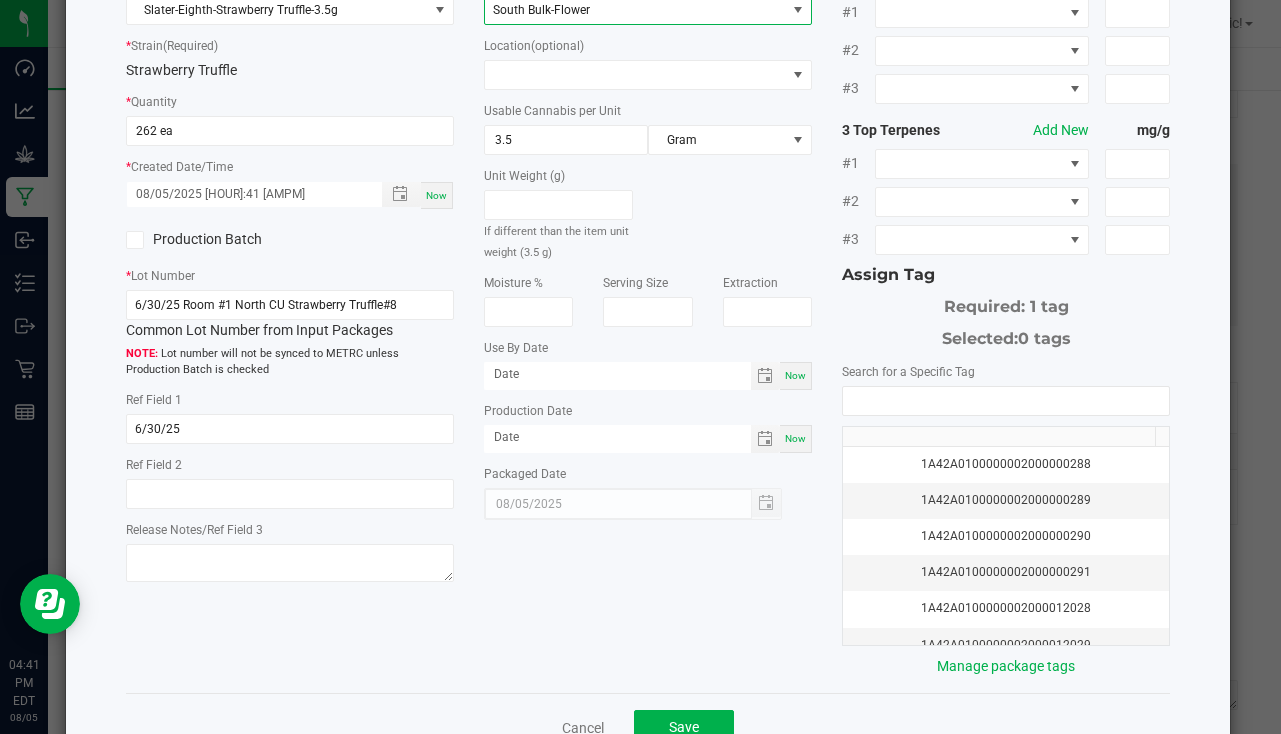 scroll, scrollTop: 221, scrollLeft: 0, axis: vertical 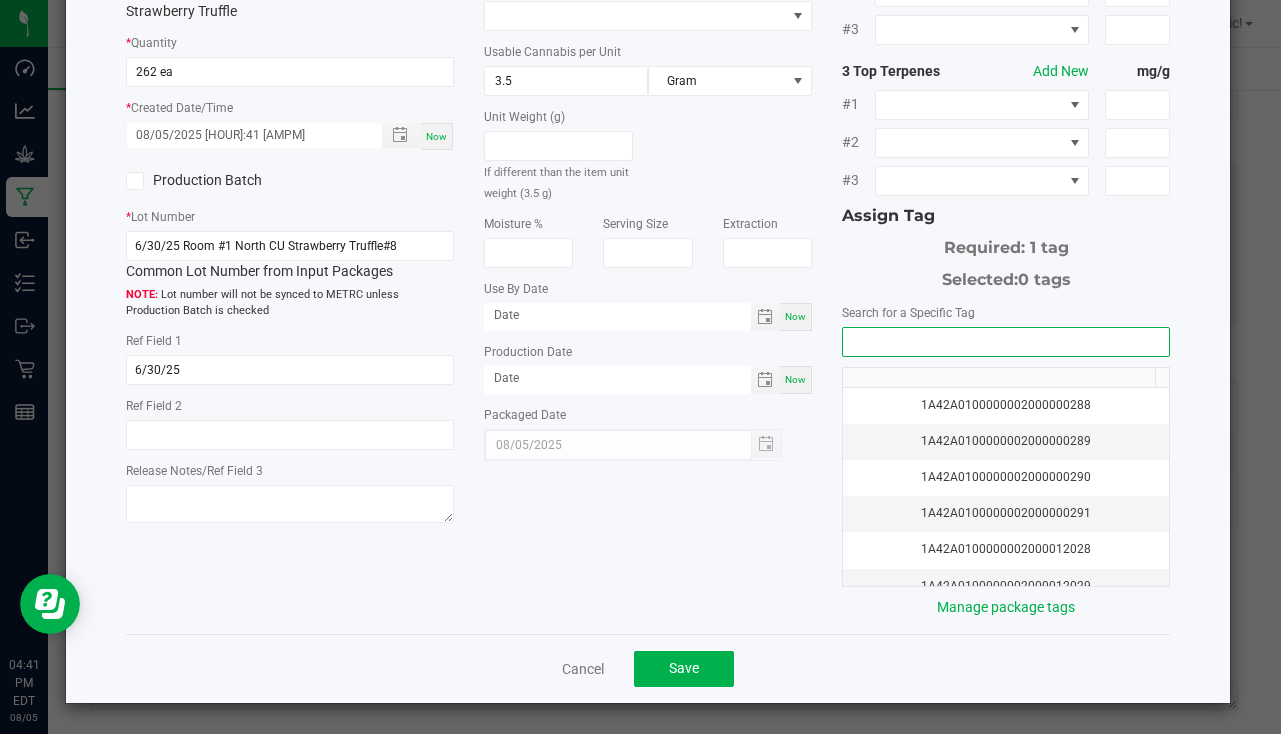 click at bounding box center [1006, 342] 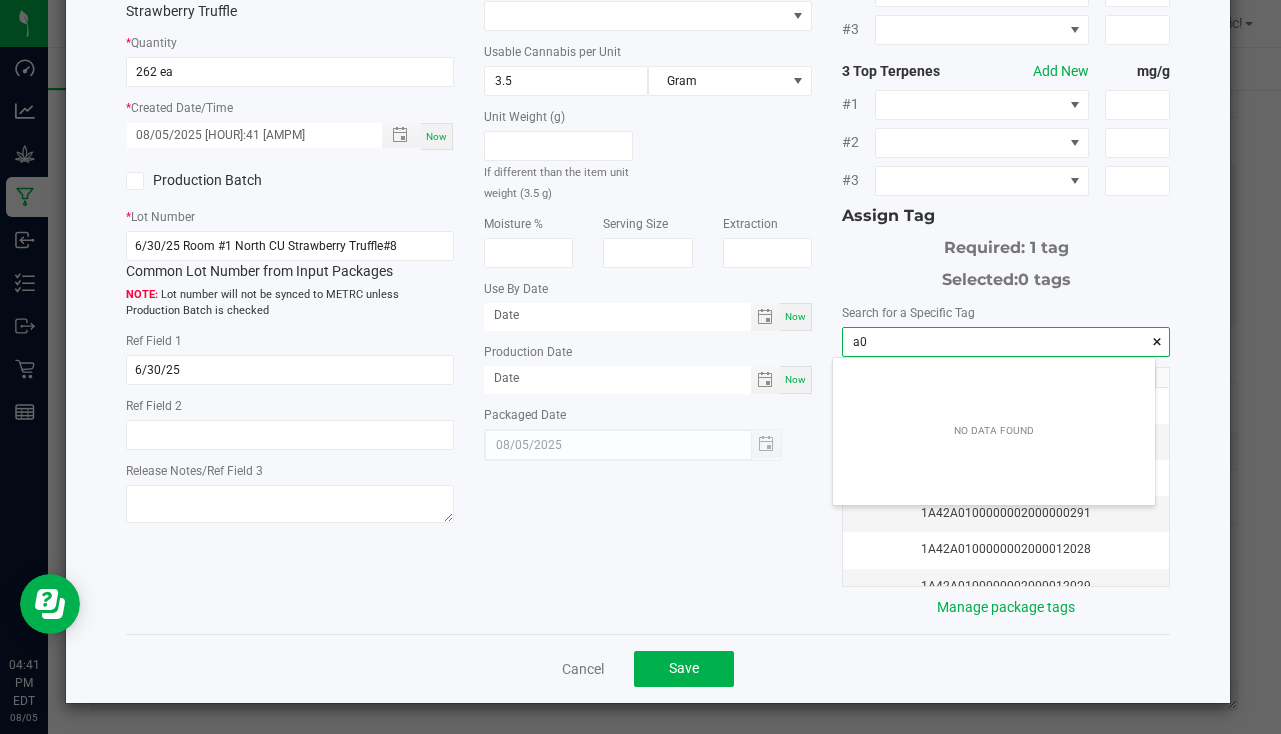 scroll, scrollTop: 99972, scrollLeft: 99678, axis: both 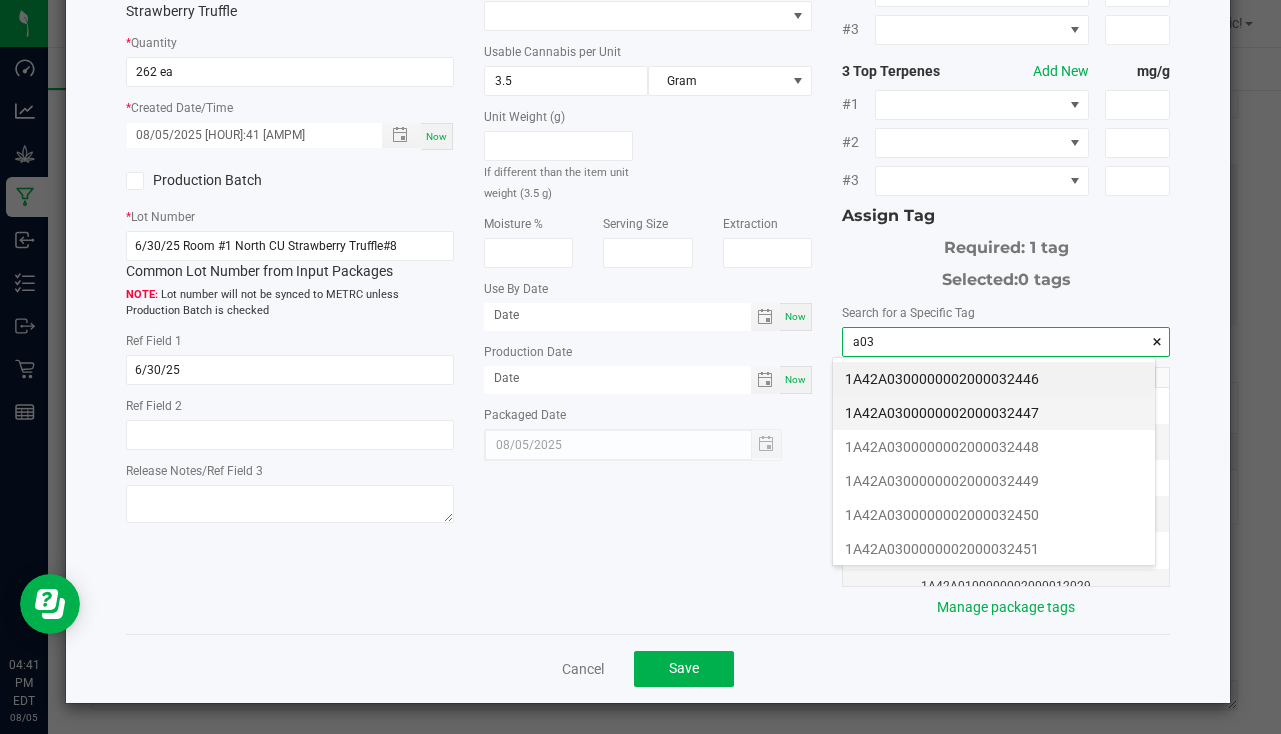 click on "1A42A0300000002000032447" at bounding box center (994, 413) 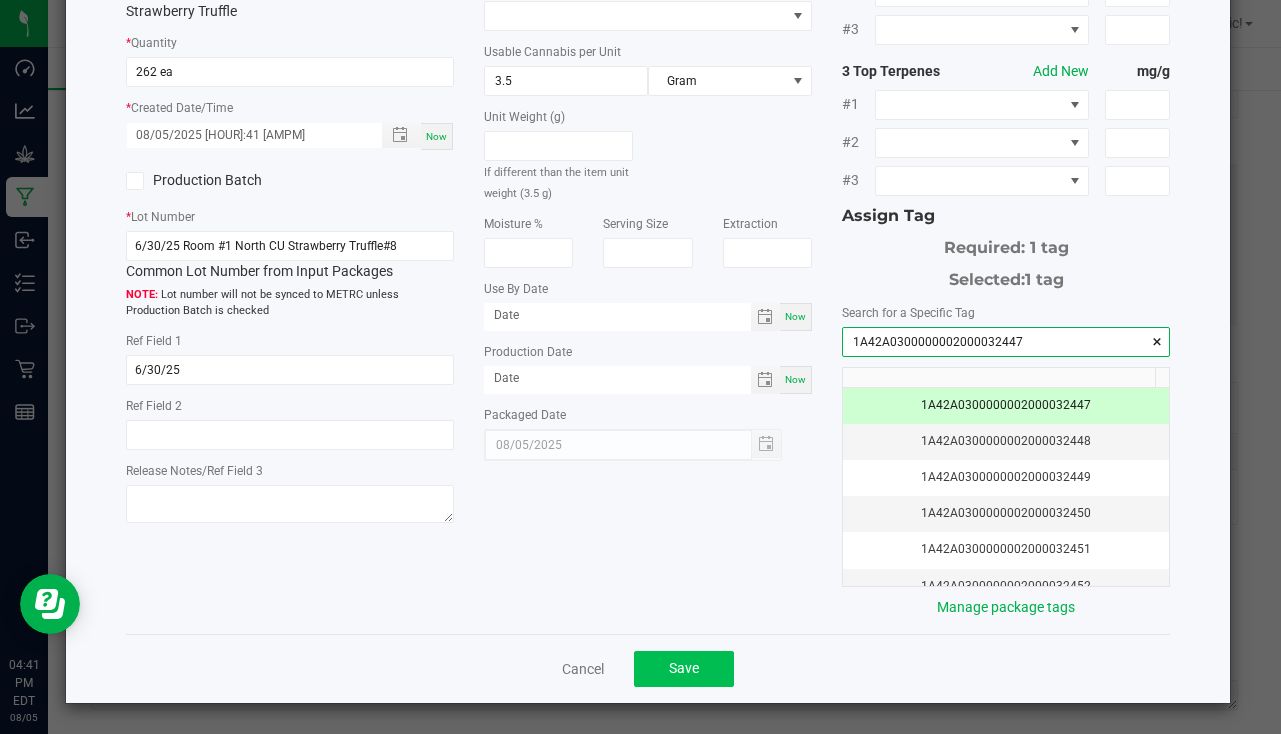 type on "1A42A0300000002000032447" 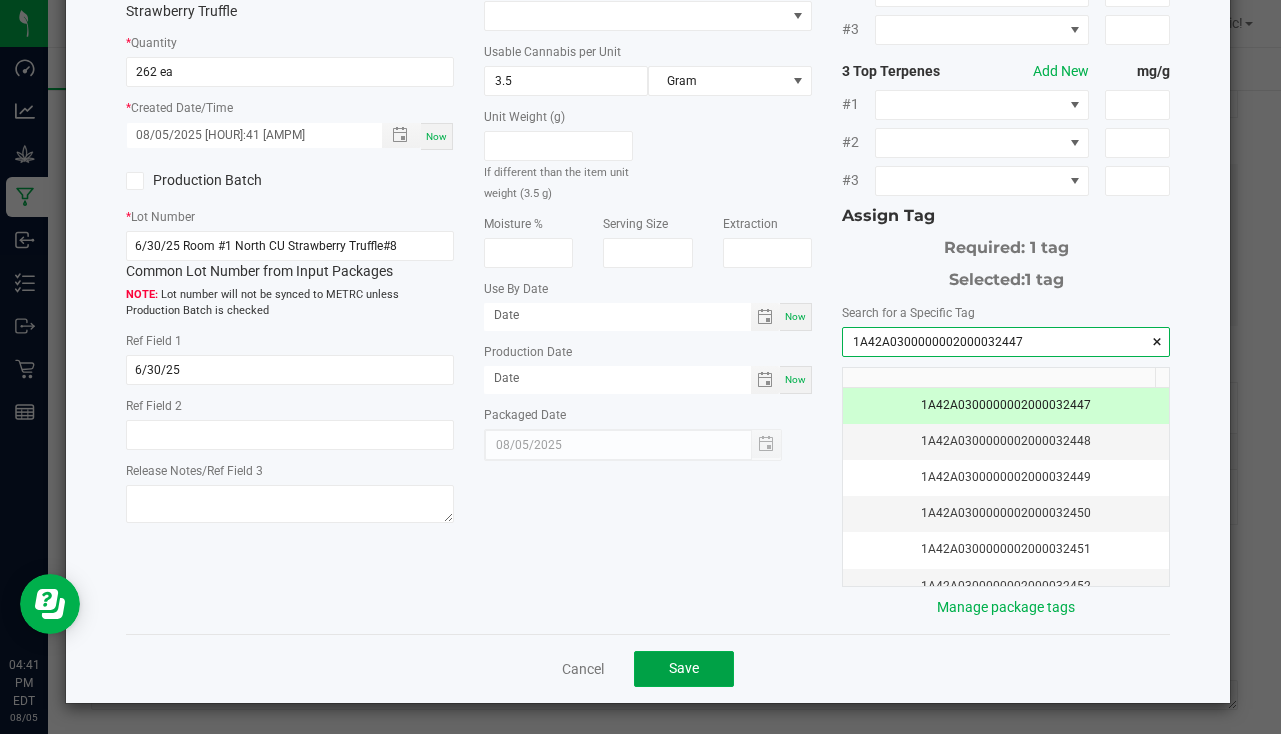 click on "Save" 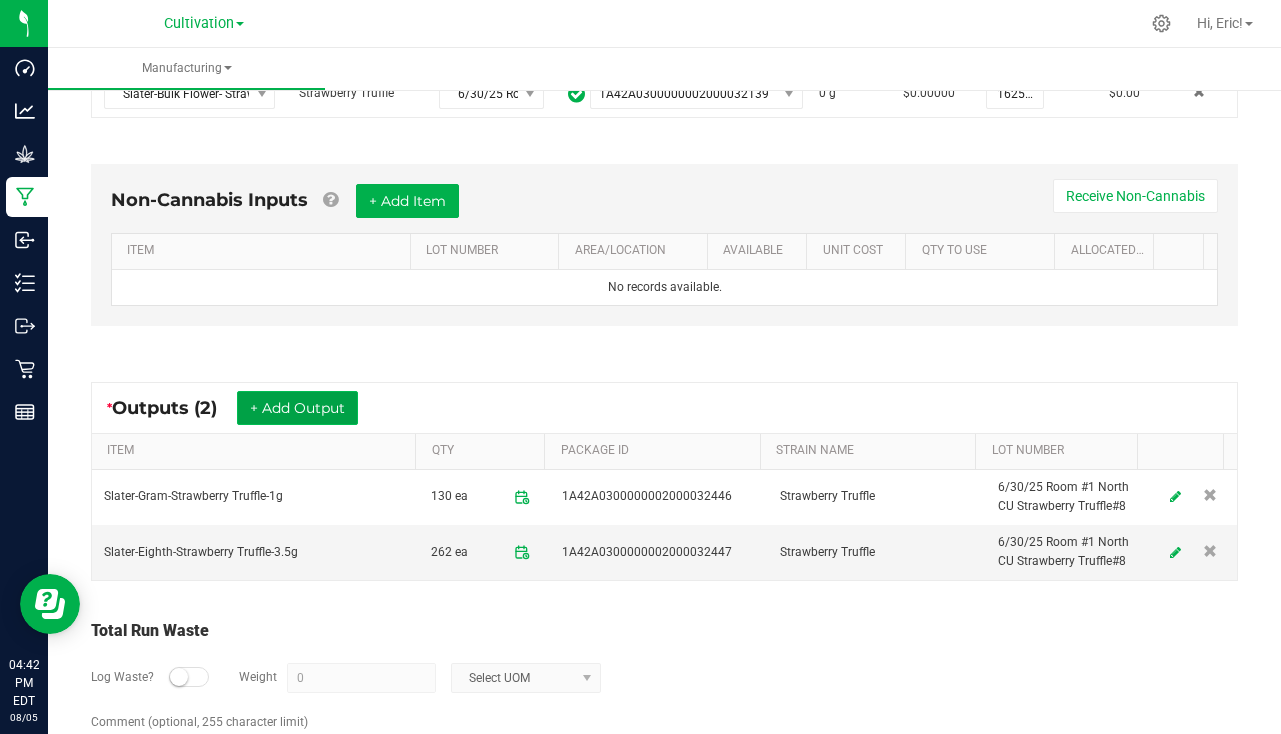 click on "+ Add Output" at bounding box center (297, 408) 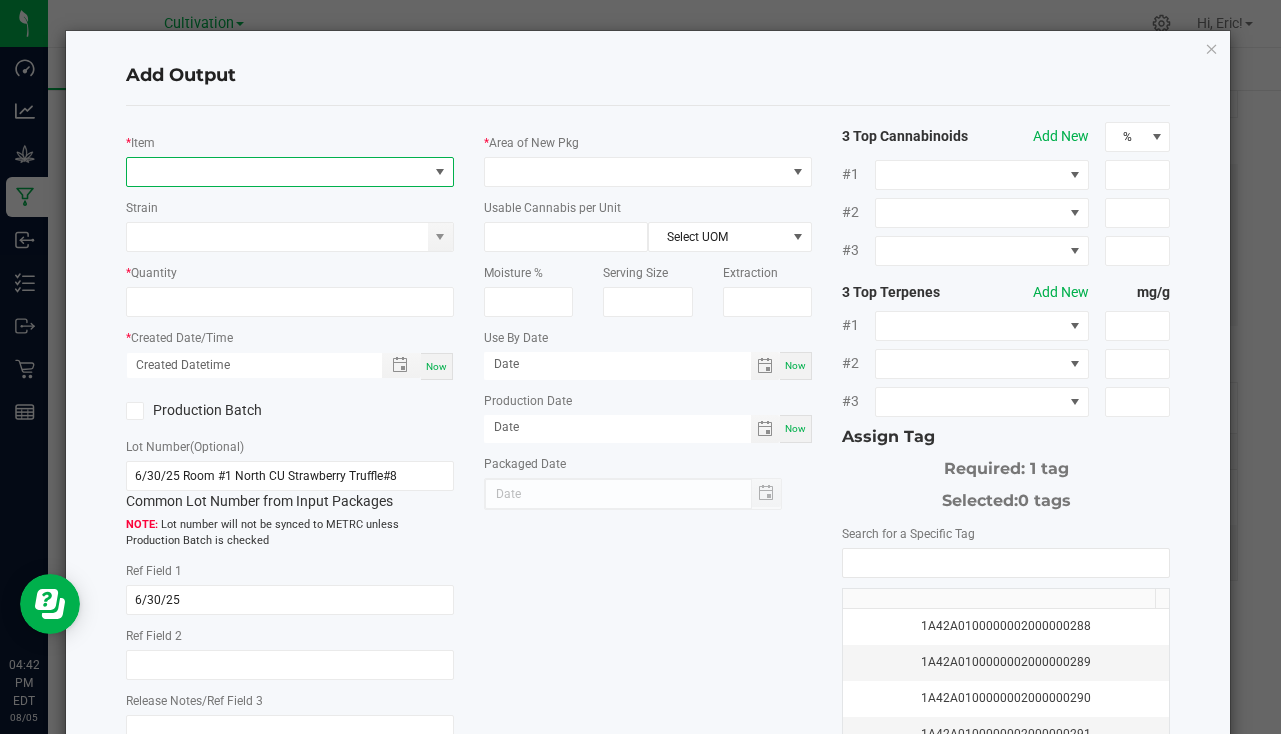 click at bounding box center [277, 172] 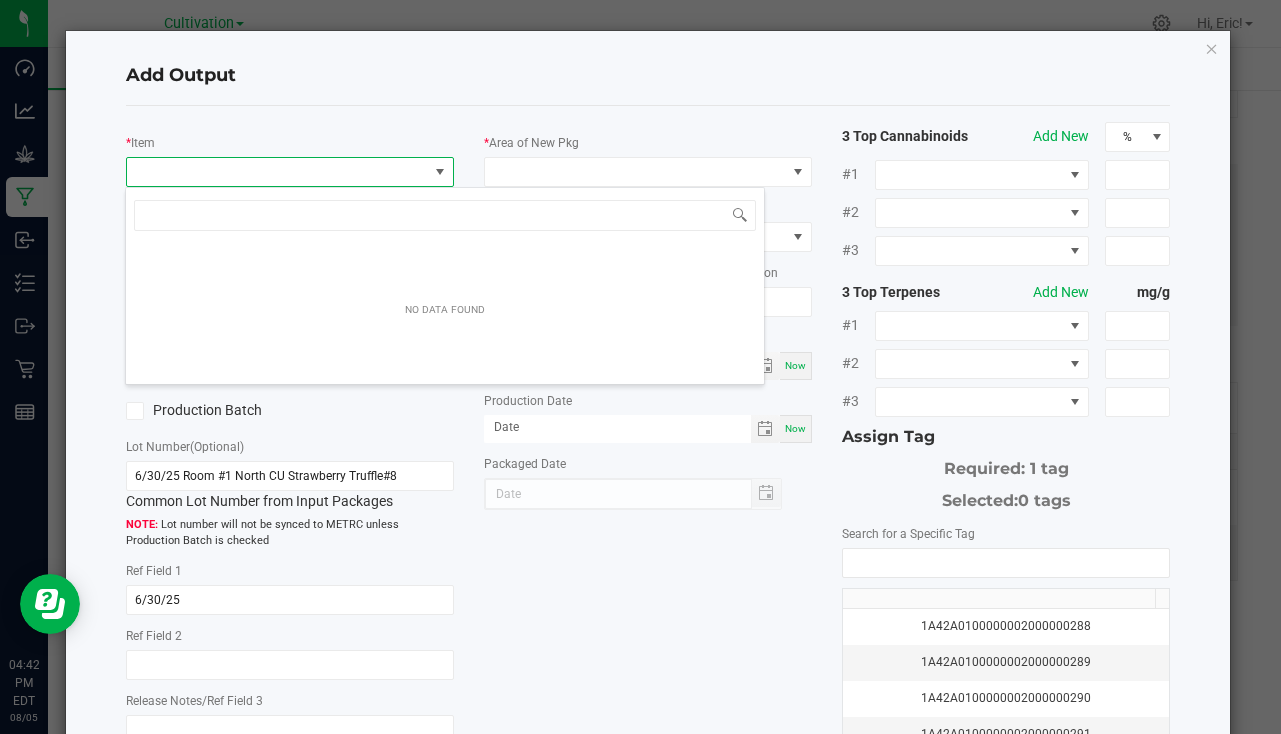 scroll, scrollTop: 99970, scrollLeft: 99676, axis: both 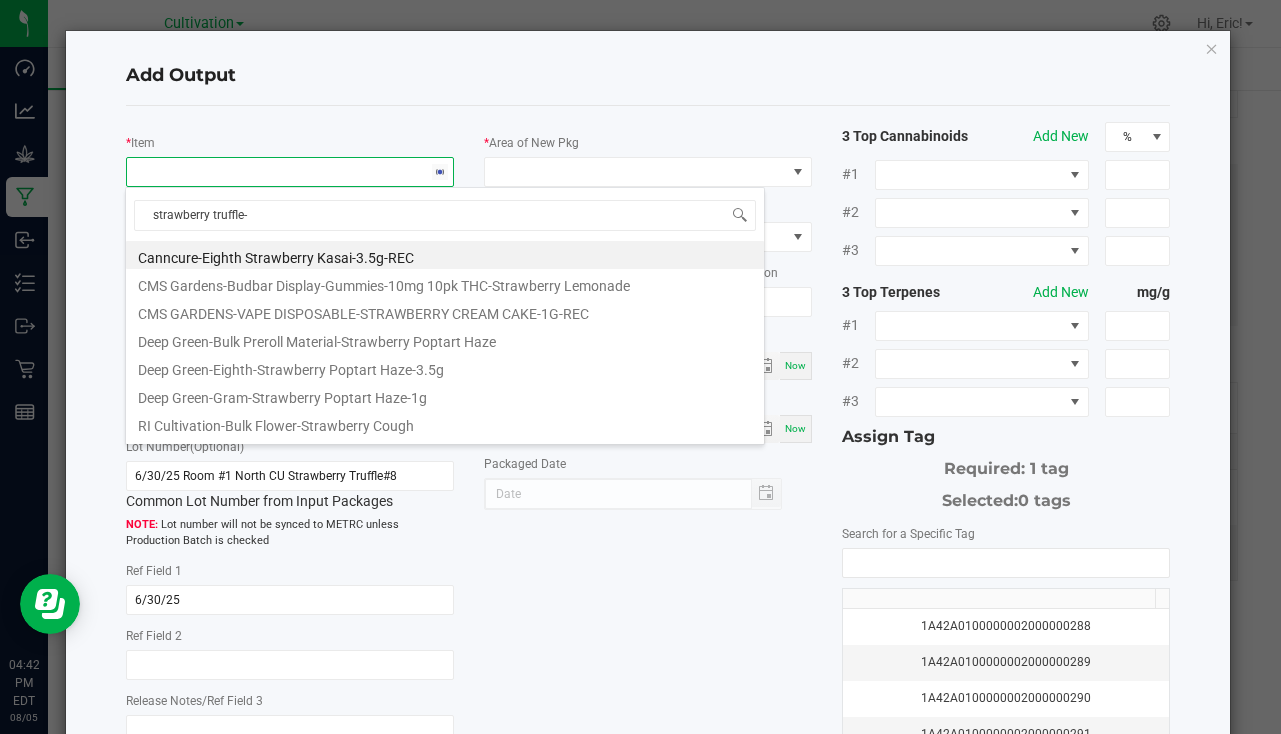 type on "strawberry truffle-3" 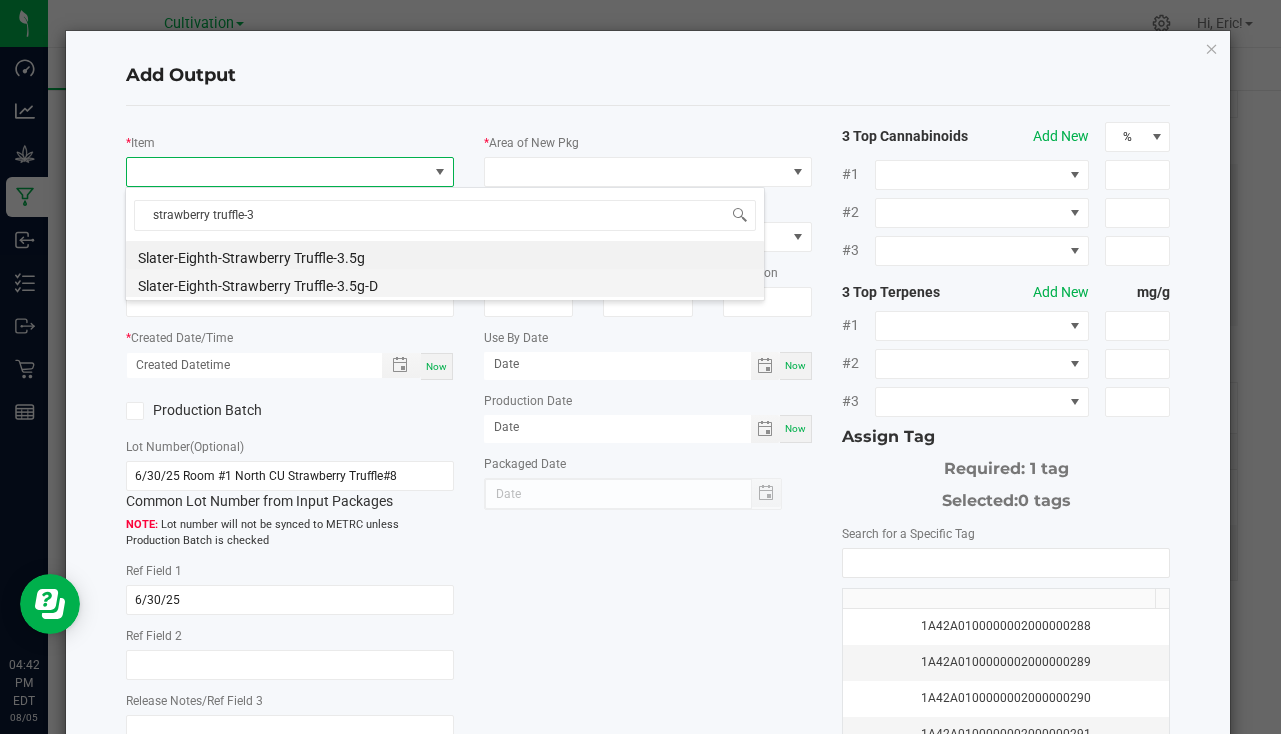 click on "Slater-Eighth-Strawberry Truffle-3.5g-D" at bounding box center [445, 283] 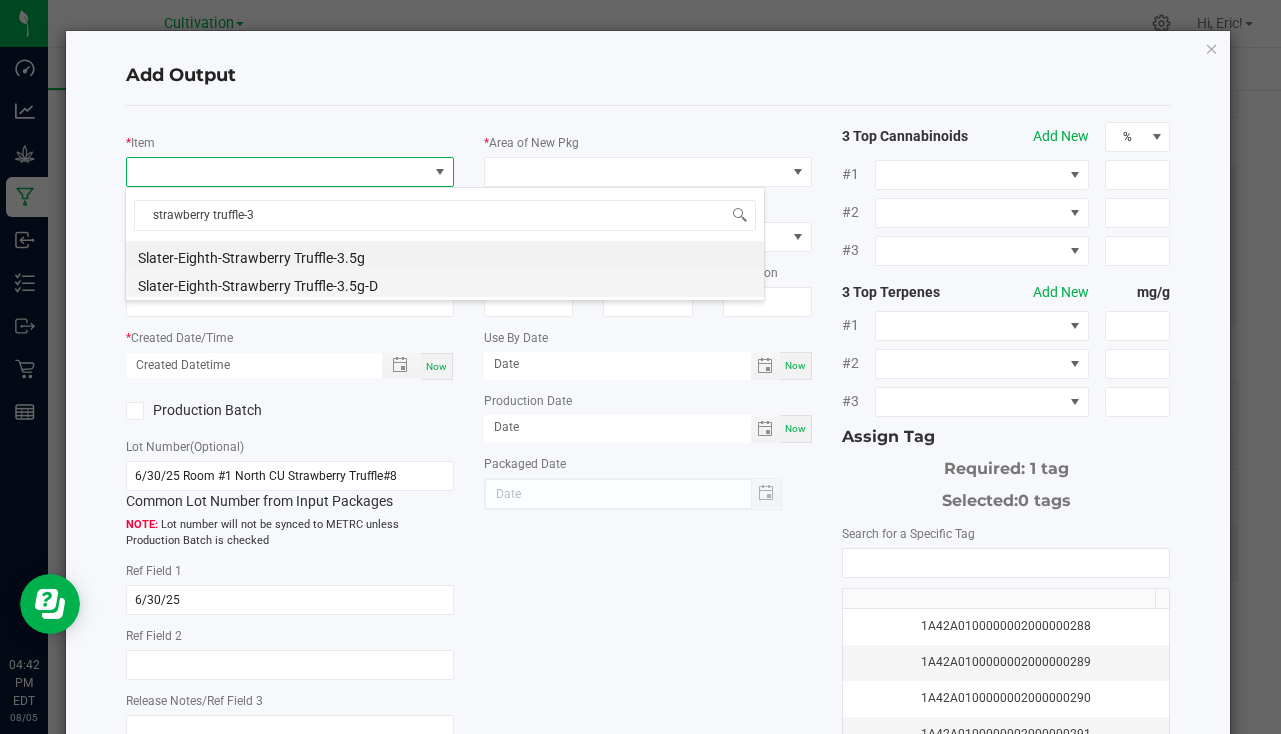 type on "0 ea" 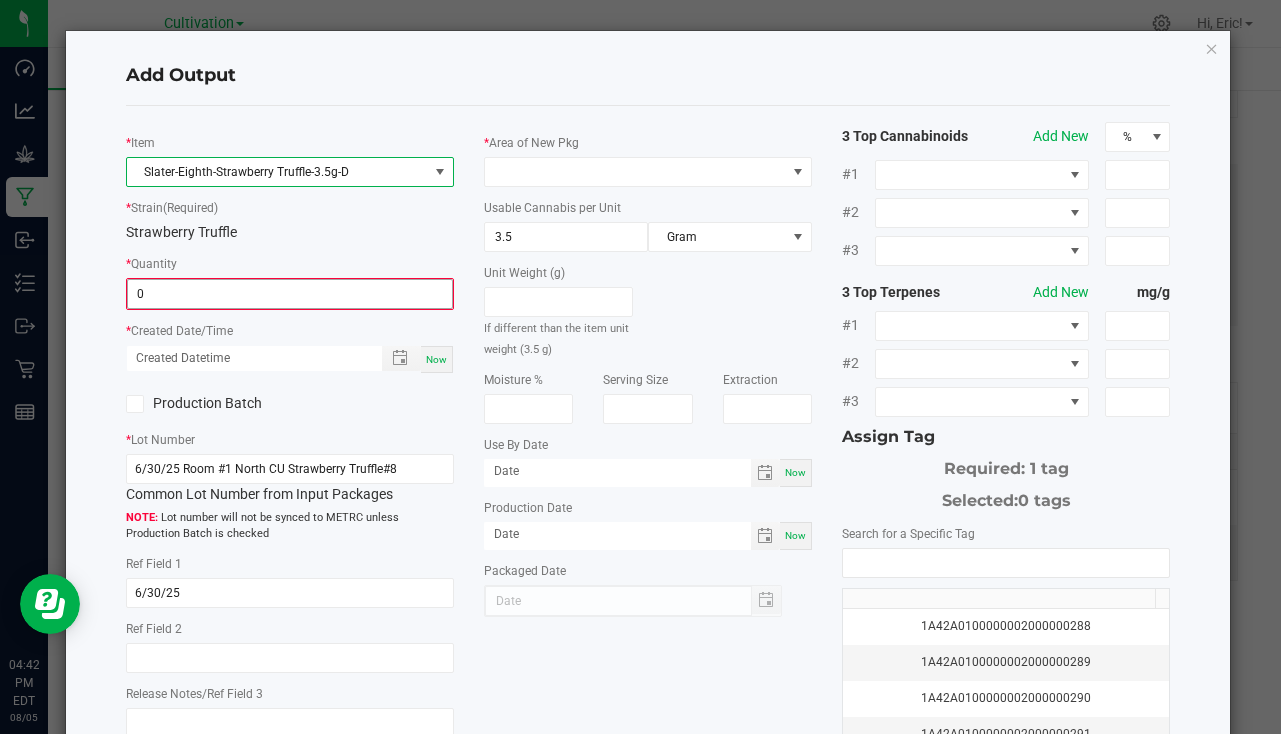 click on "0" at bounding box center [290, 294] 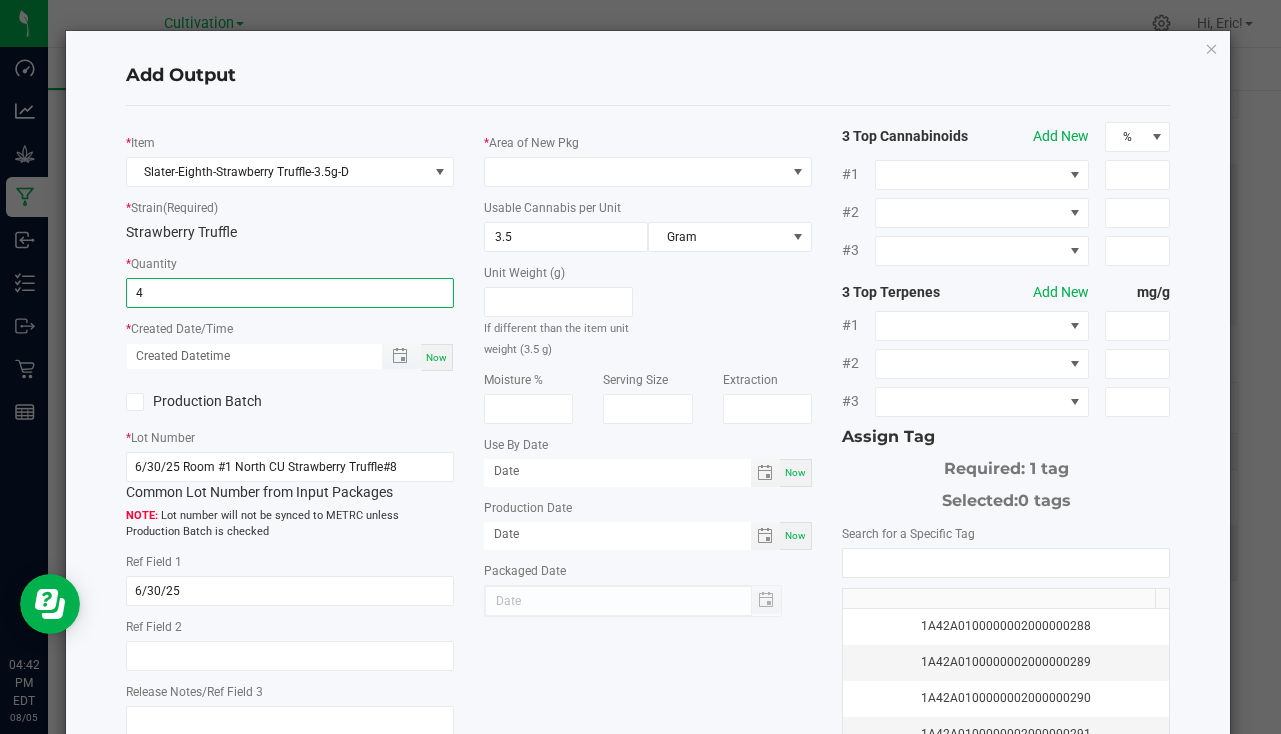 type on "4 ea" 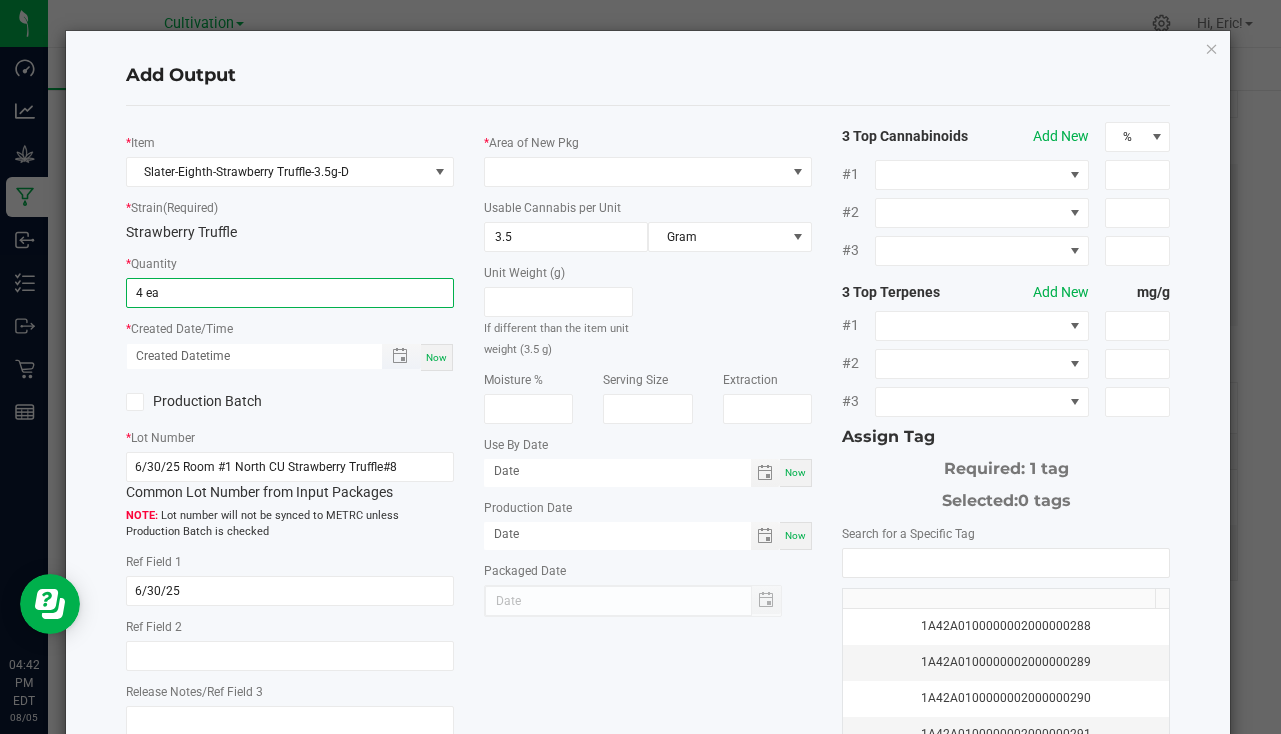 click on "Now" at bounding box center [290, 357] 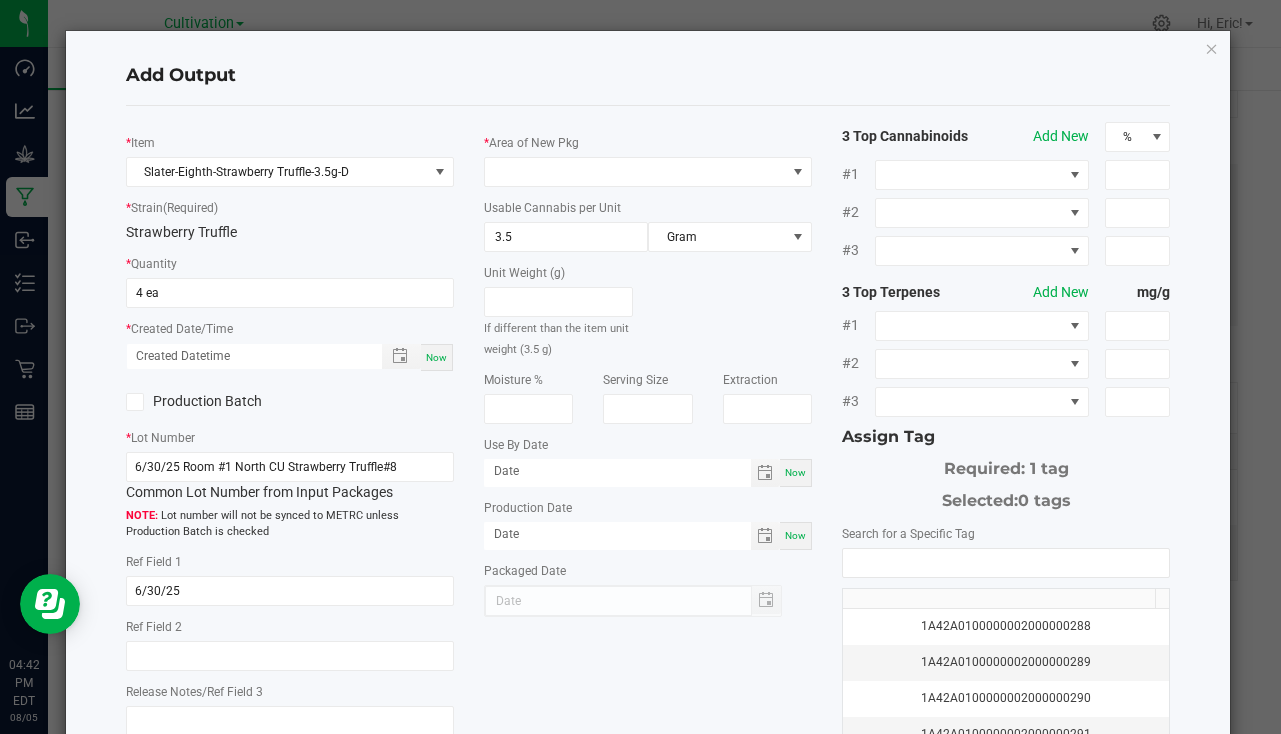 click on "Now" at bounding box center (436, 357) 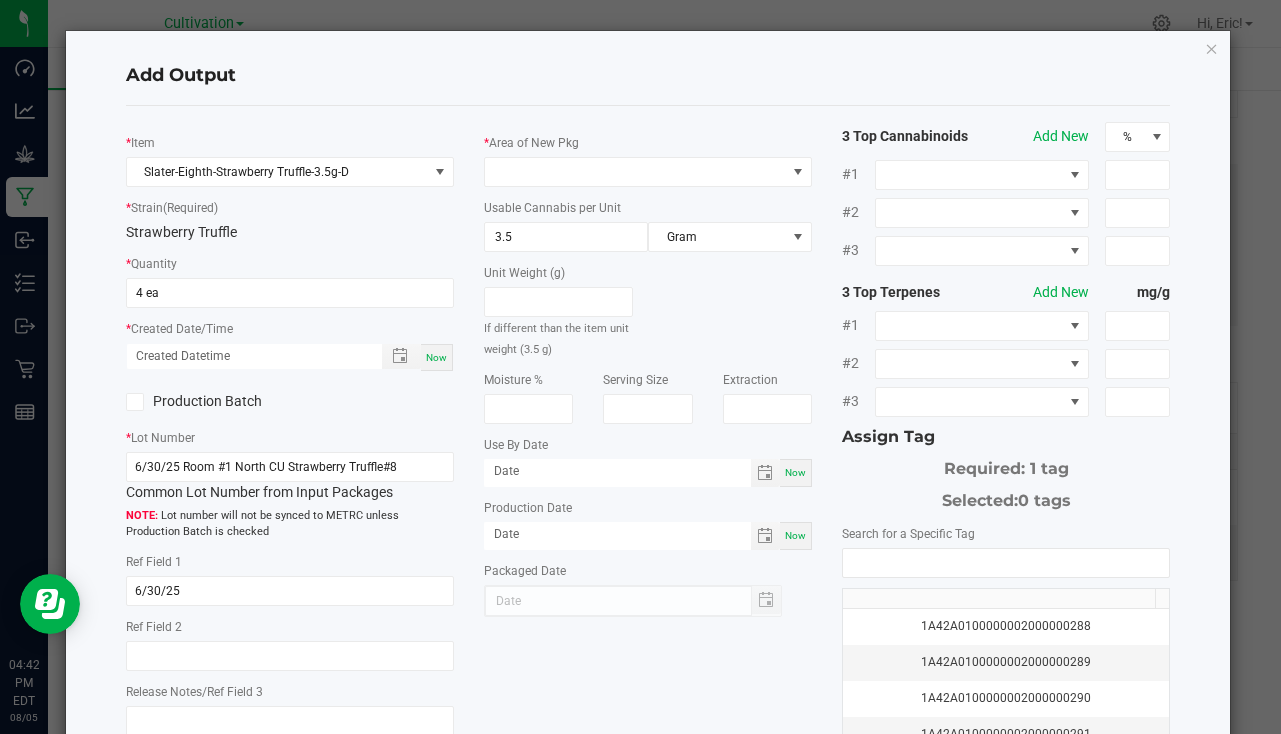 type on "[MONTH]/05/2025 [HOUR]:42 [AMPM]" 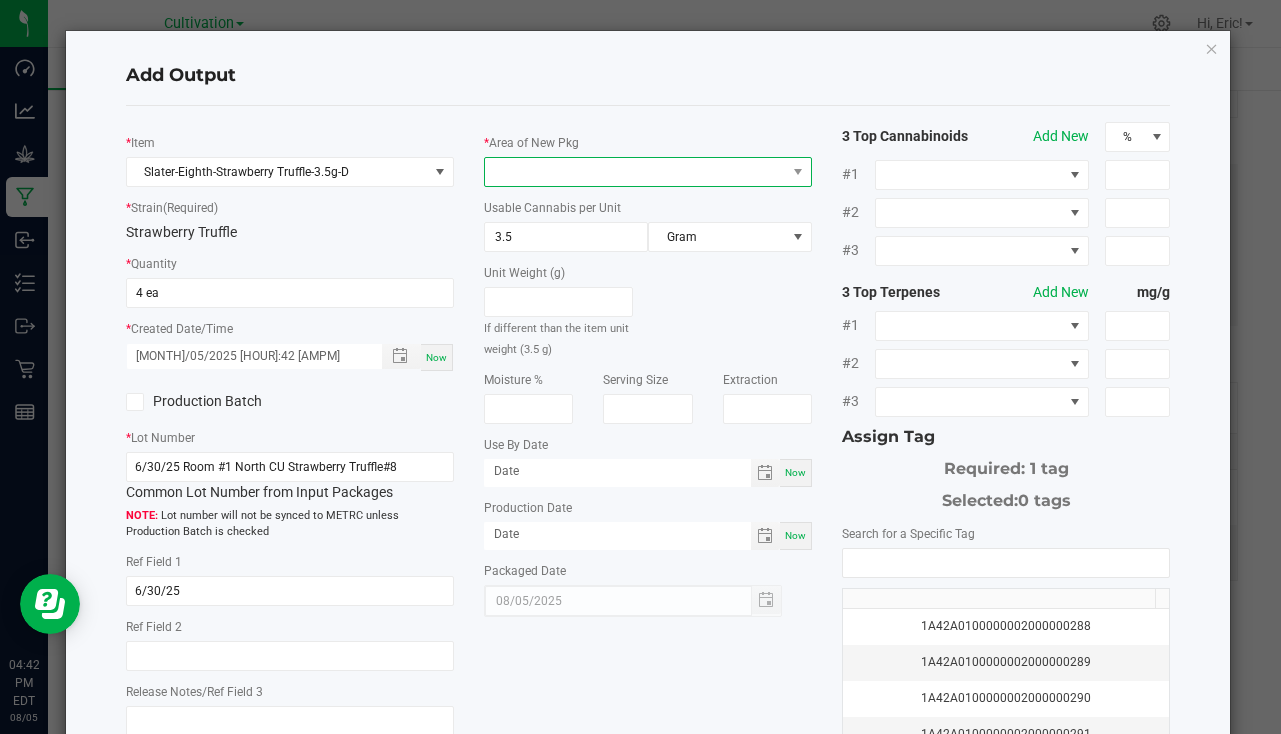 click at bounding box center (635, 172) 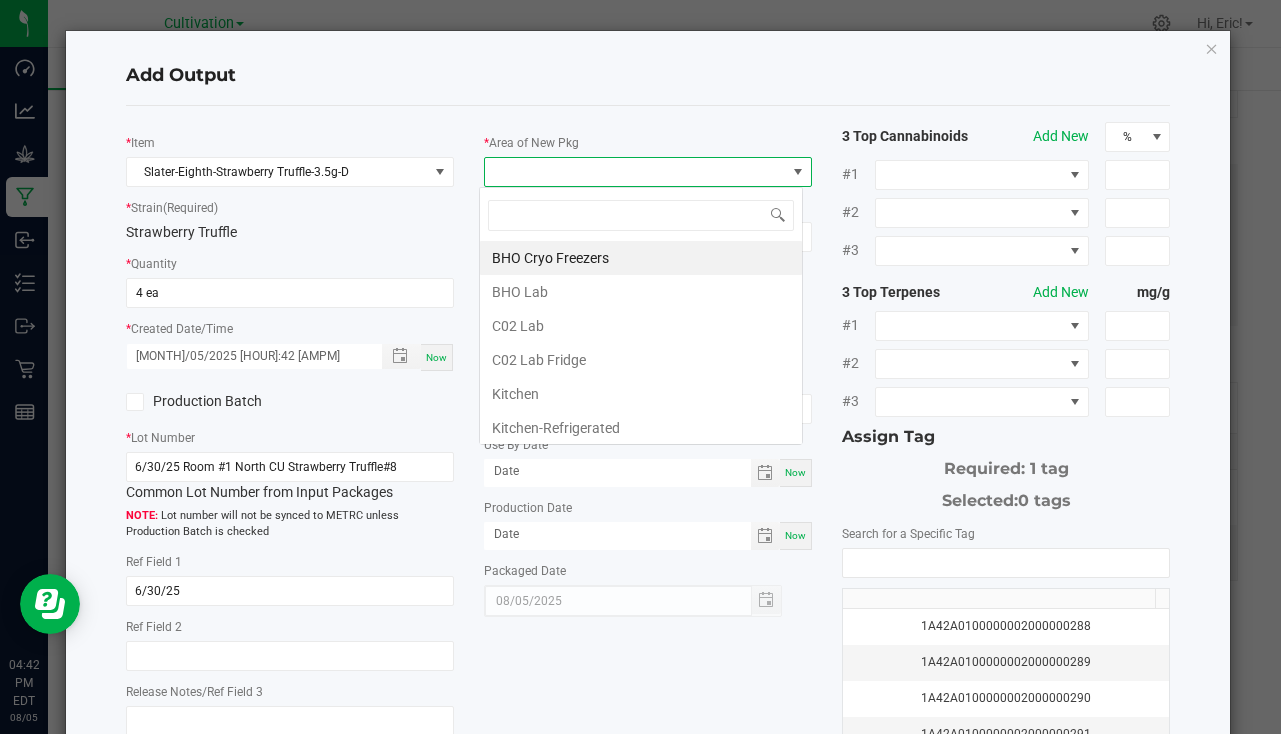 scroll, scrollTop: 99970, scrollLeft: 99676, axis: both 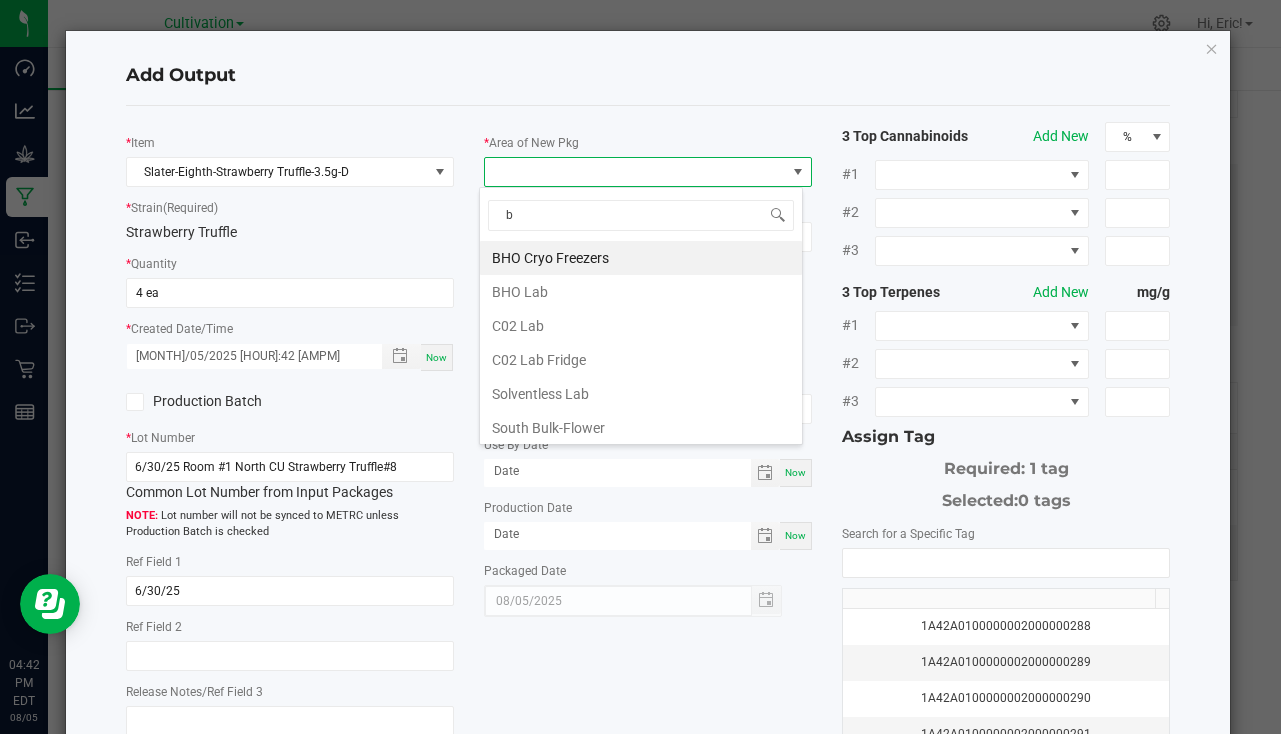 type on "bu" 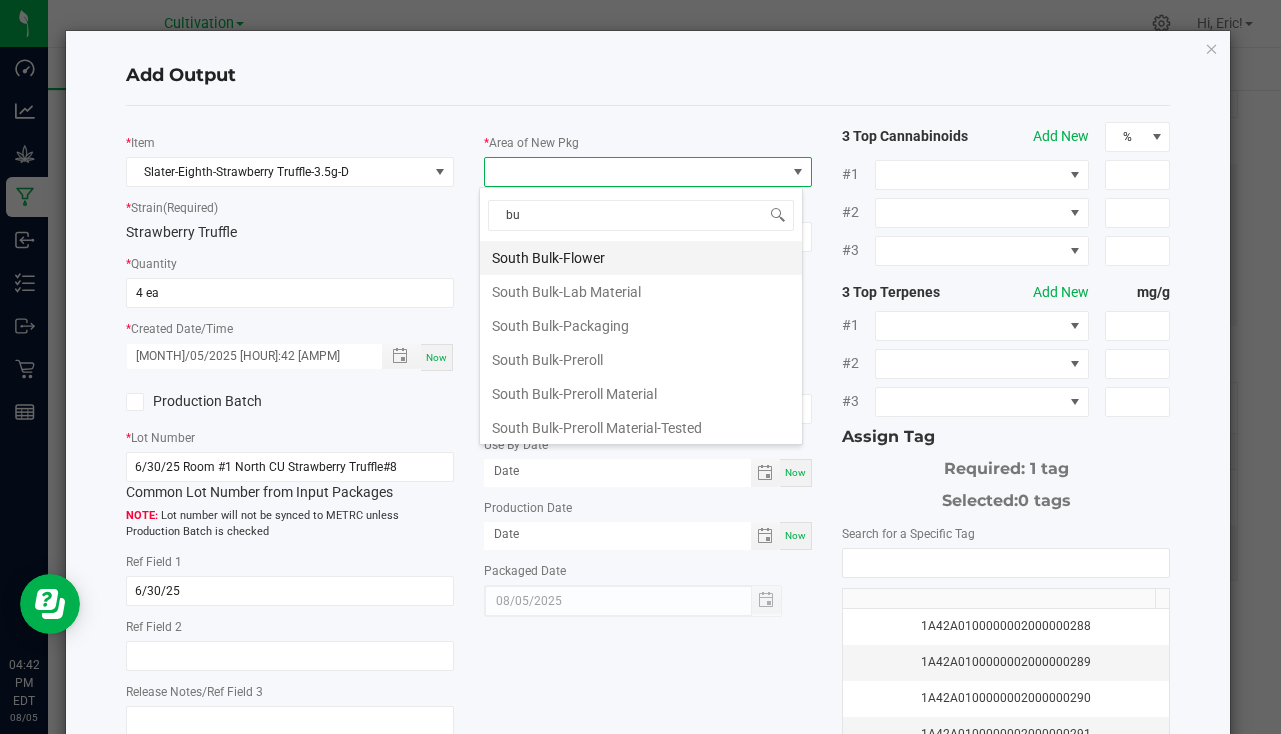 click on "South Bulk-Flower" at bounding box center (641, 258) 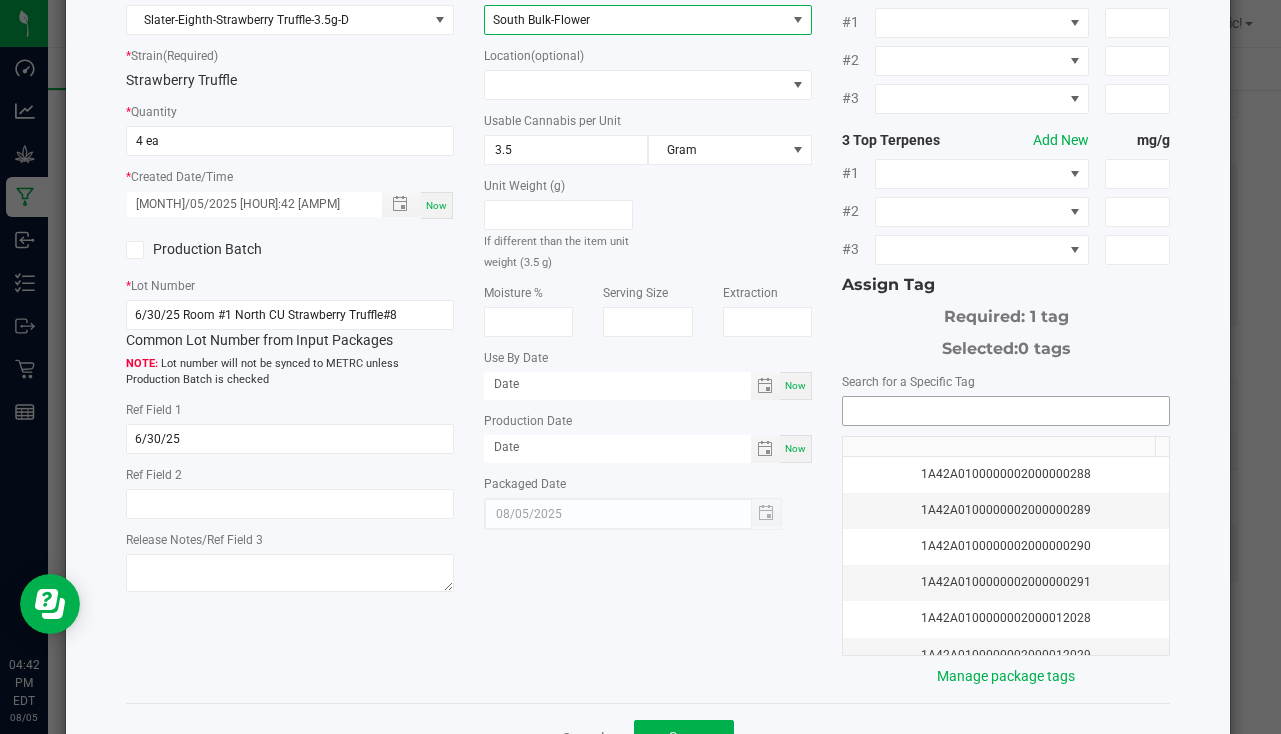 scroll, scrollTop: 221, scrollLeft: 0, axis: vertical 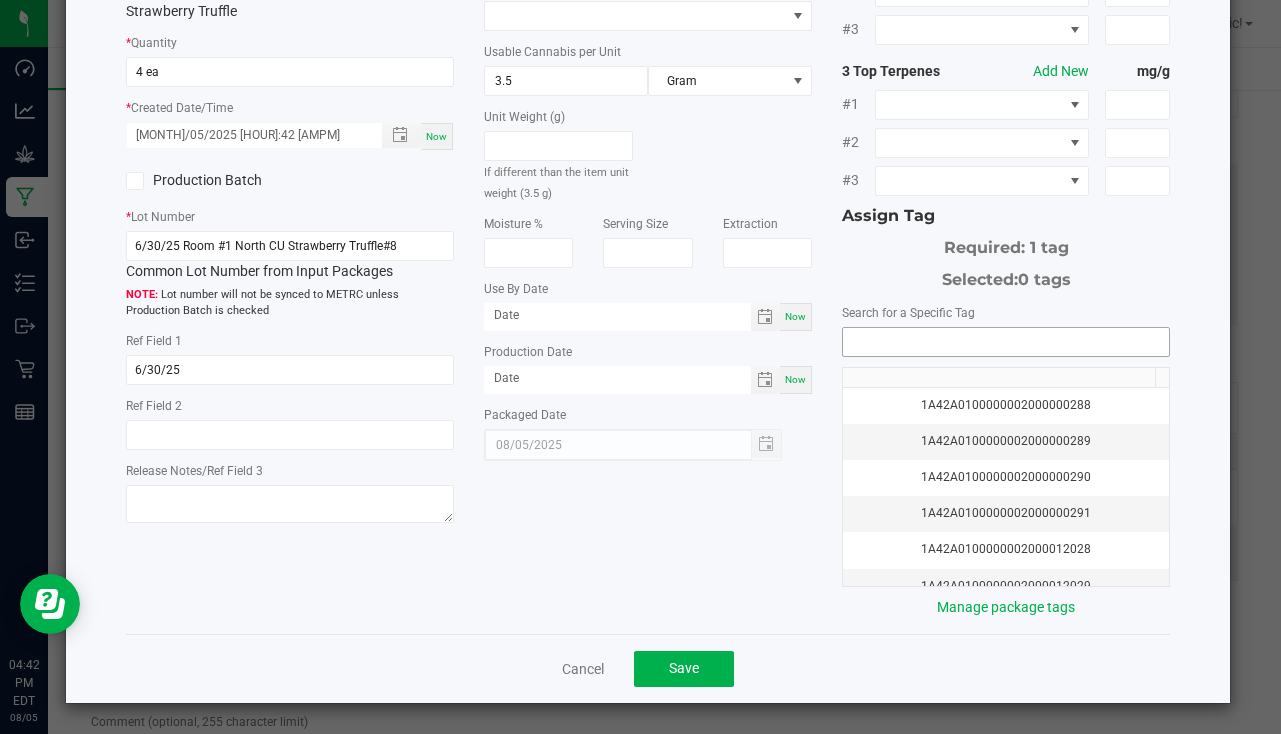 click at bounding box center [1006, 342] 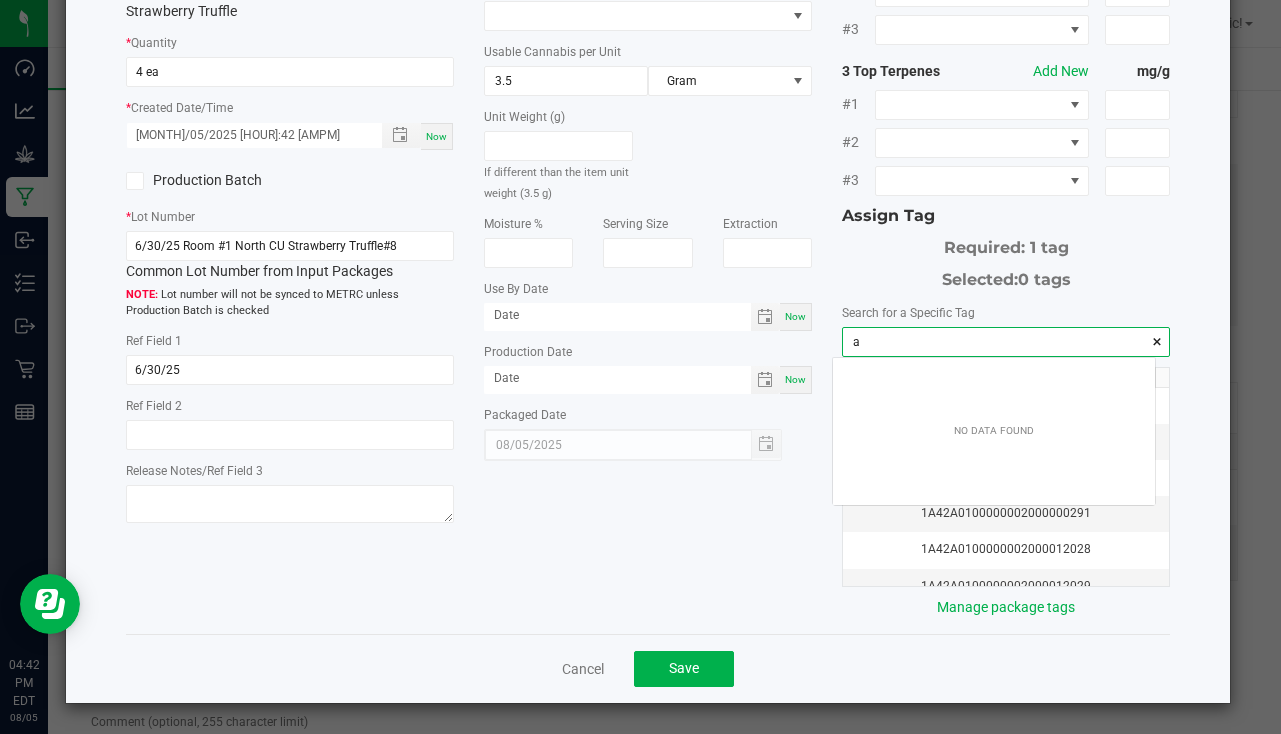 scroll, scrollTop: 99972, scrollLeft: 99678, axis: both 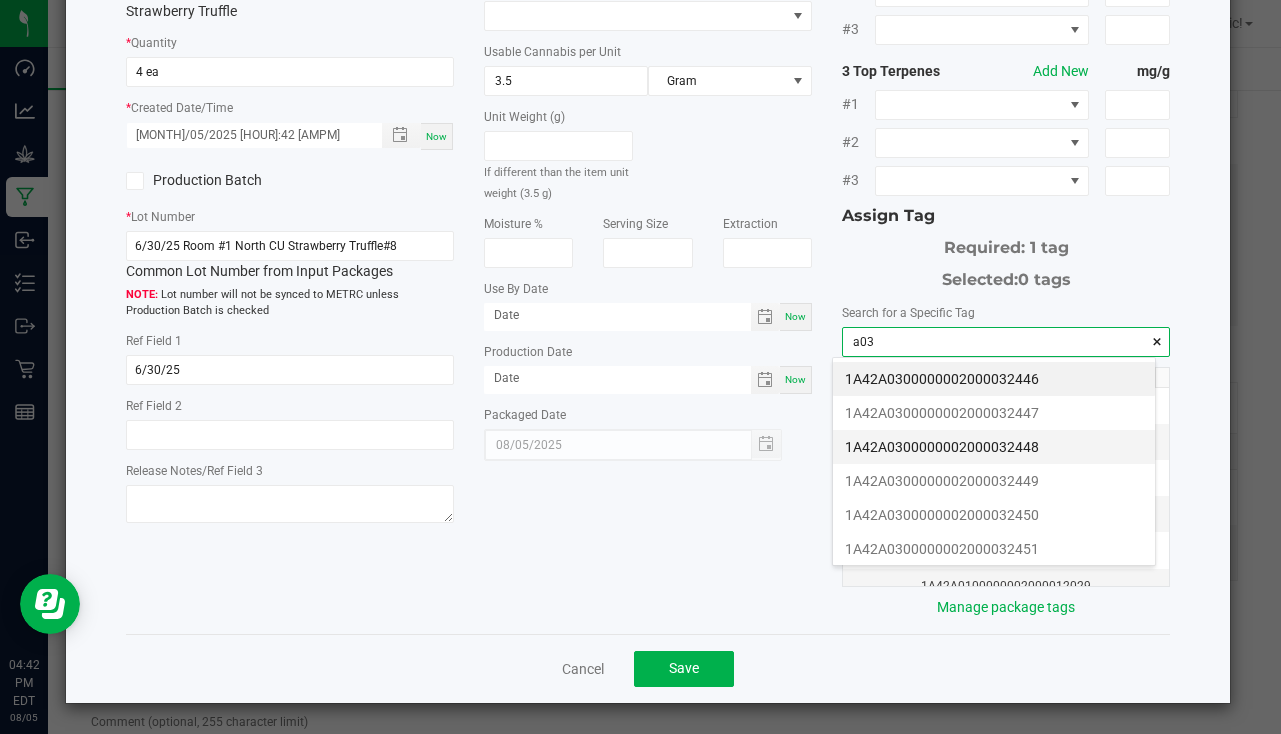 click on "1A42A0300000002000032448" at bounding box center (994, 447) 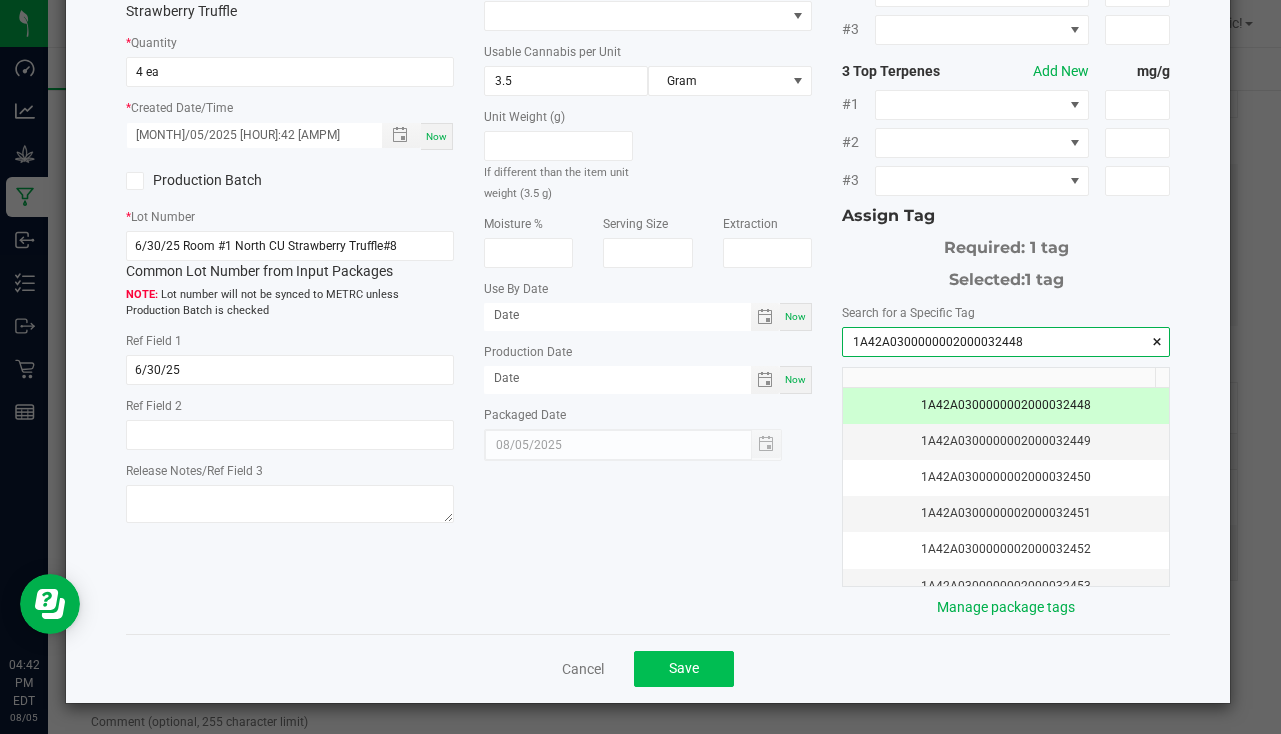 type on "1A42A0300000002000032448" 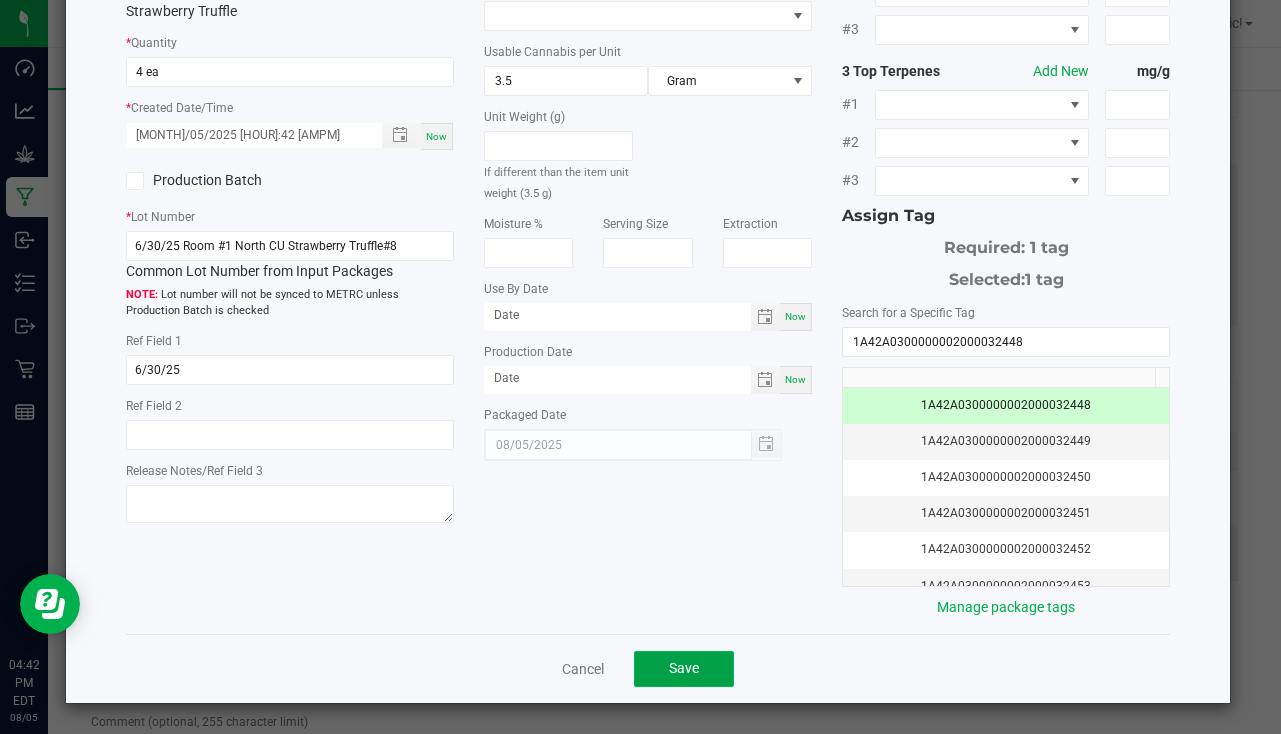 click on "Save" 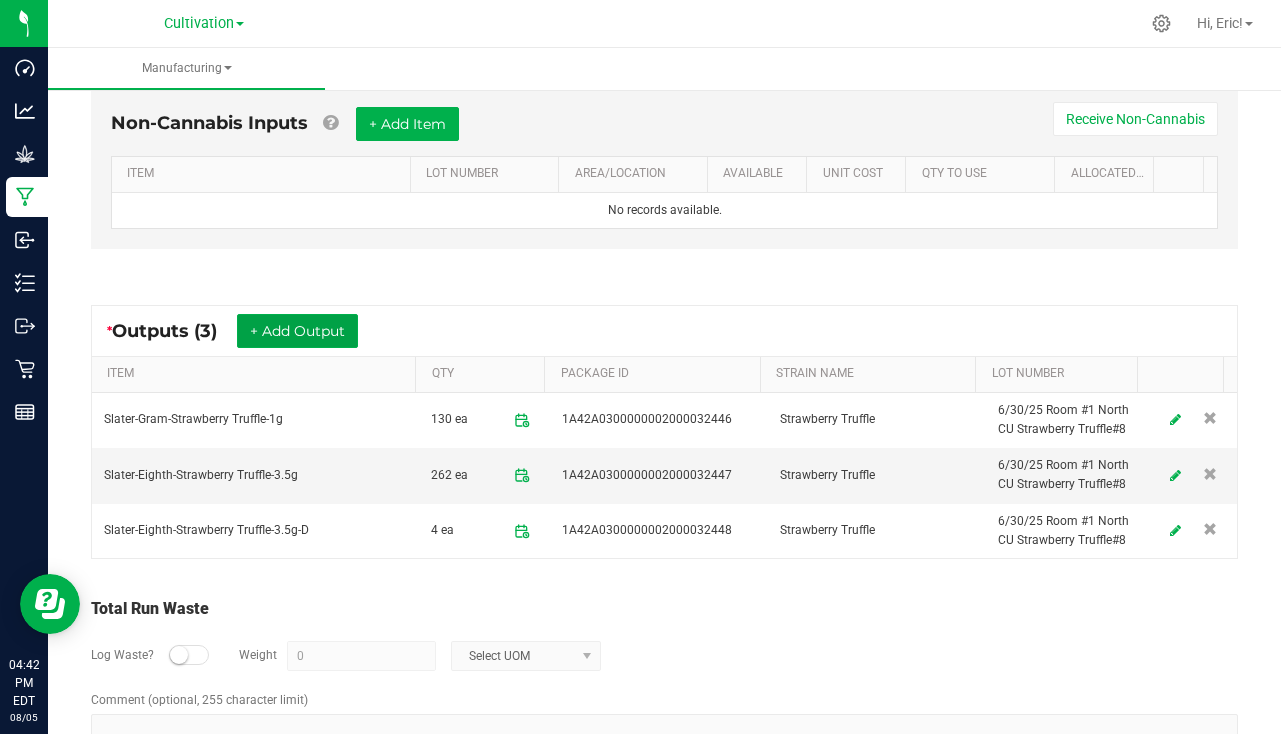 scroll, scrollTop: 584, scrollLeft: 0, axis: vertical 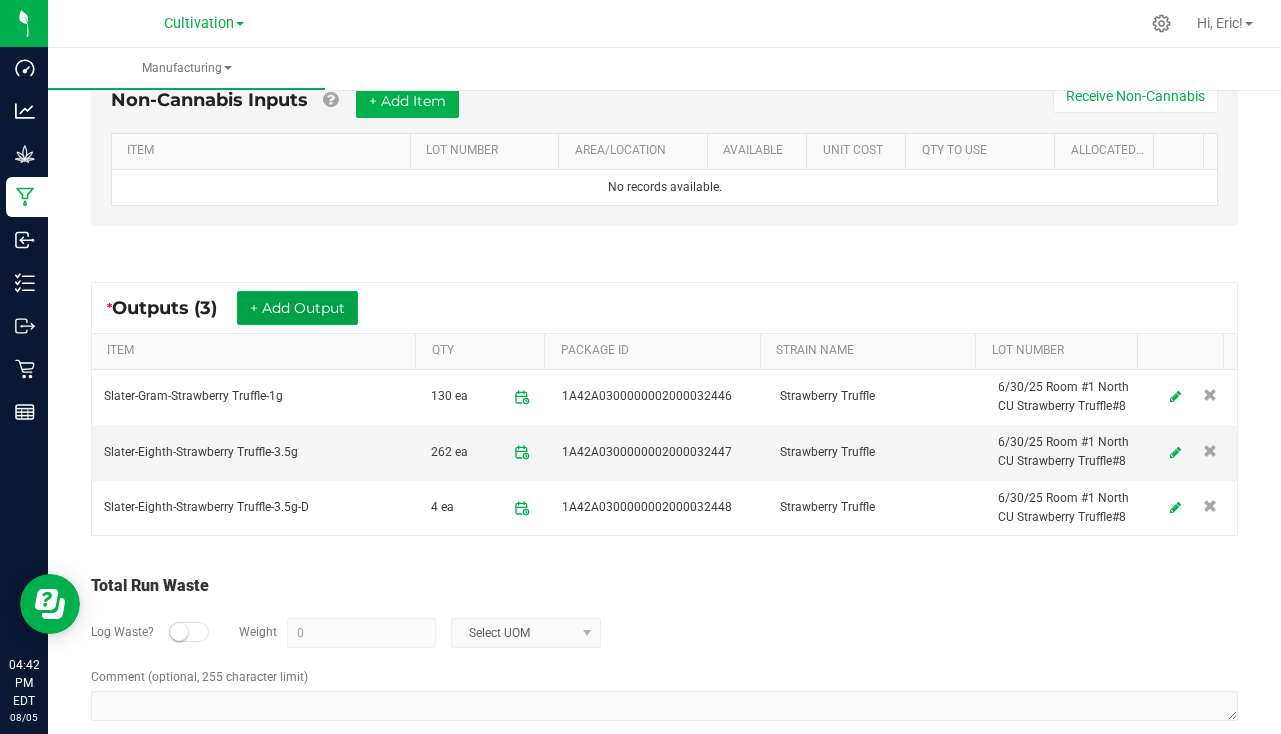 click on "+ Add Output" at bounding box center [297, 308] 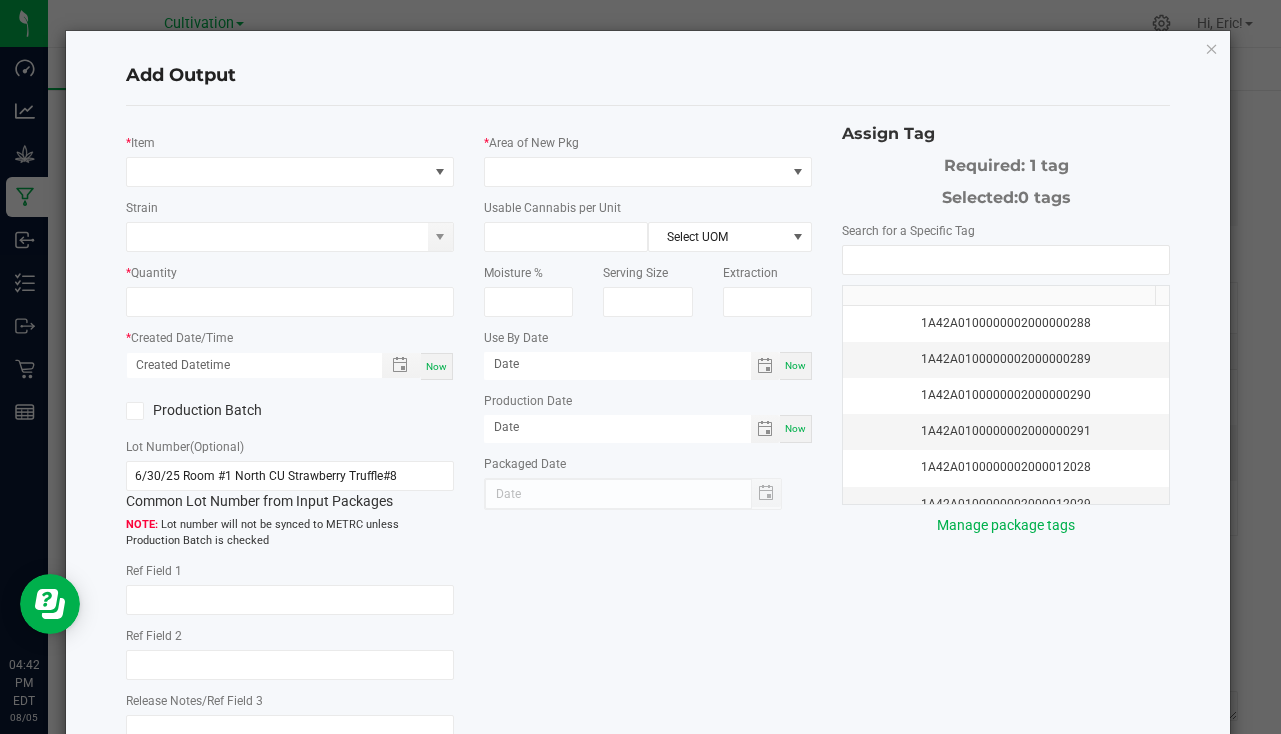 type on "6/30/25" 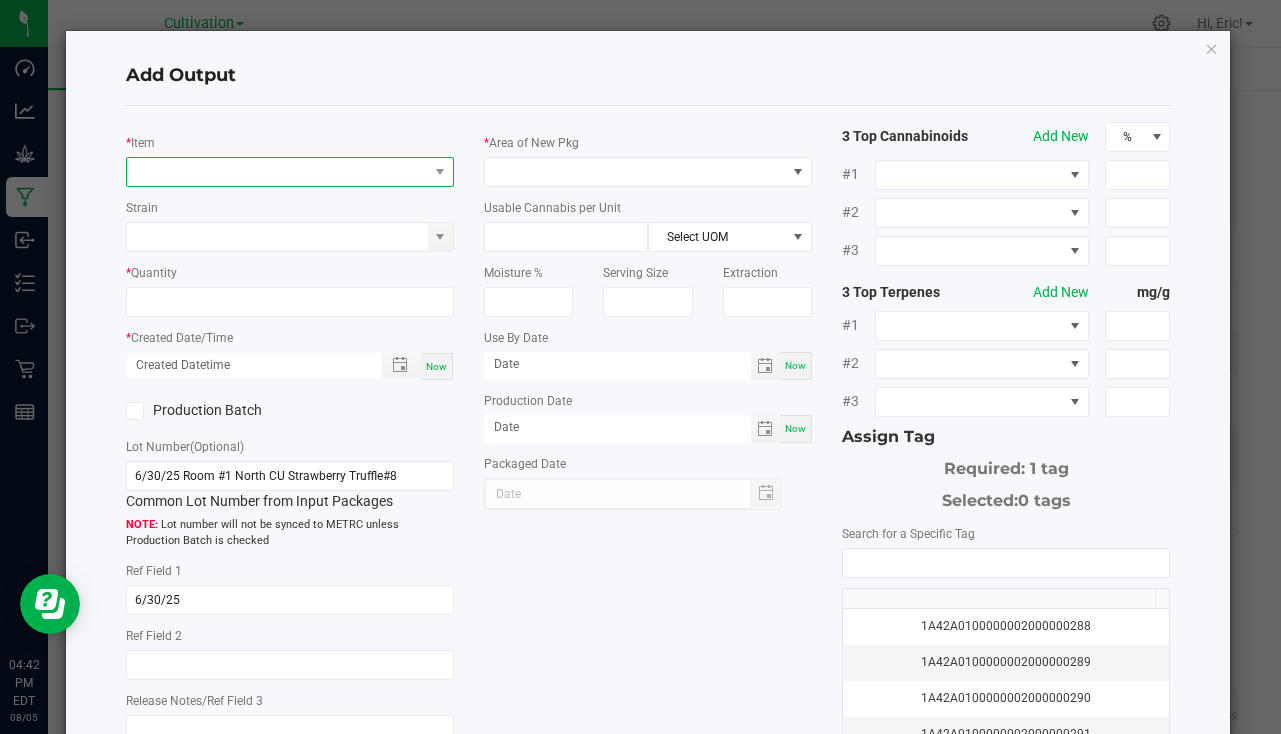 click at bounding box center [277, 172] 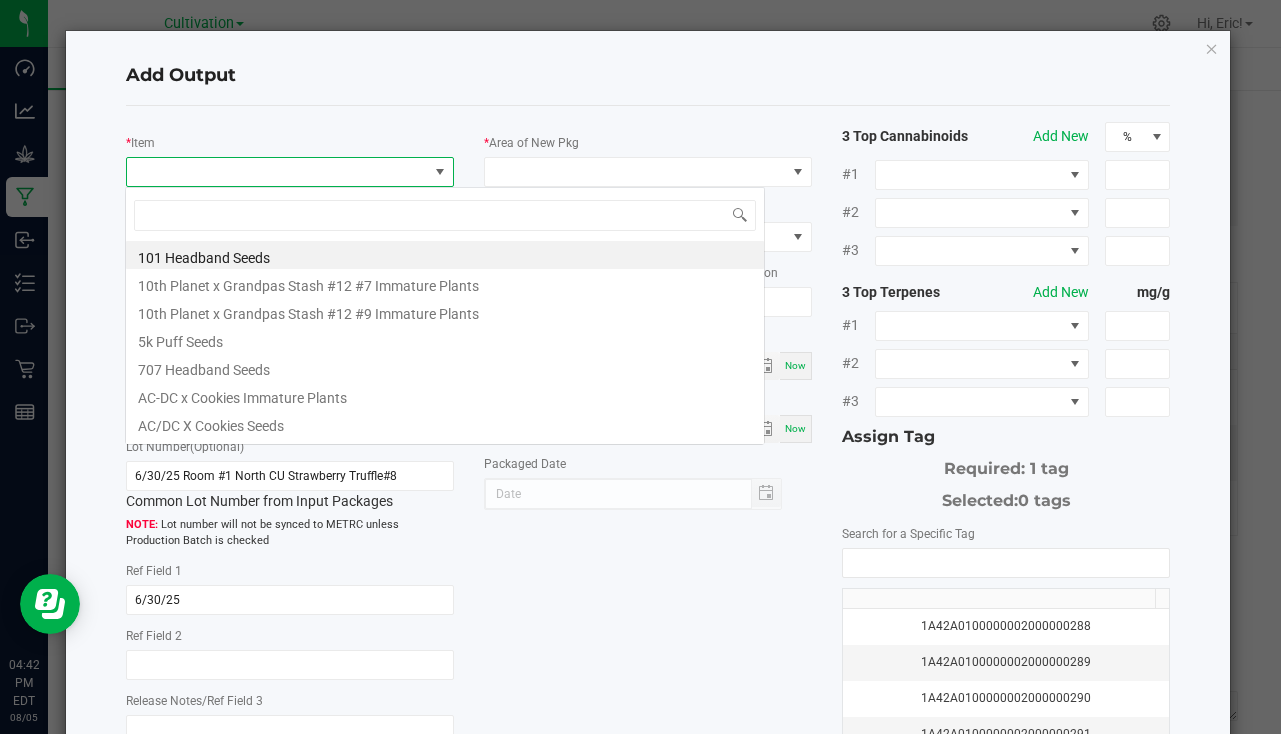 scroll, scrollTop: 99970, scrollLeft: 99676, axis: both 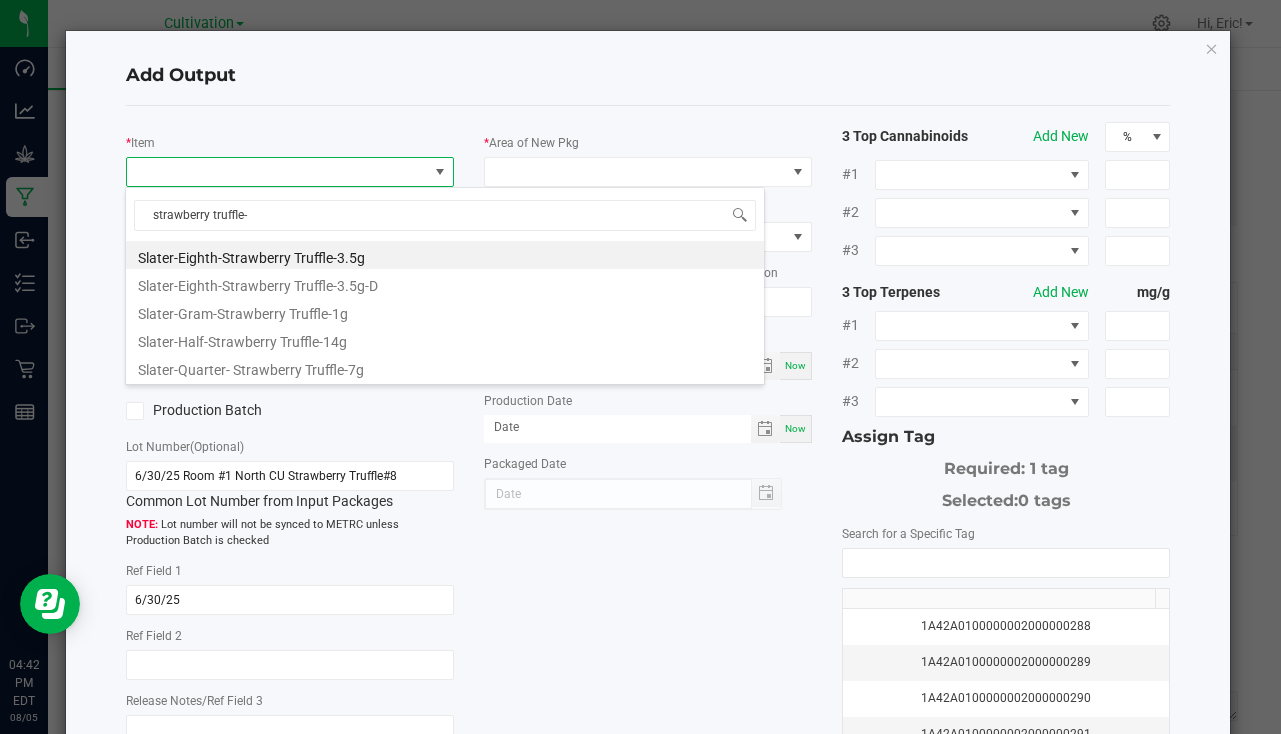 type on "strawberry truffle-7" 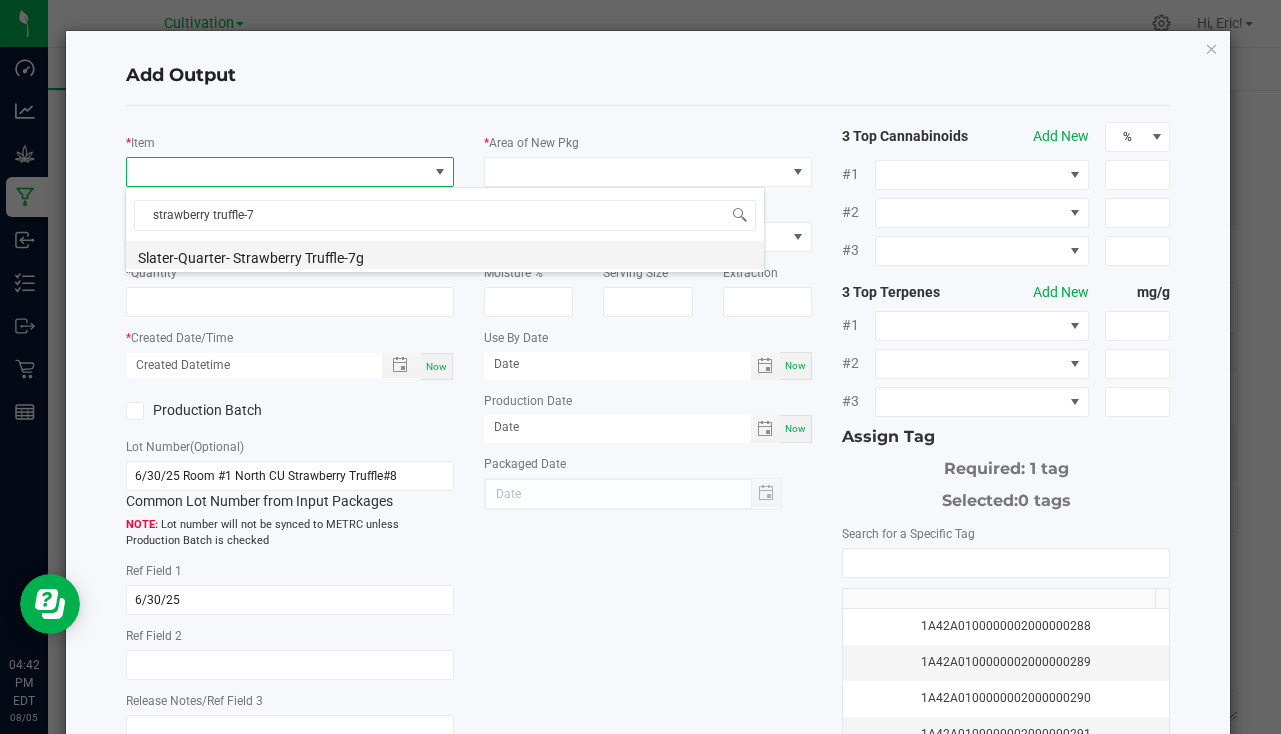 click on "Slater-Quarter- Strawberry Truffle-7g" at bounding box center [445, 255] 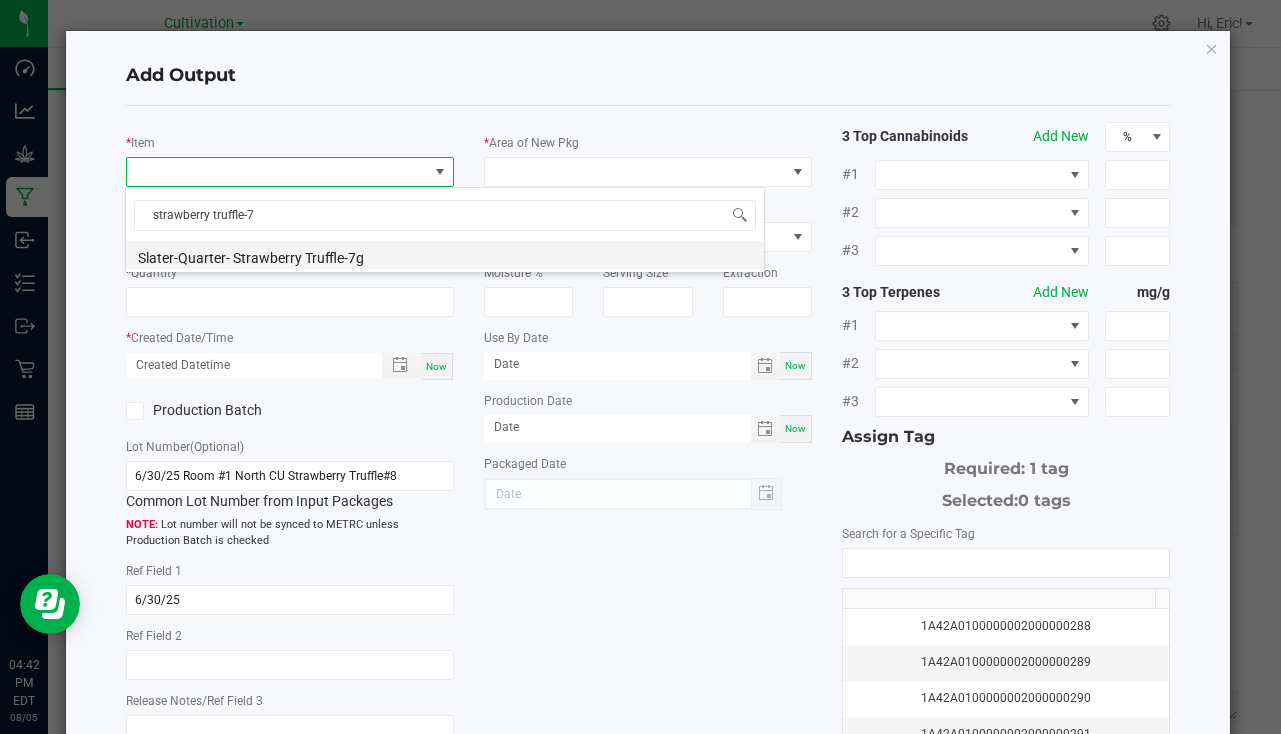 type on "0 ea" 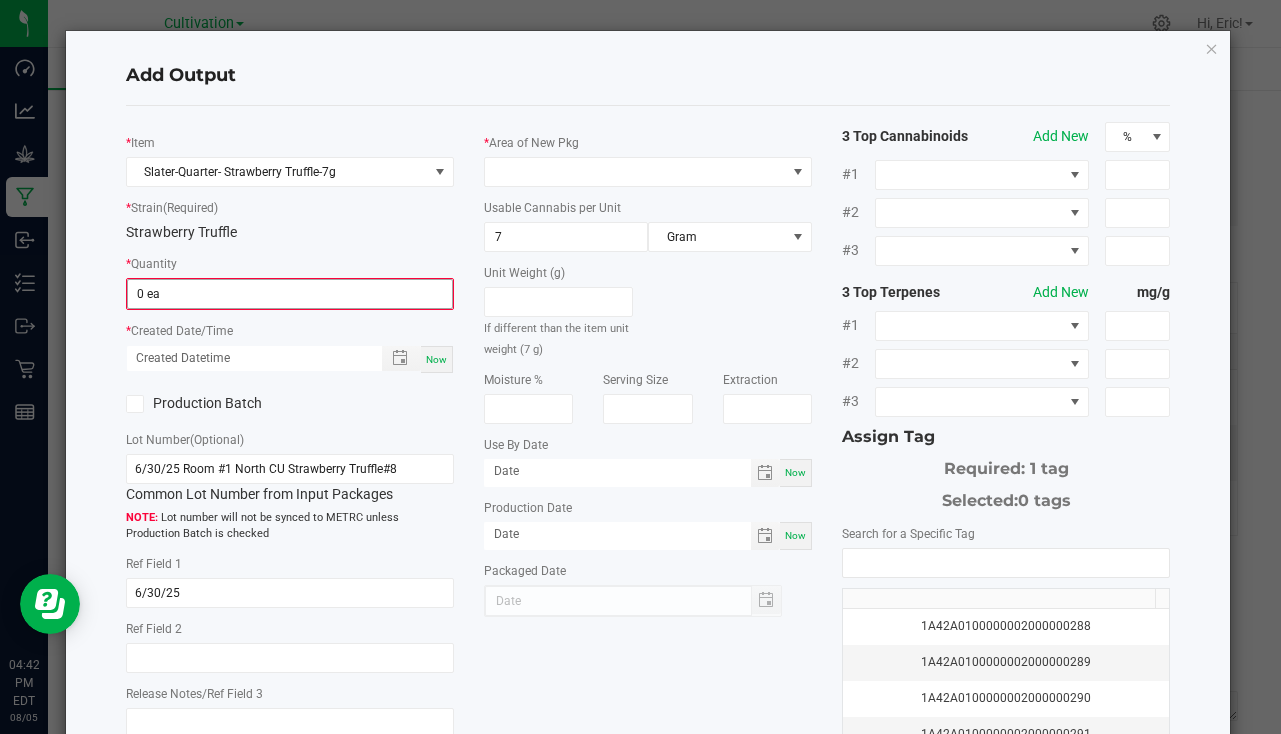 drag, startPoint x: 345, startPoint y: 276, endPoint x: 340, endPoint y: 286, distance: 11.18034 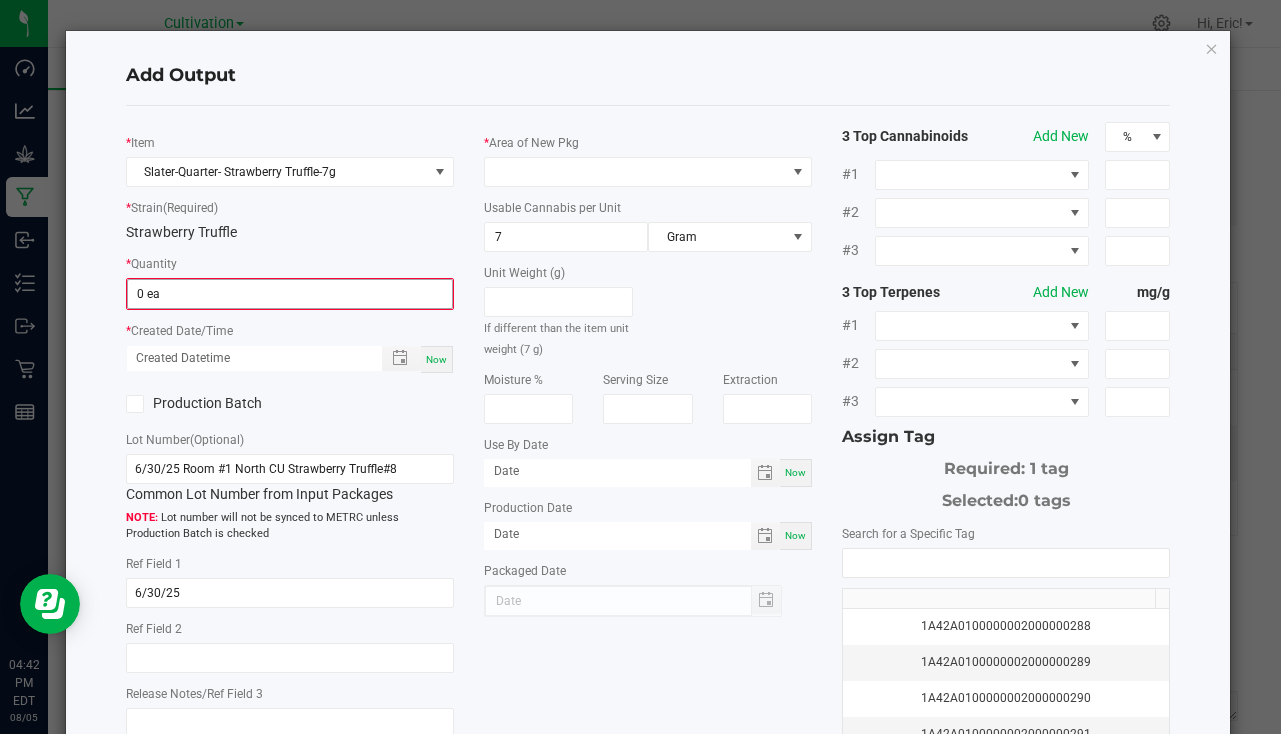 click on "*   Quantity  0 ea" 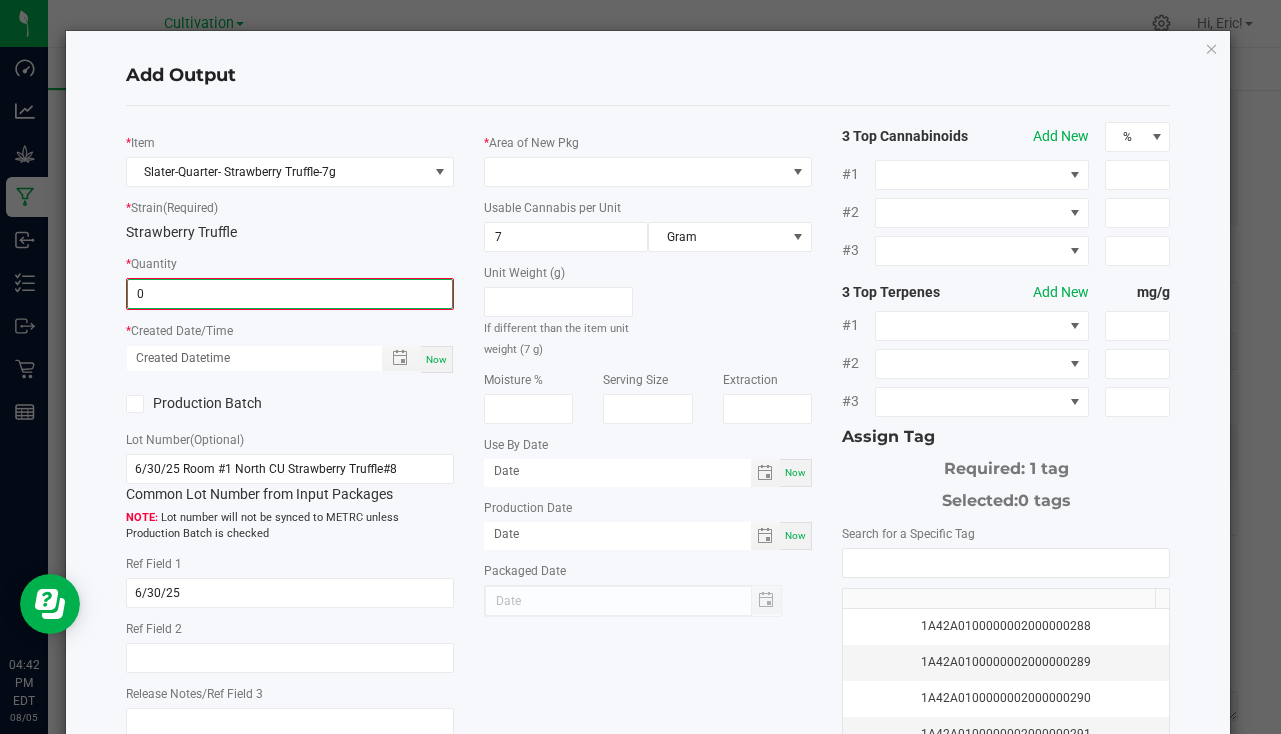 click on "0" at bounding box center (290, 294) 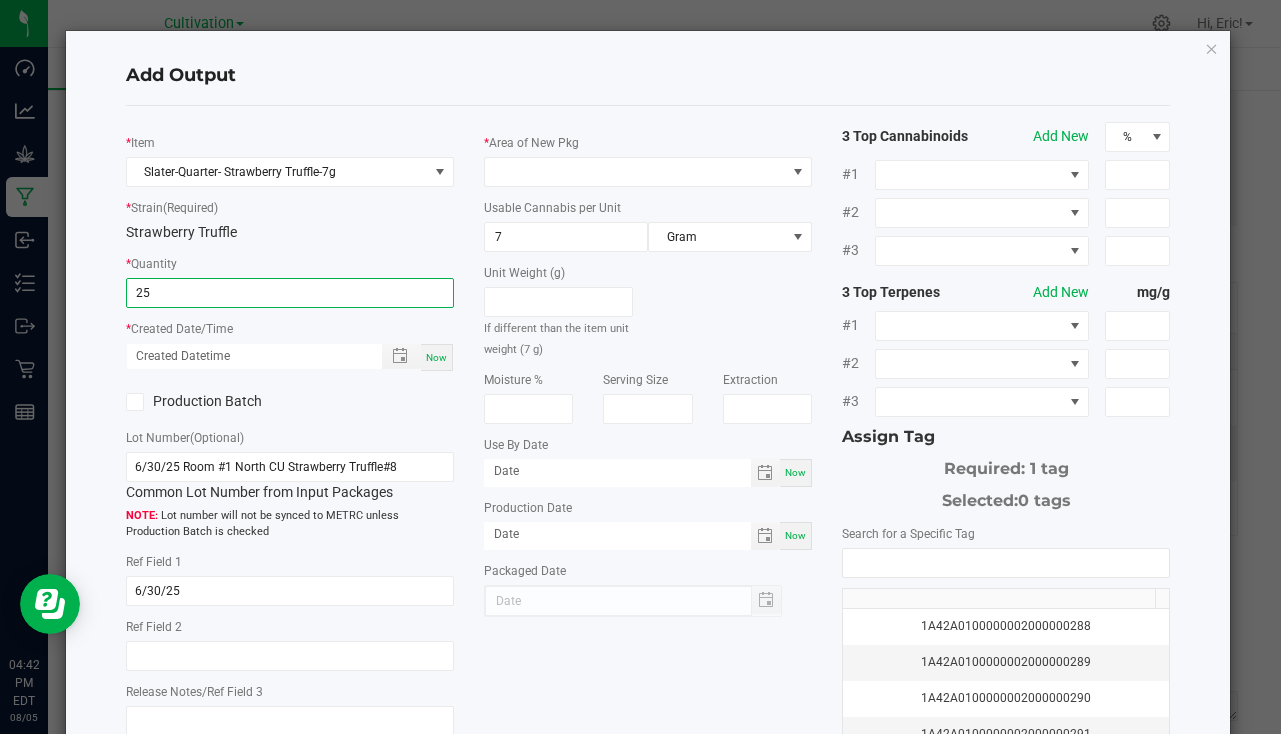 type on "25 ea" 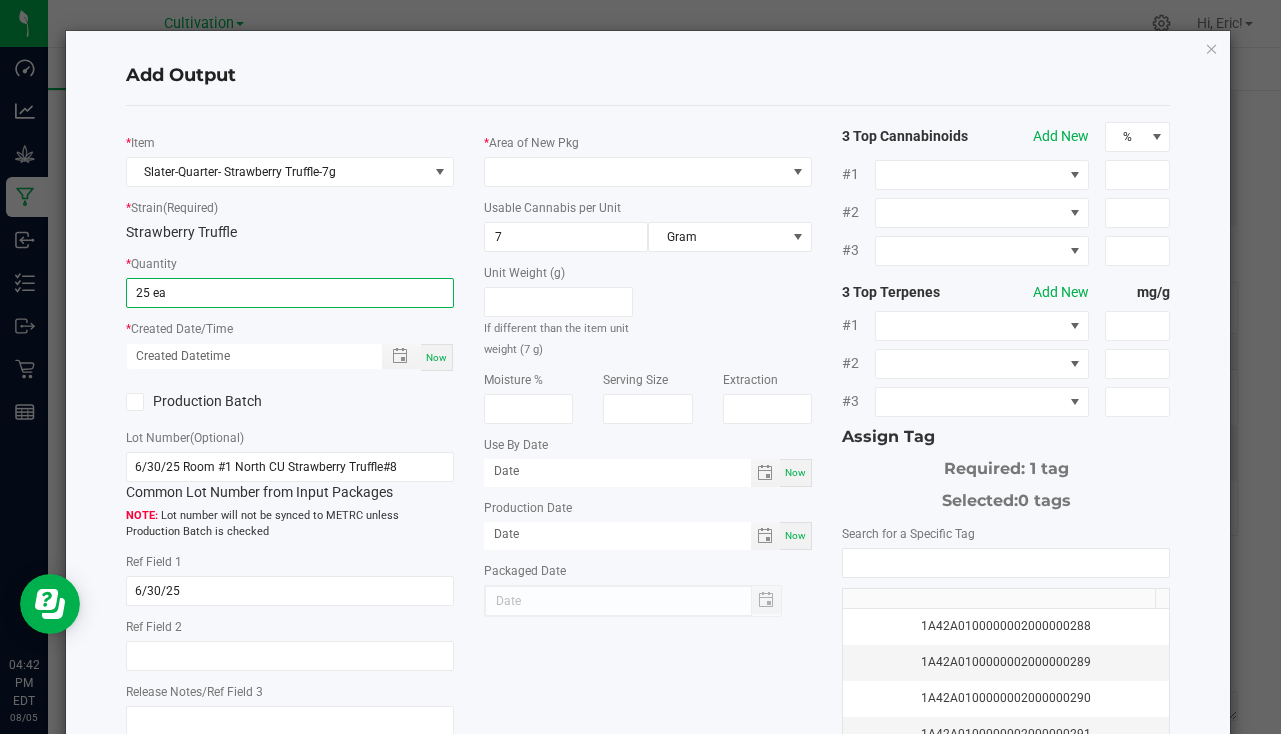 click on "Now" at bounding box center [436, 357] 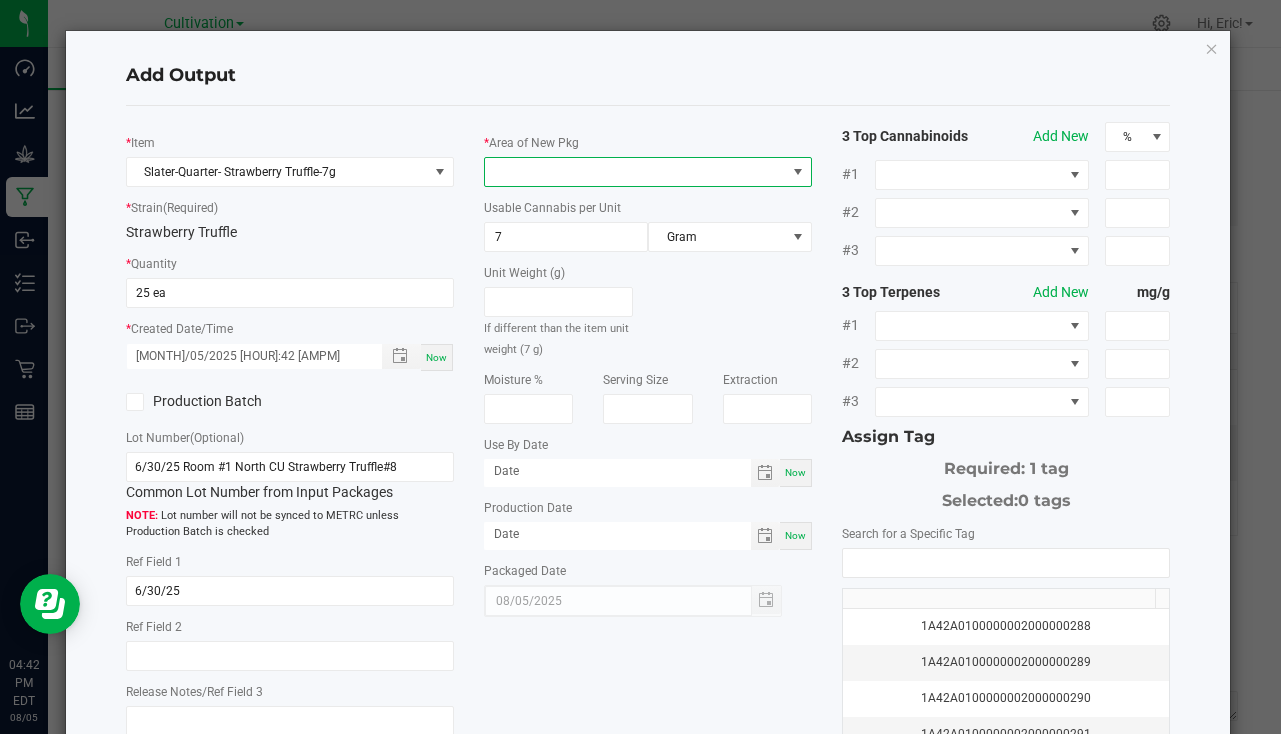 click at bounding box center [635, 172] 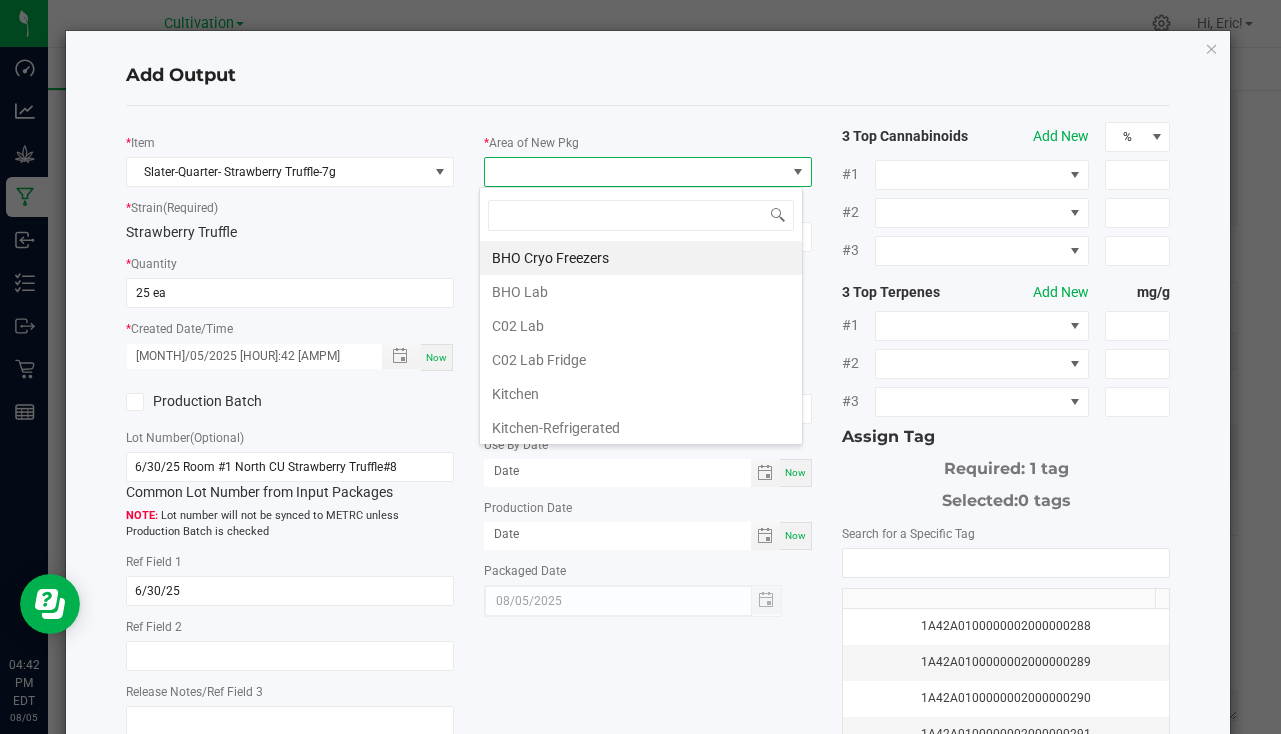 scroll, scrollTop: 99970, scrollLeft: 99676, axis: both 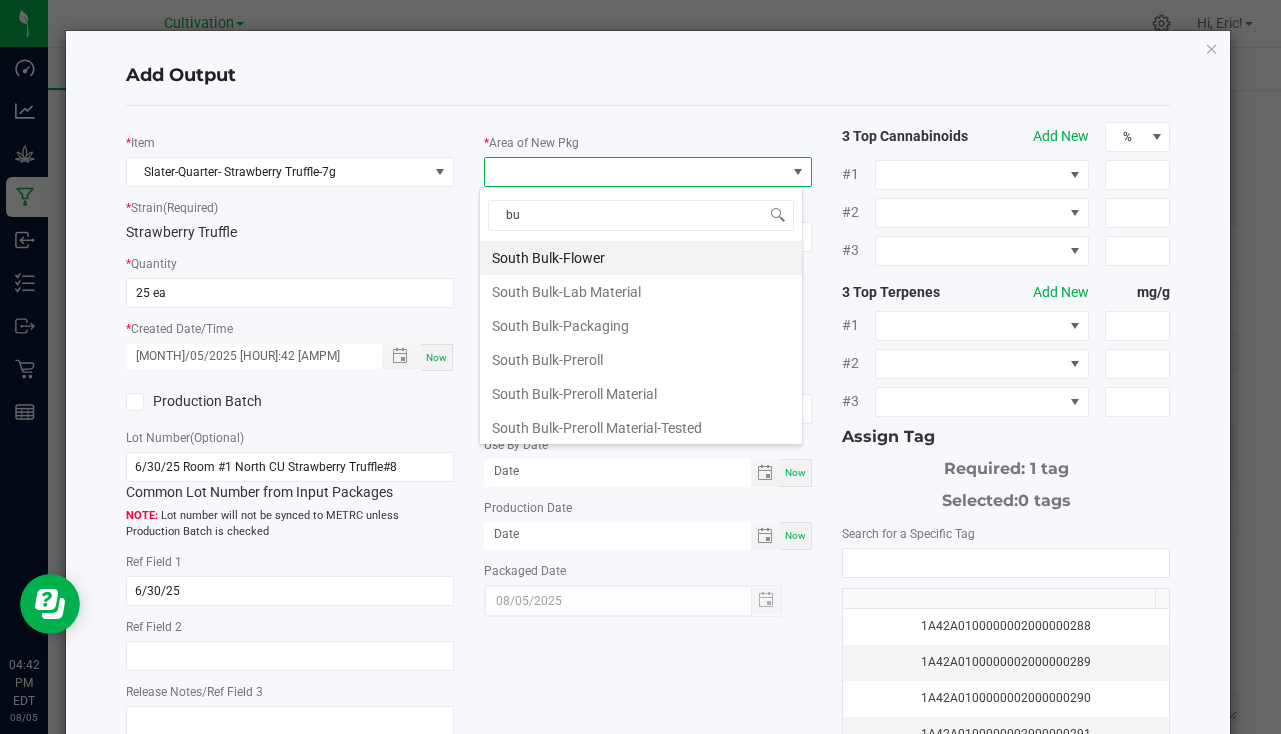 type on "bul" 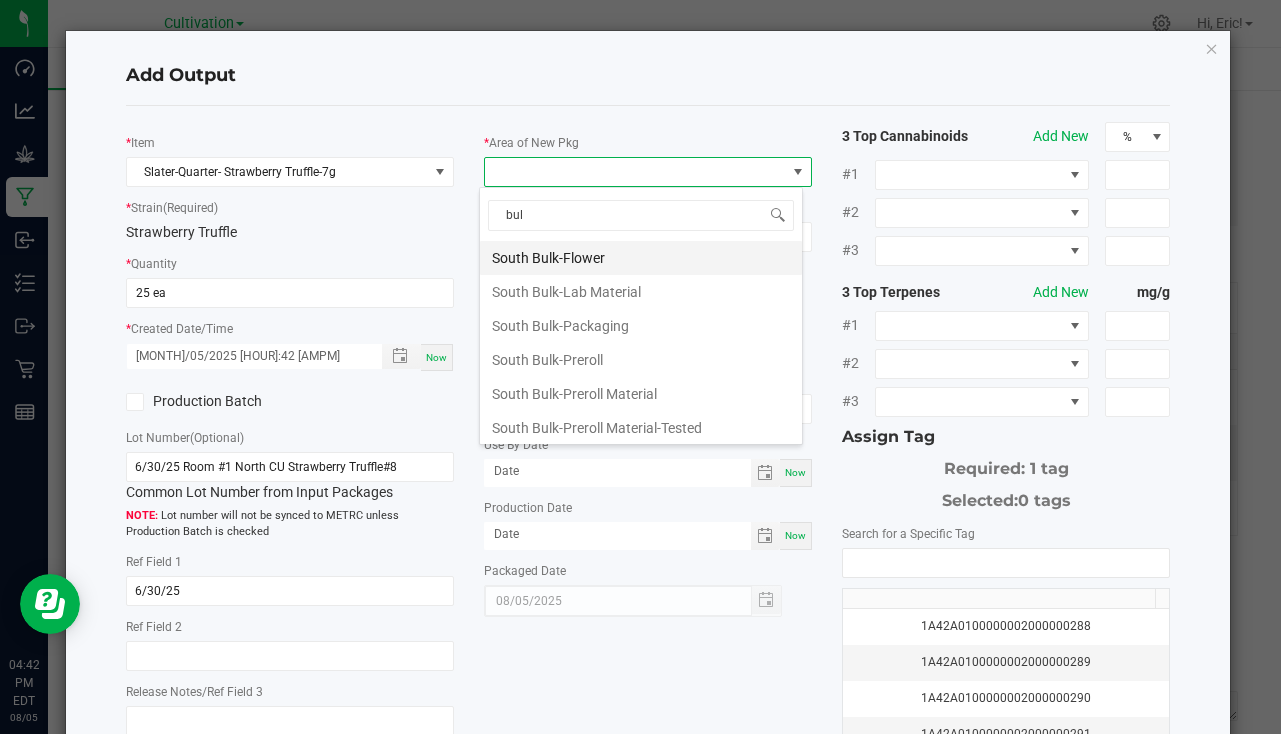 click on "South Bulk-Flower" at bounding box center [641, 258] 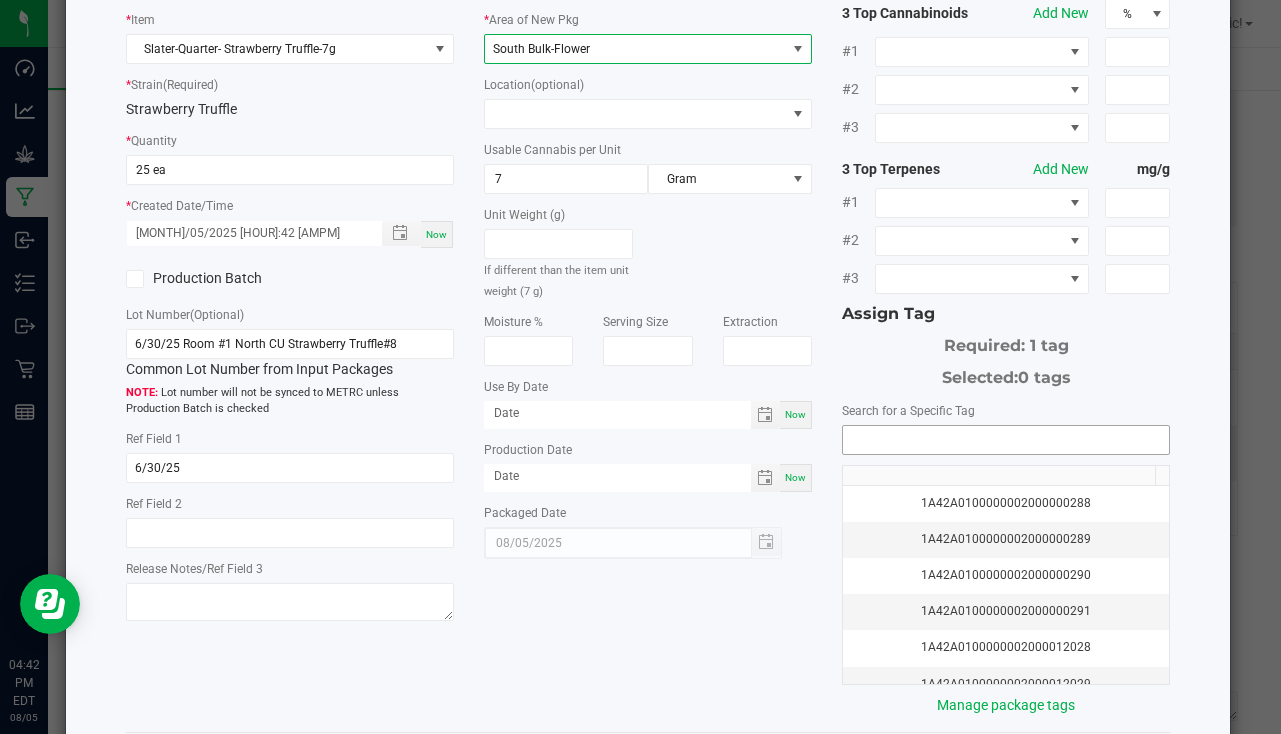 scroll, scrollTop: 200, scrollLeft: 0, axis: vertical 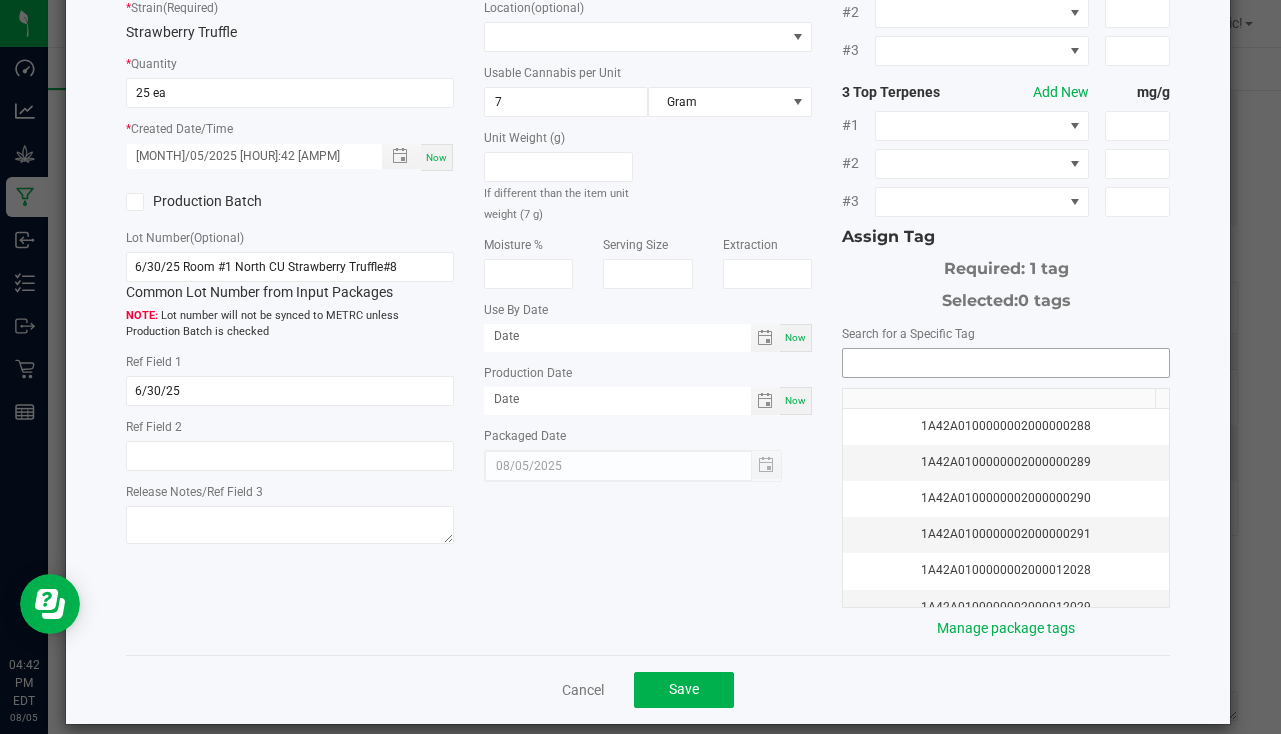 click at bounding box center (1006, 363) 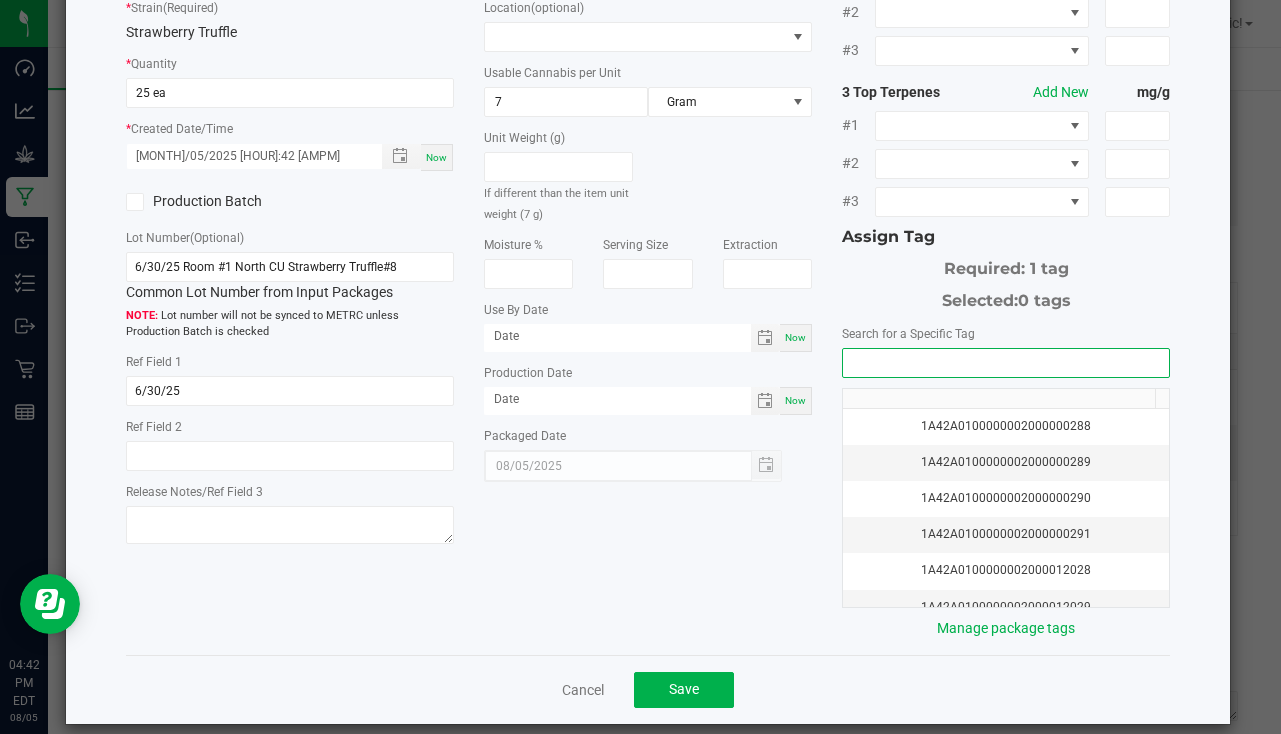 click at bounding box center [1006, 363] 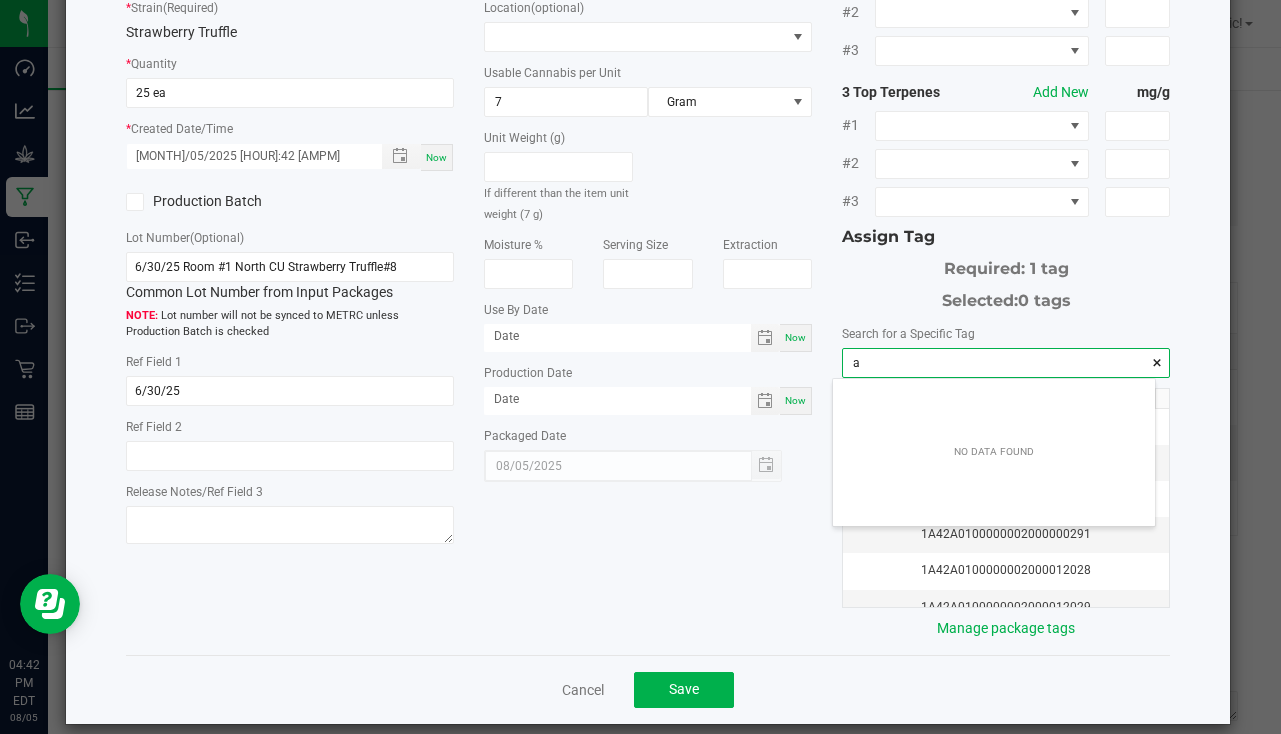 scroll, scrollTop: 99972, scrollLeft: 99678, axis: both 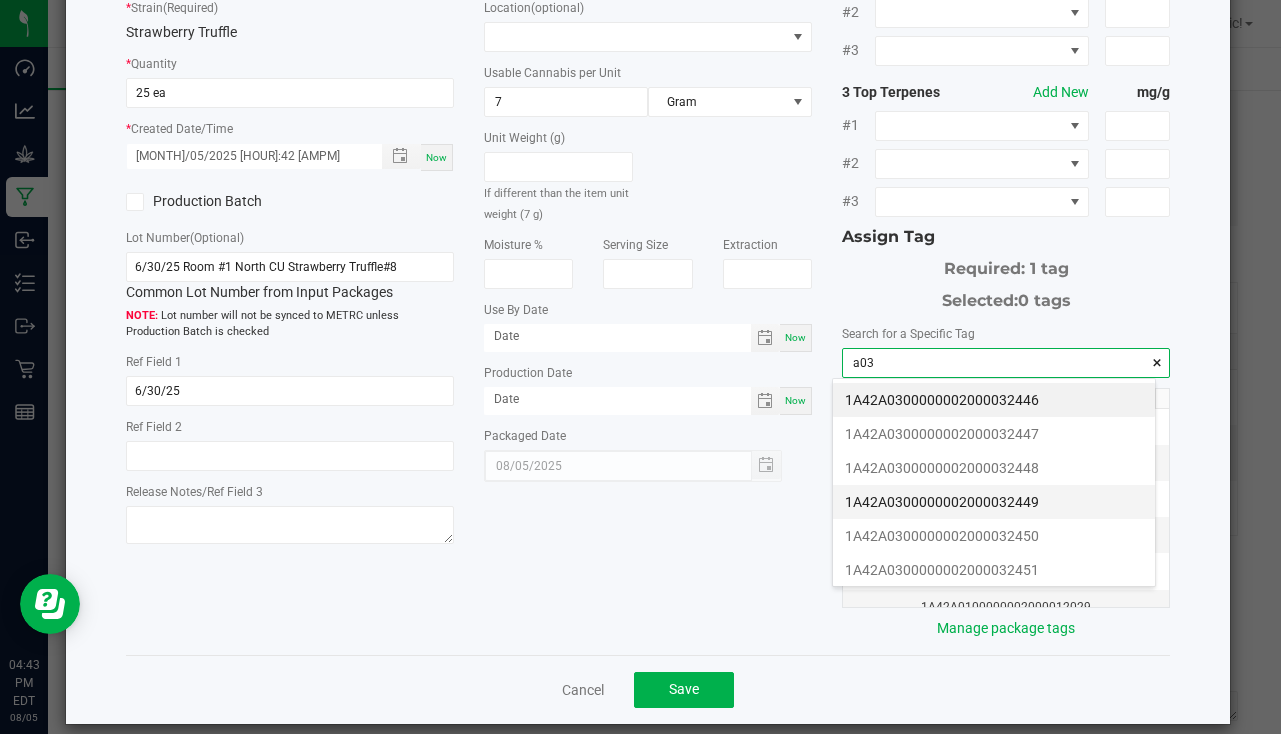 click on "1A42A0300000002000032449" at bounding box center [994, 502] 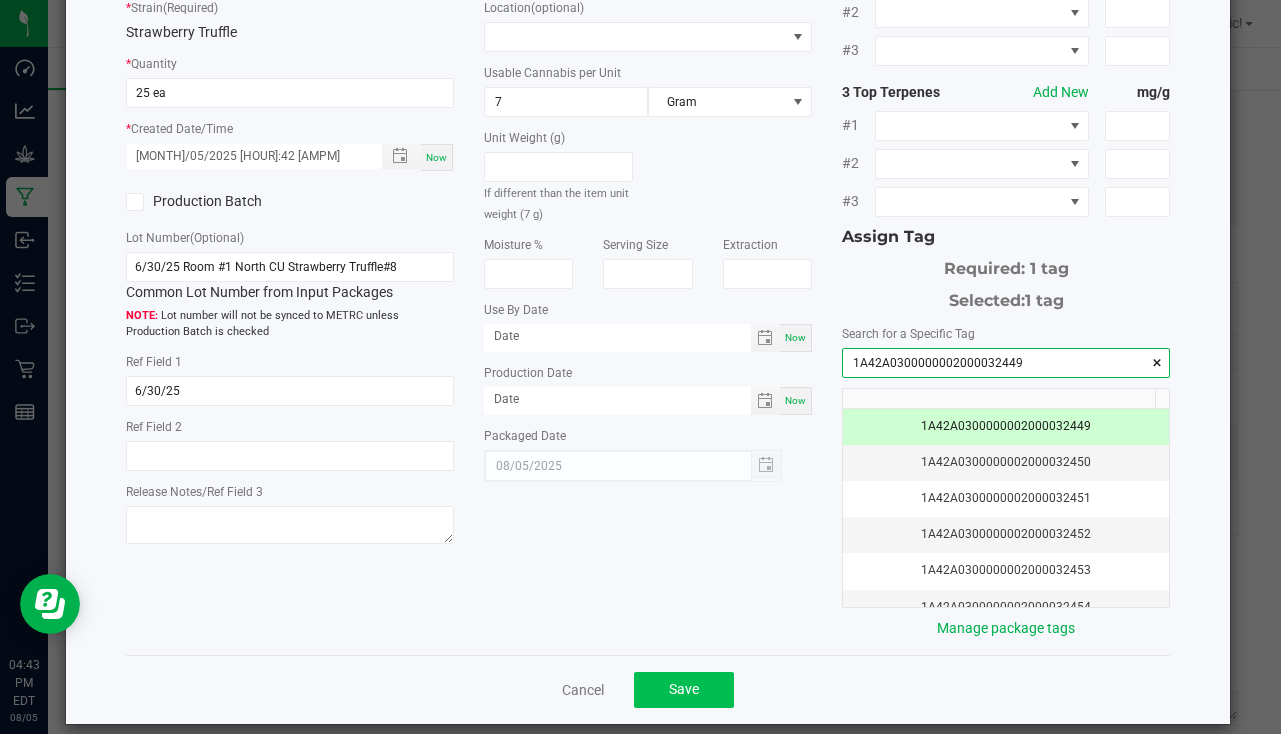 type on "1A42A0300000002000032449" 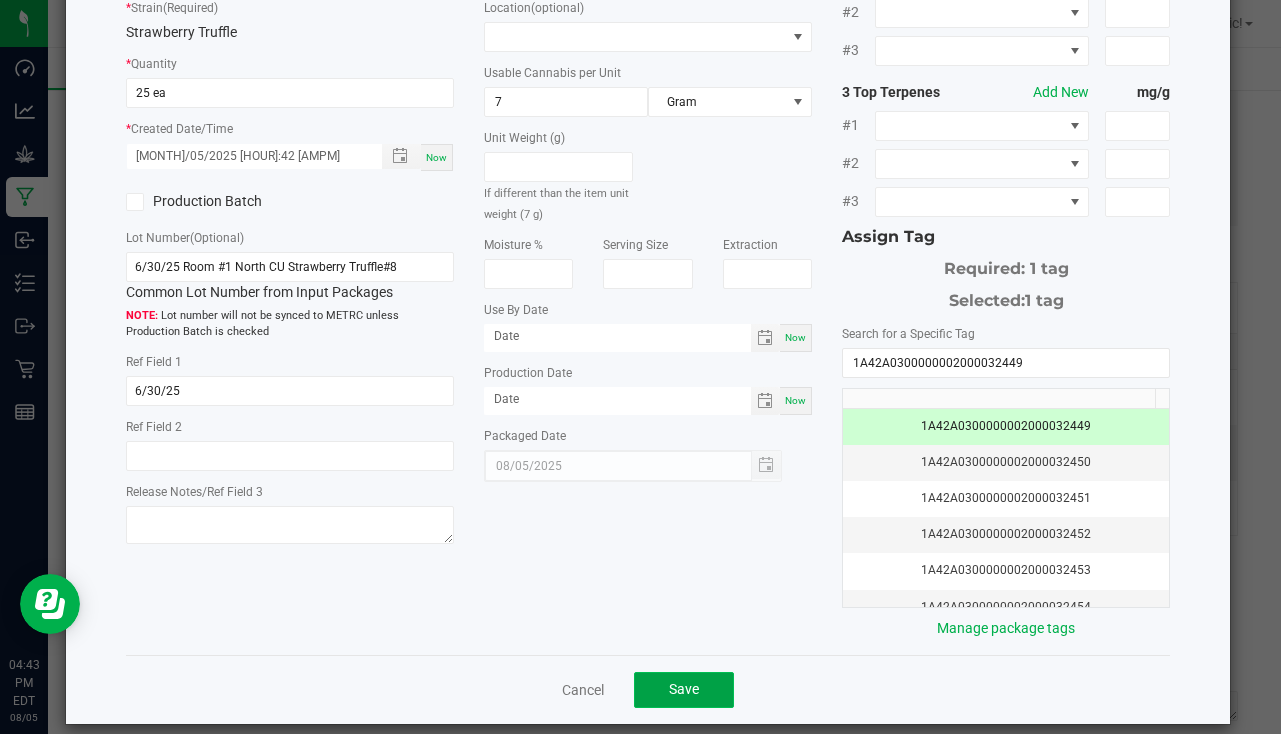 click on "Save" 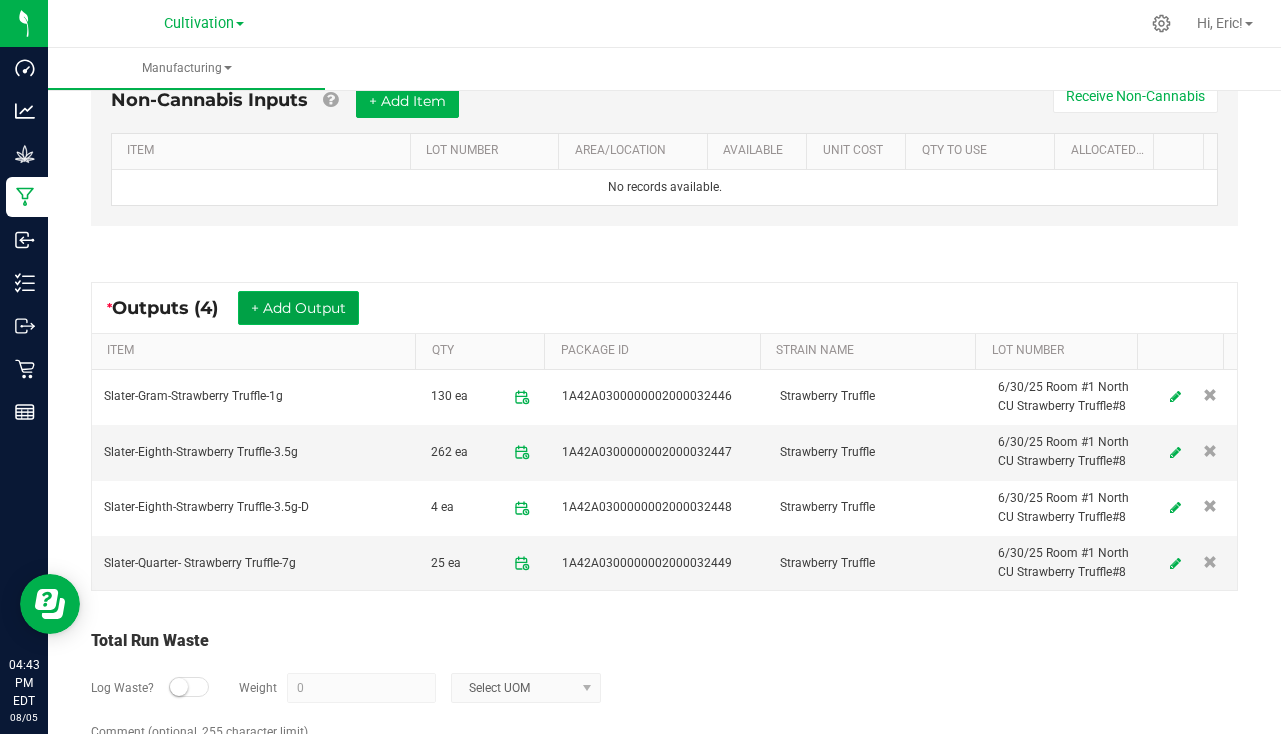 click on "+ Add Output" at bounding box center [298, 308] 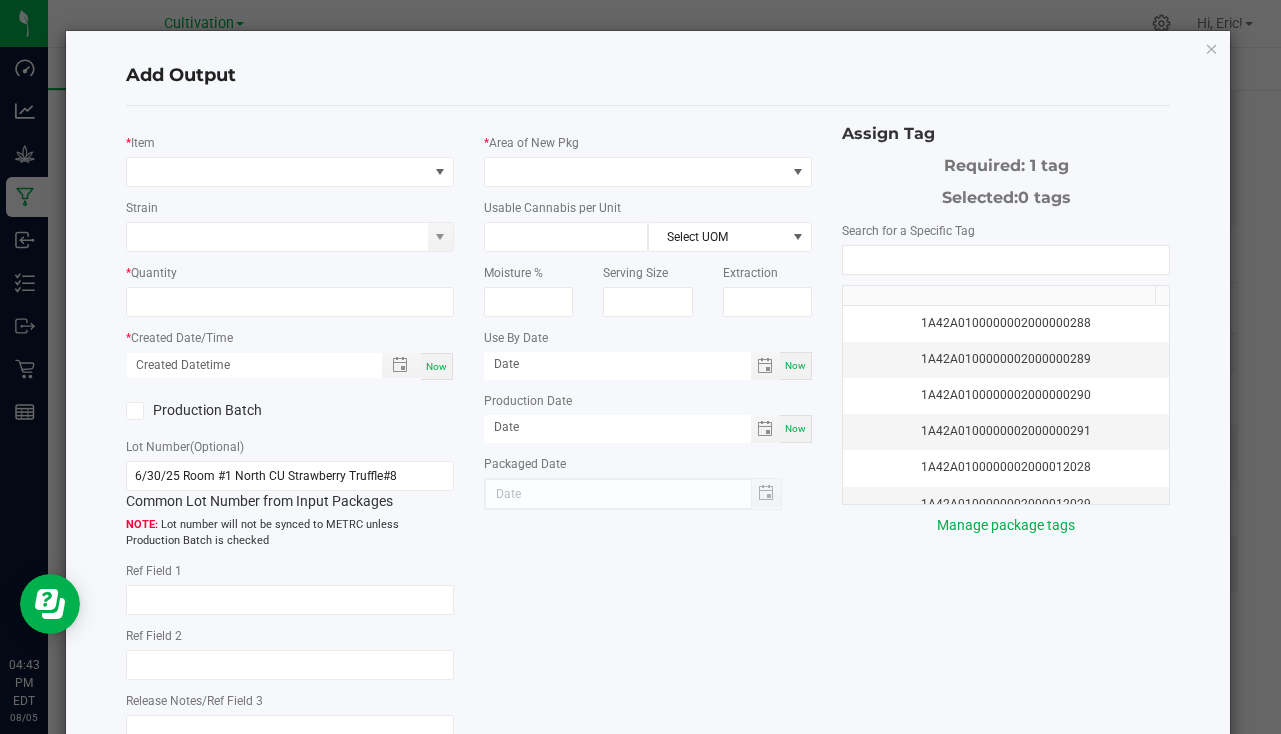 type on "6/30/25" 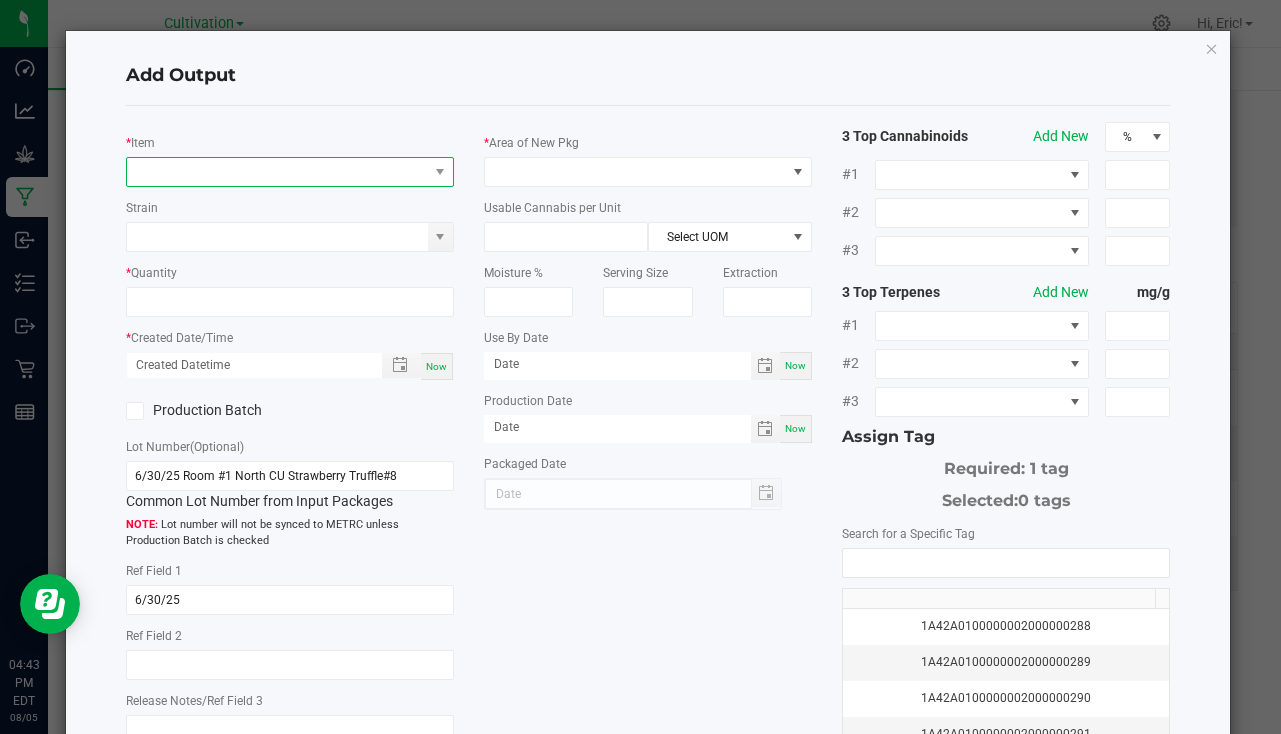 drag, startPoint x: 222, startPoint y: 181, endPoint x: 233, endPoint y: 169, distance: 16.27882 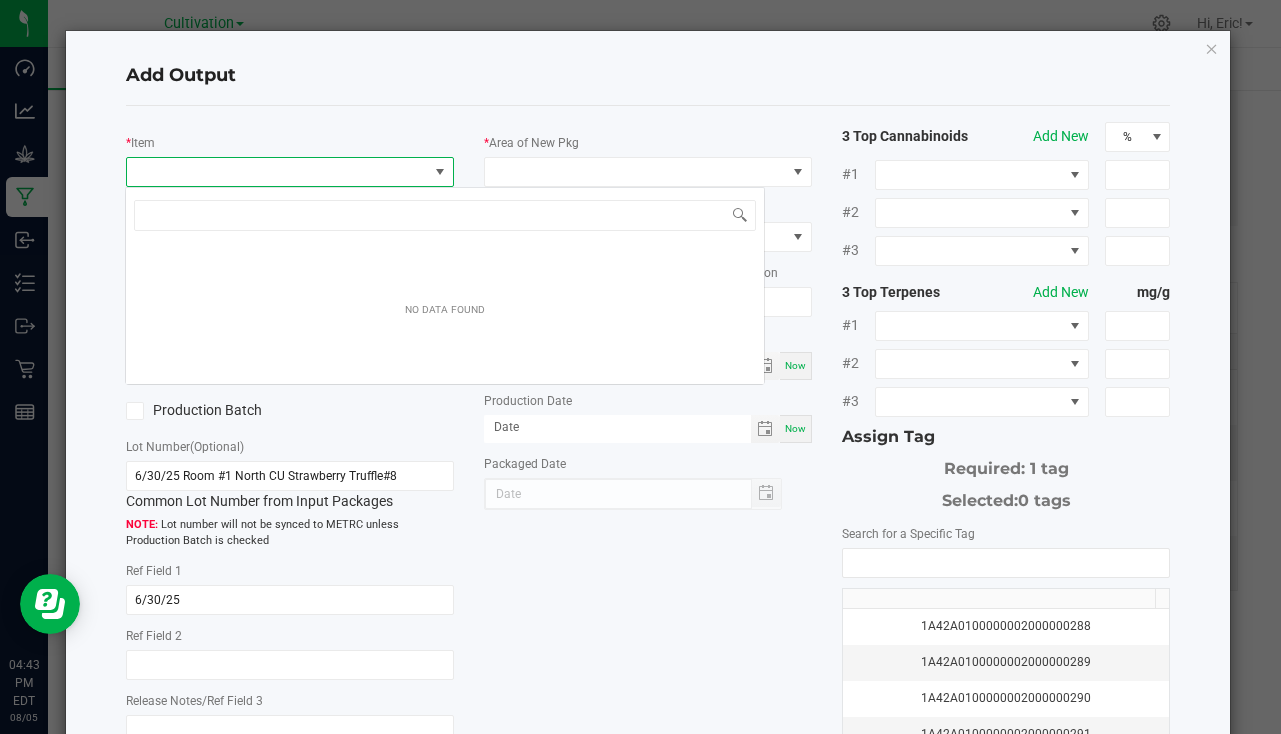 scroll, scrollTop: 99970, scrollLeft: 99676, axis: both 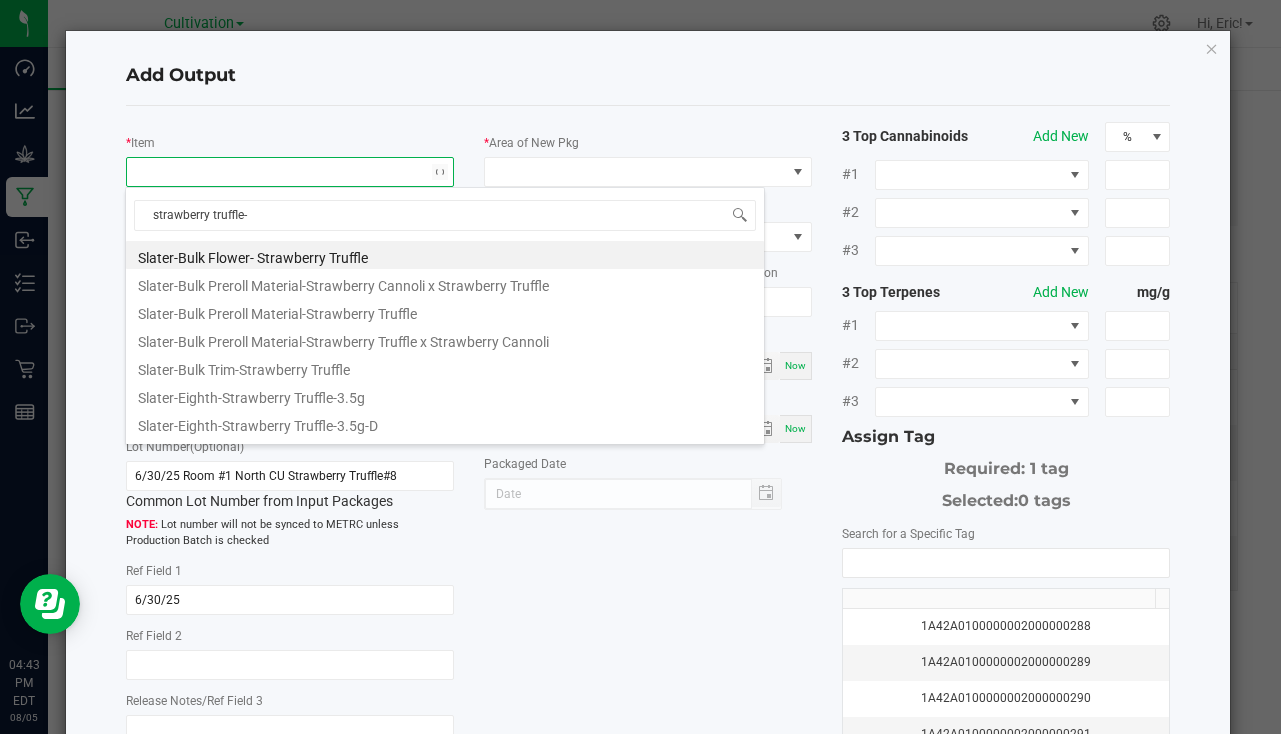 type on "strawberry truffle-1" 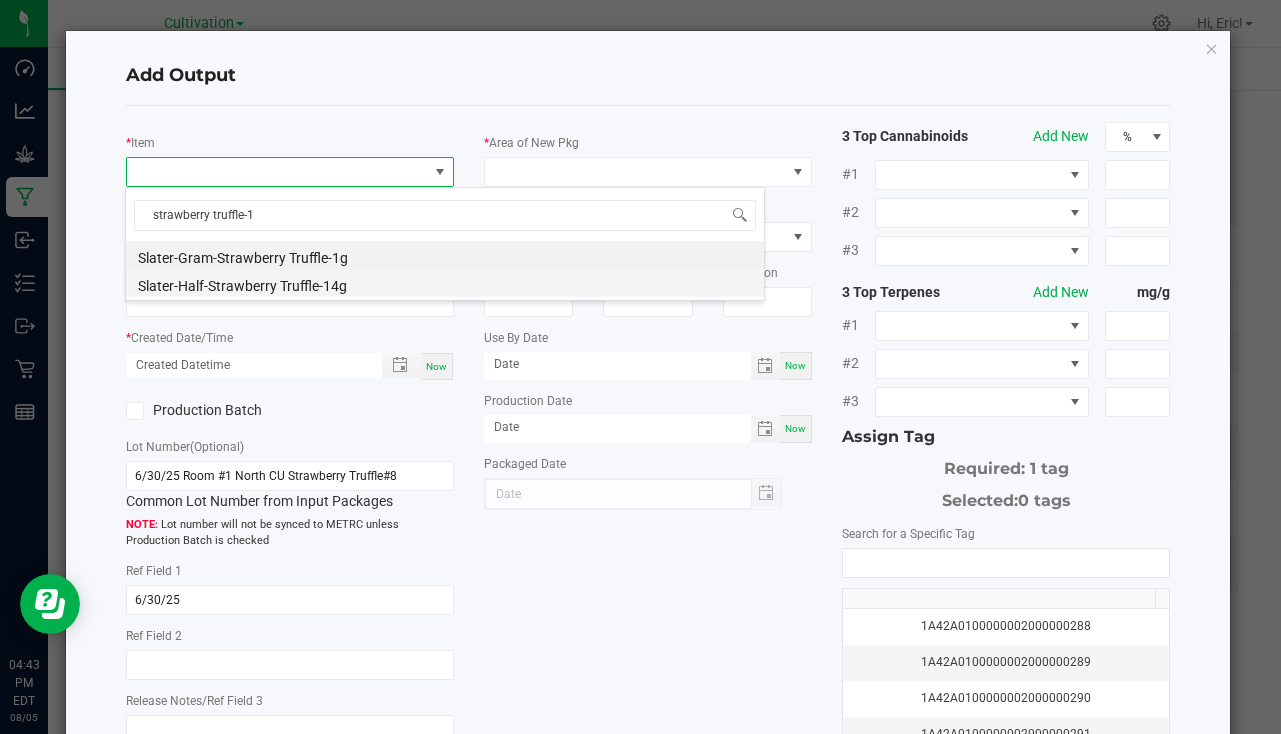 click on "Slater-Half-Strawberry Truffle-14g" at bounding box center [445, 283] 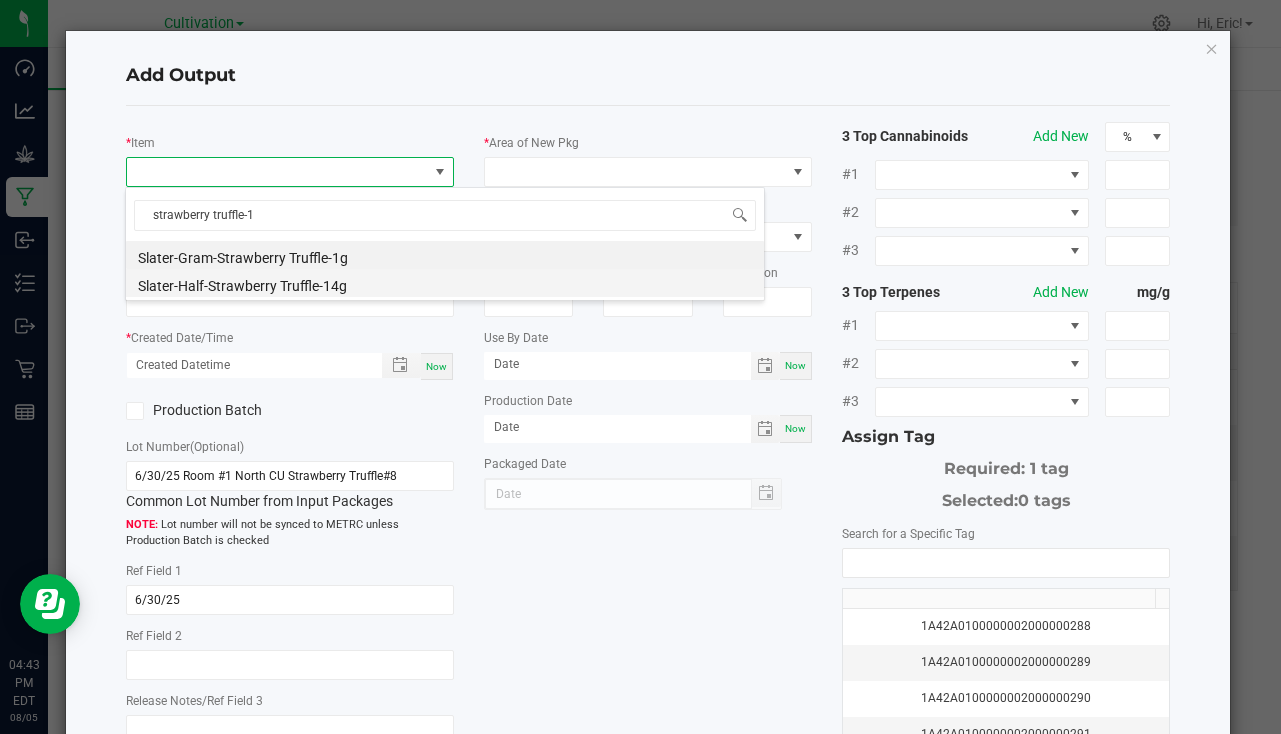 type on "0 ea" 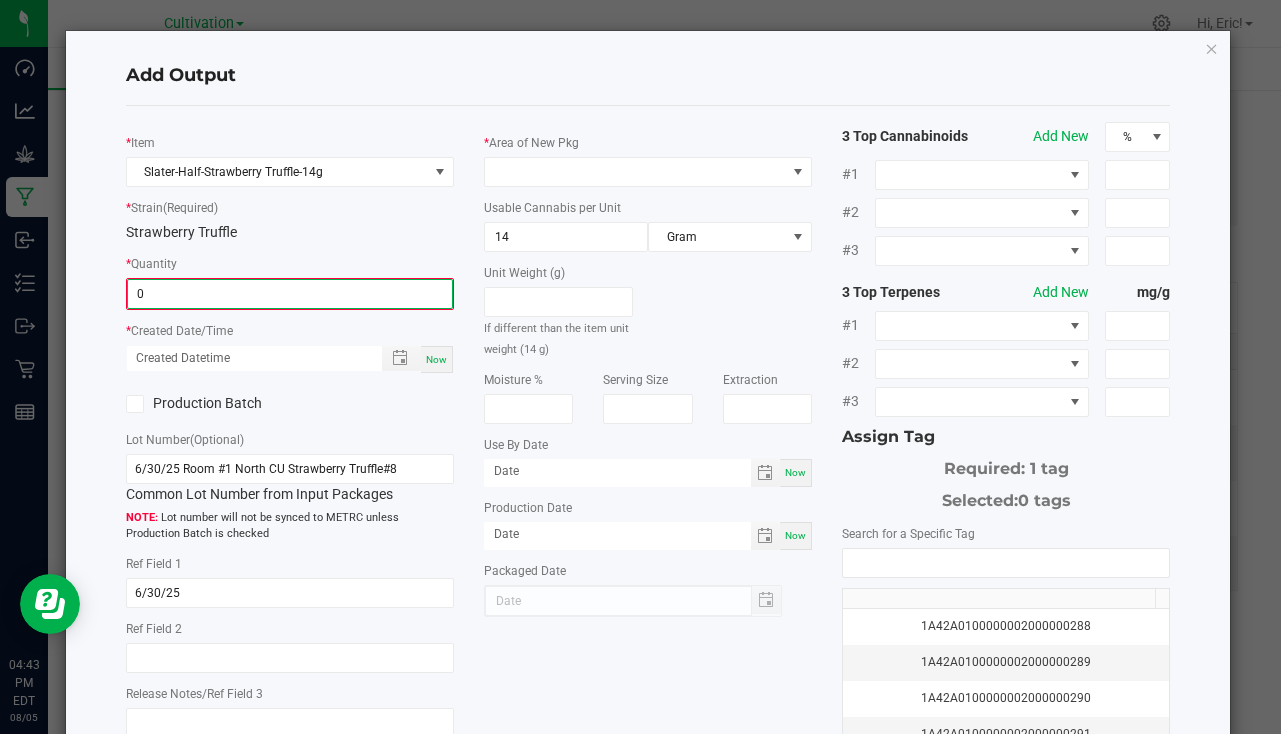 click on "0" at bounding box center [290, 294] 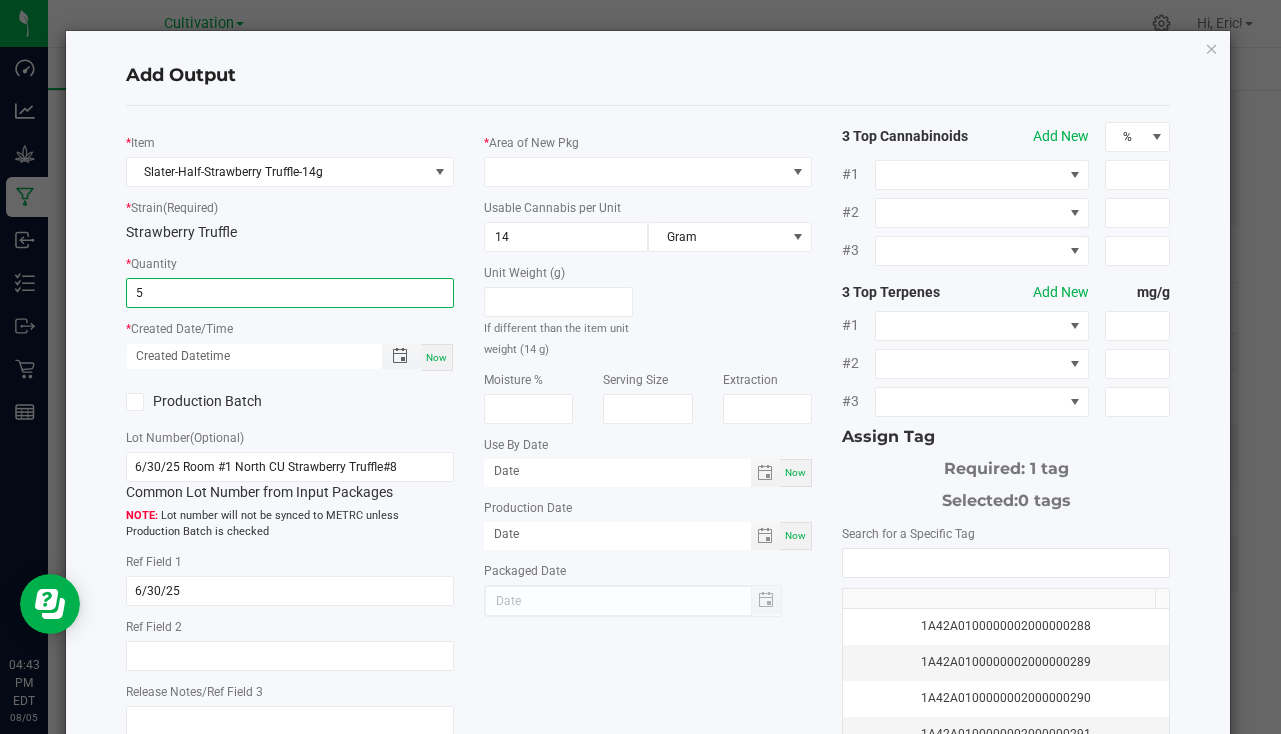 type on "5 ea" 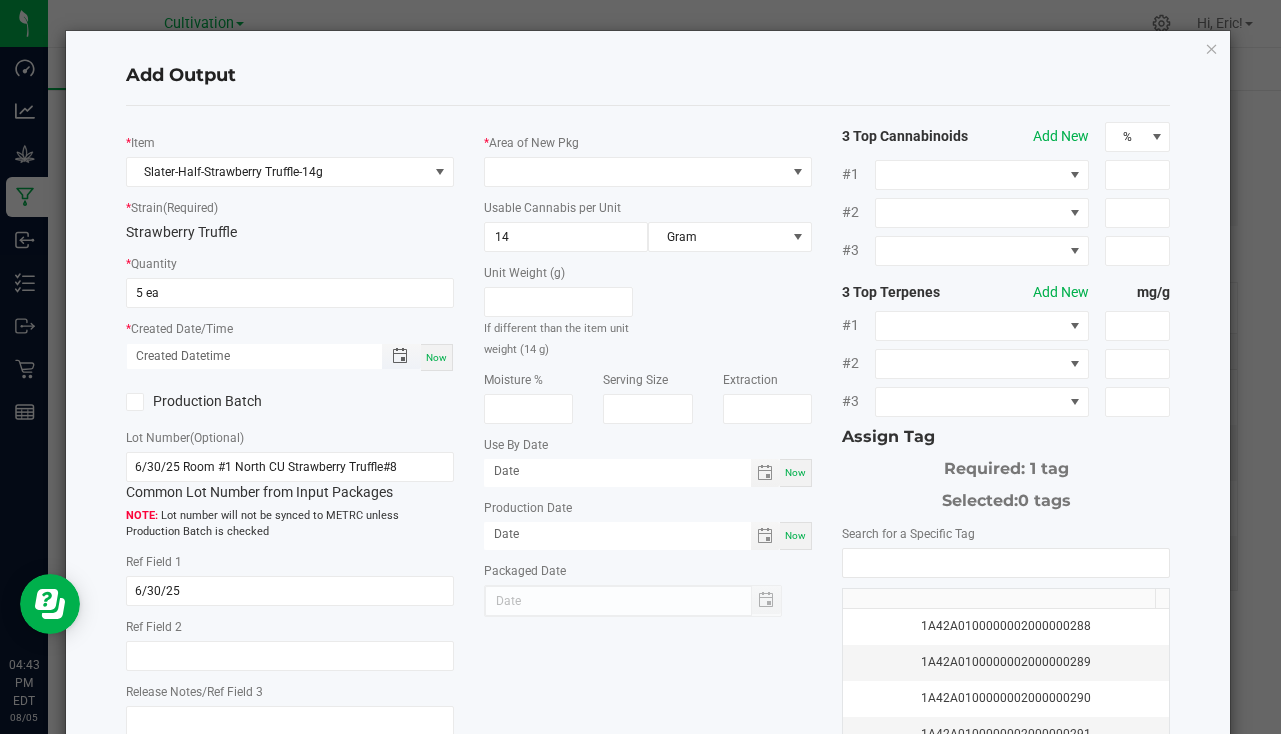 click on "Now" at bounding box center (290, 357) 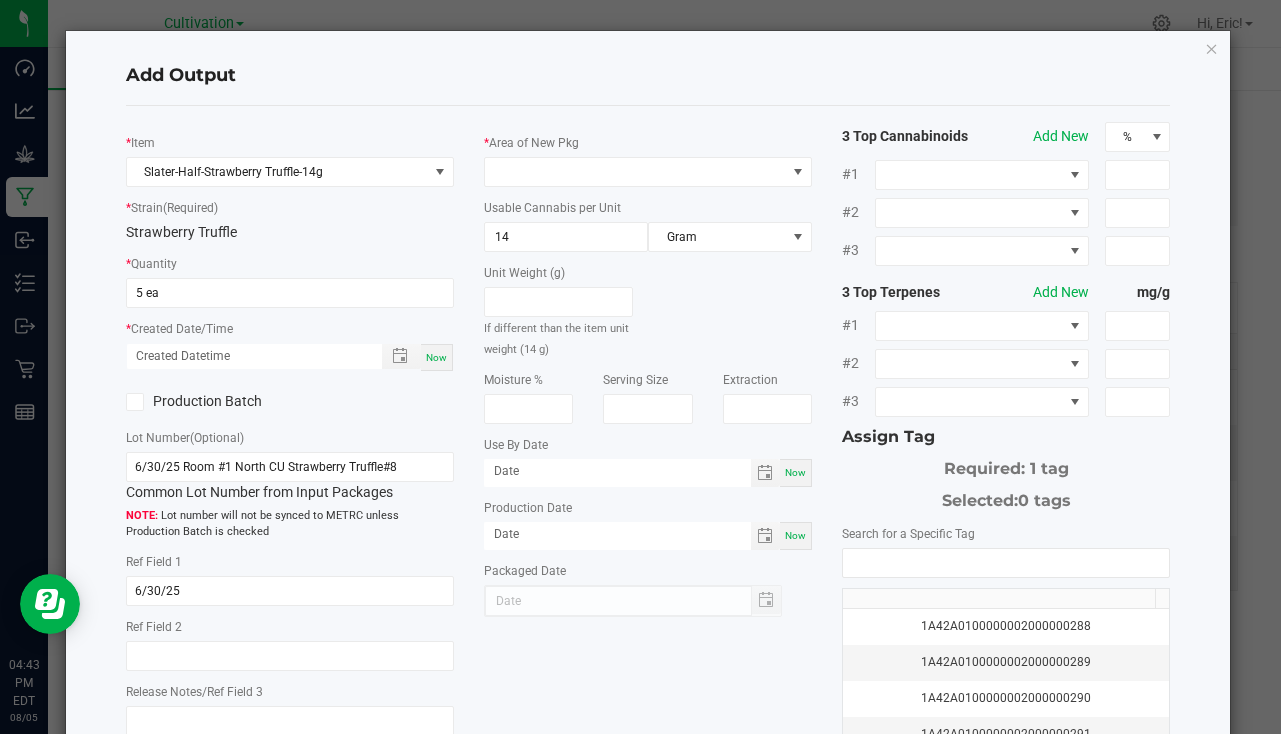 click on "Now" at bounding box center (437, 357) 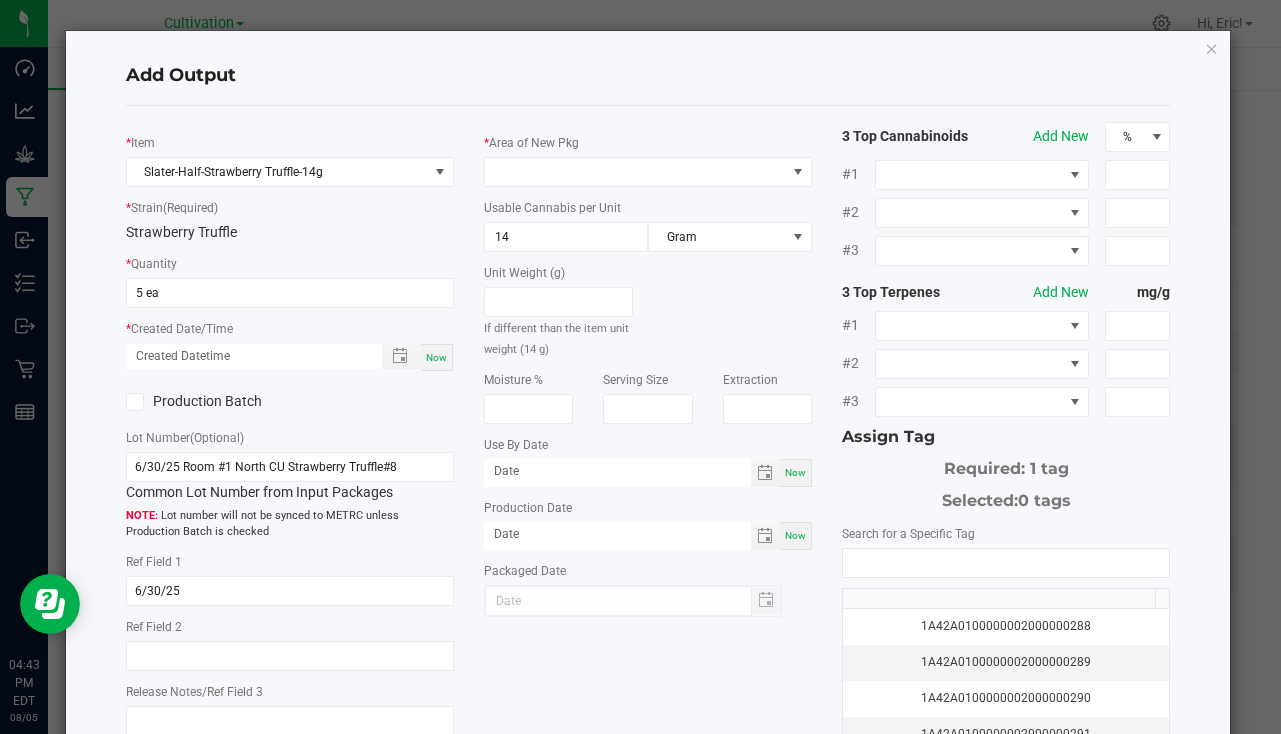 type on "08/05/2025" 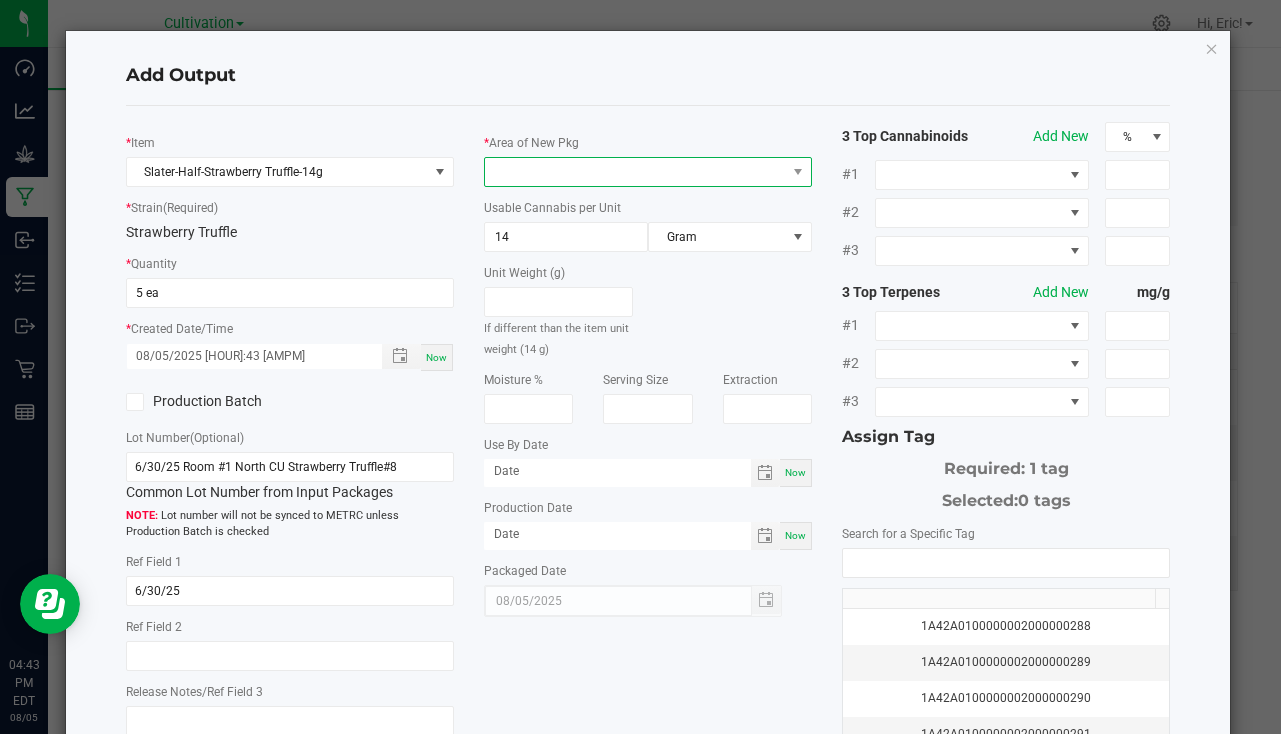 click at bounding box center [635, 172] 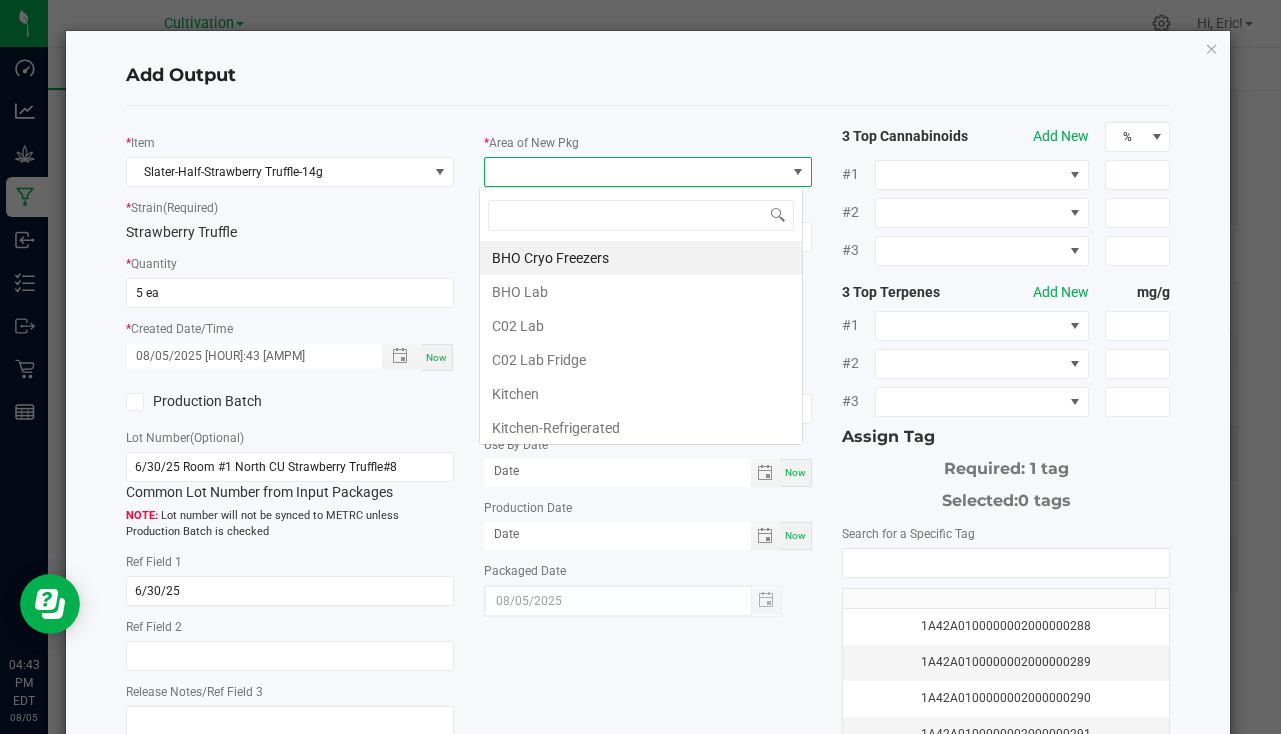 scroll, scrollTop: 99970, scrollLeft: 99676, axis: both 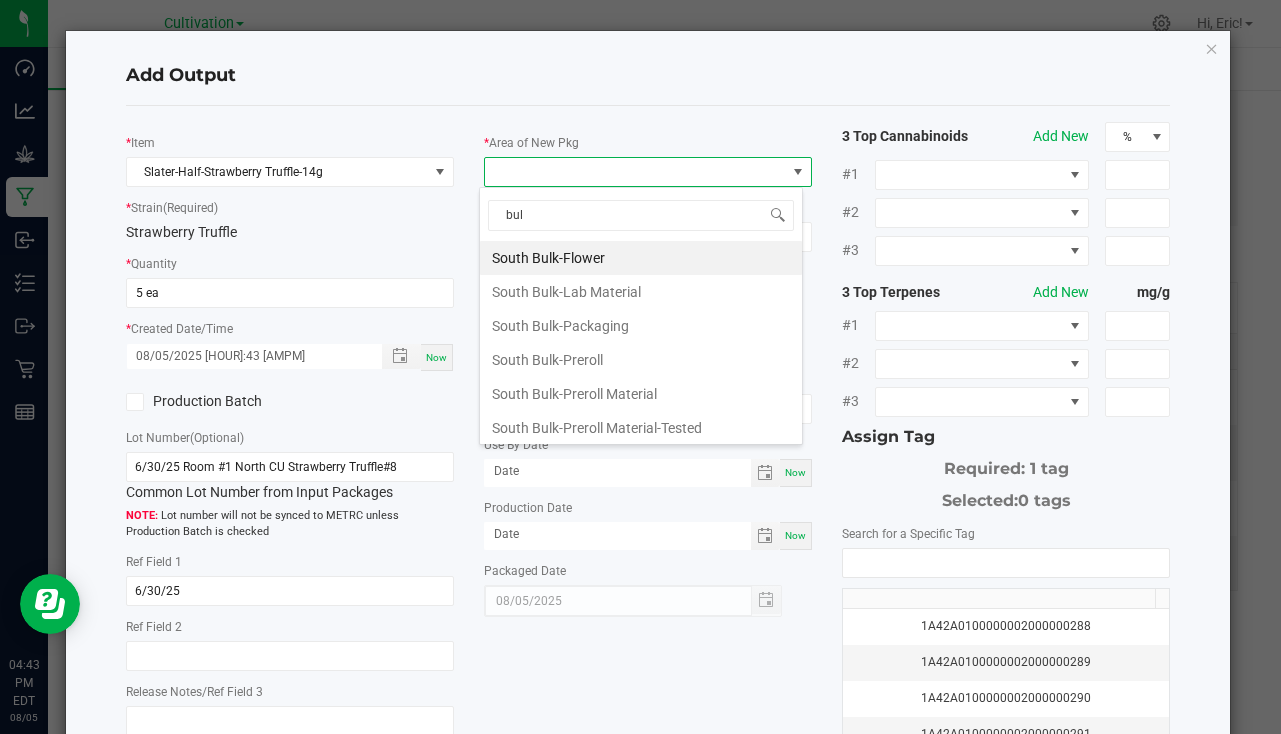type on "bulk" 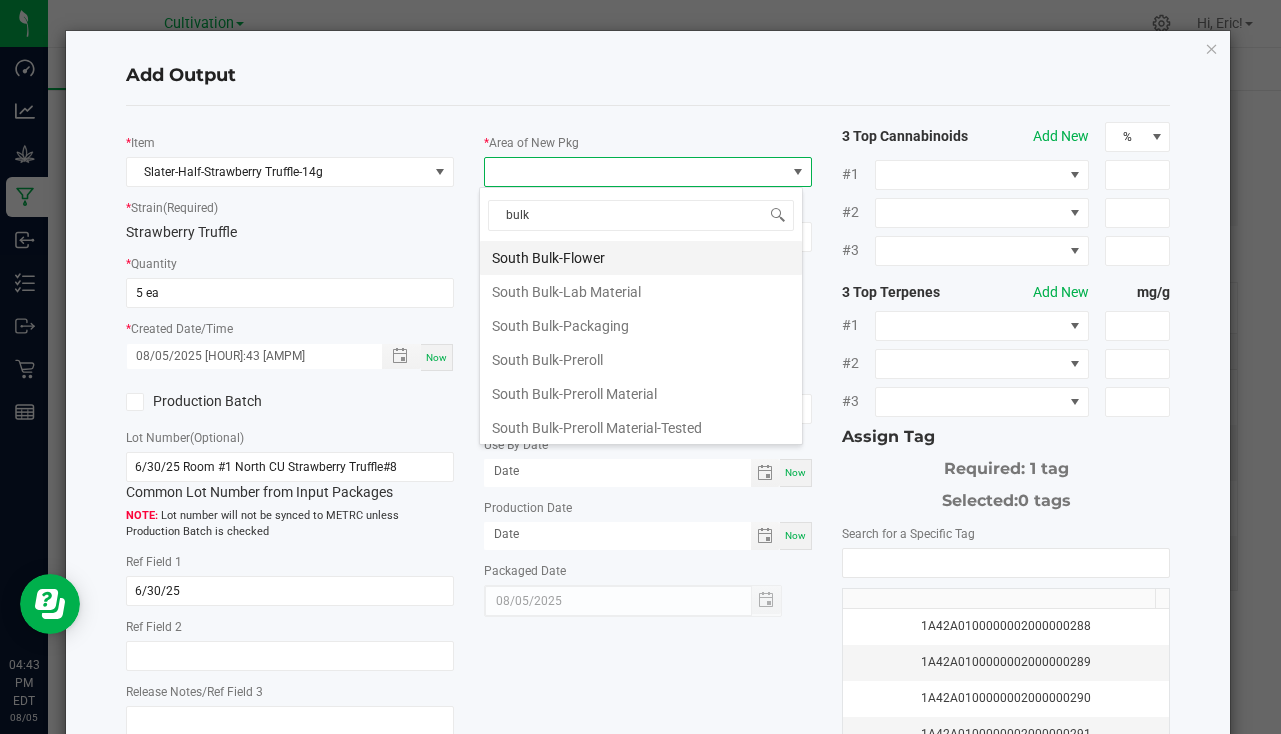 click on "South Bulk-Flower" at bounding box center (641, 258) 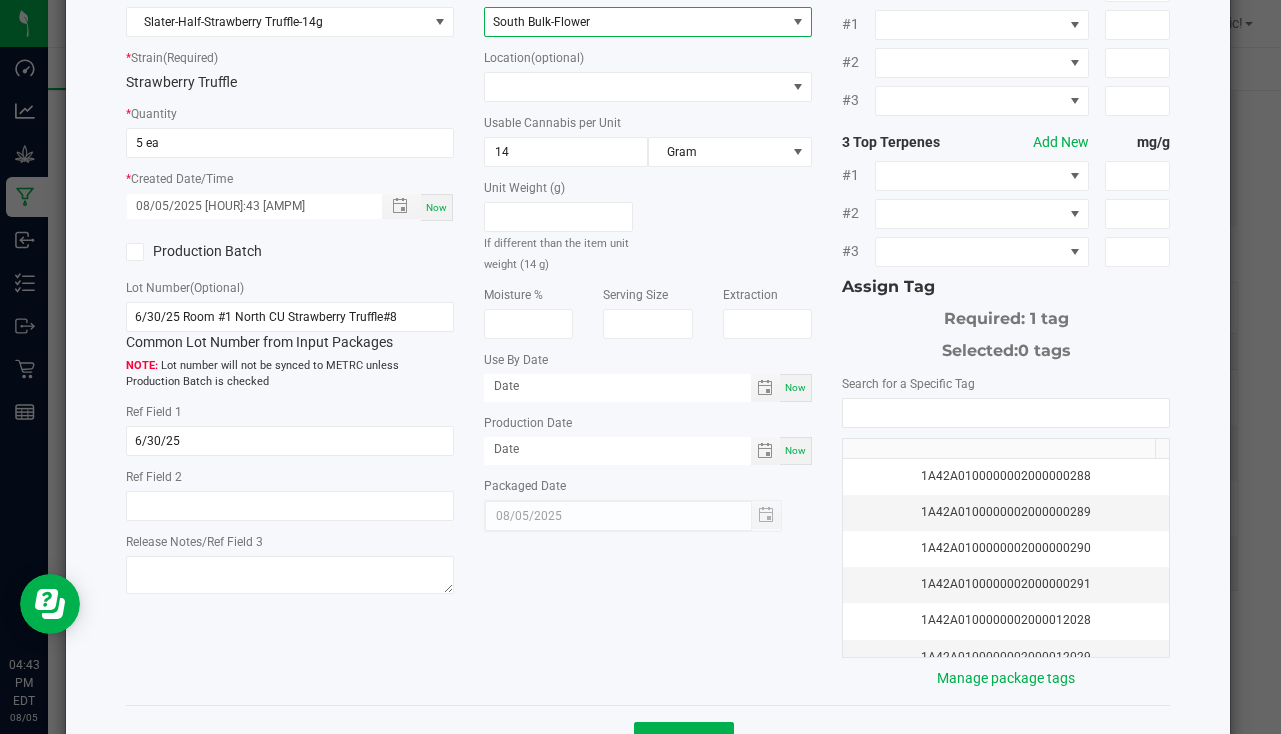 scroll, scrollTop: 221, scrollLeft: 0, axis: vertical 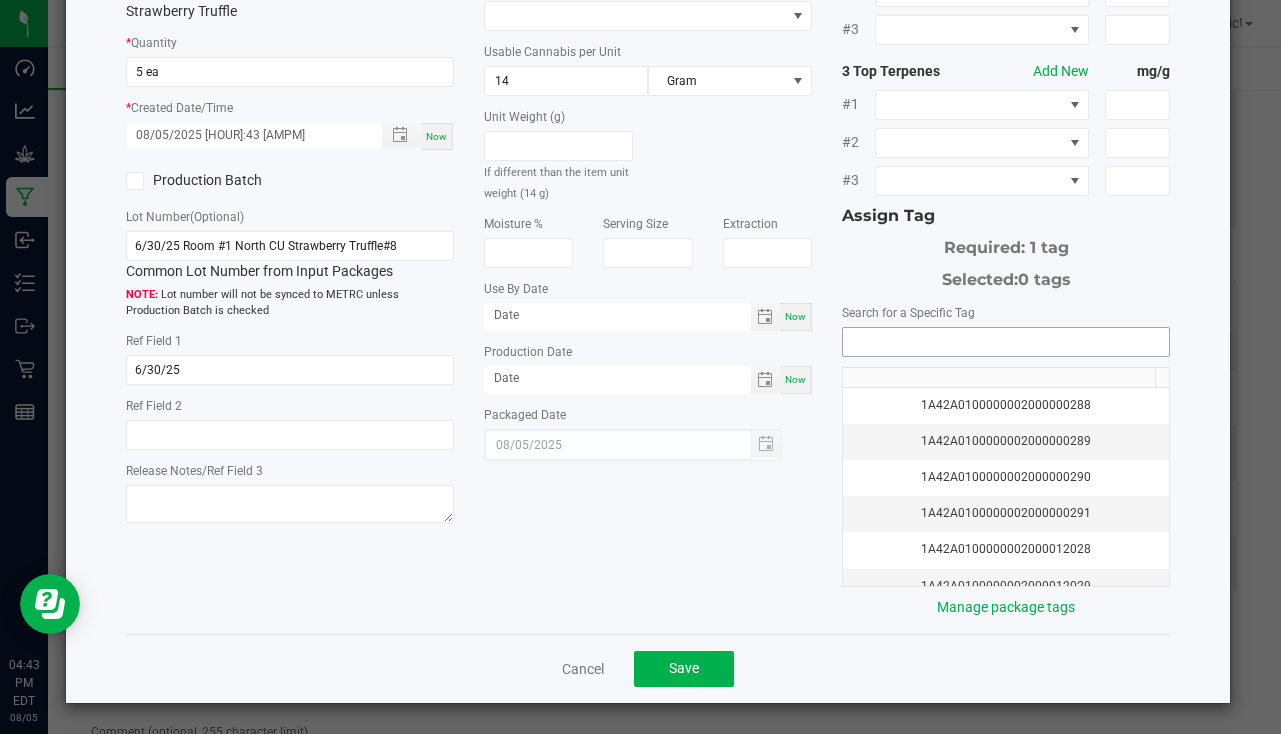 click at bounding box center (1006, 342) 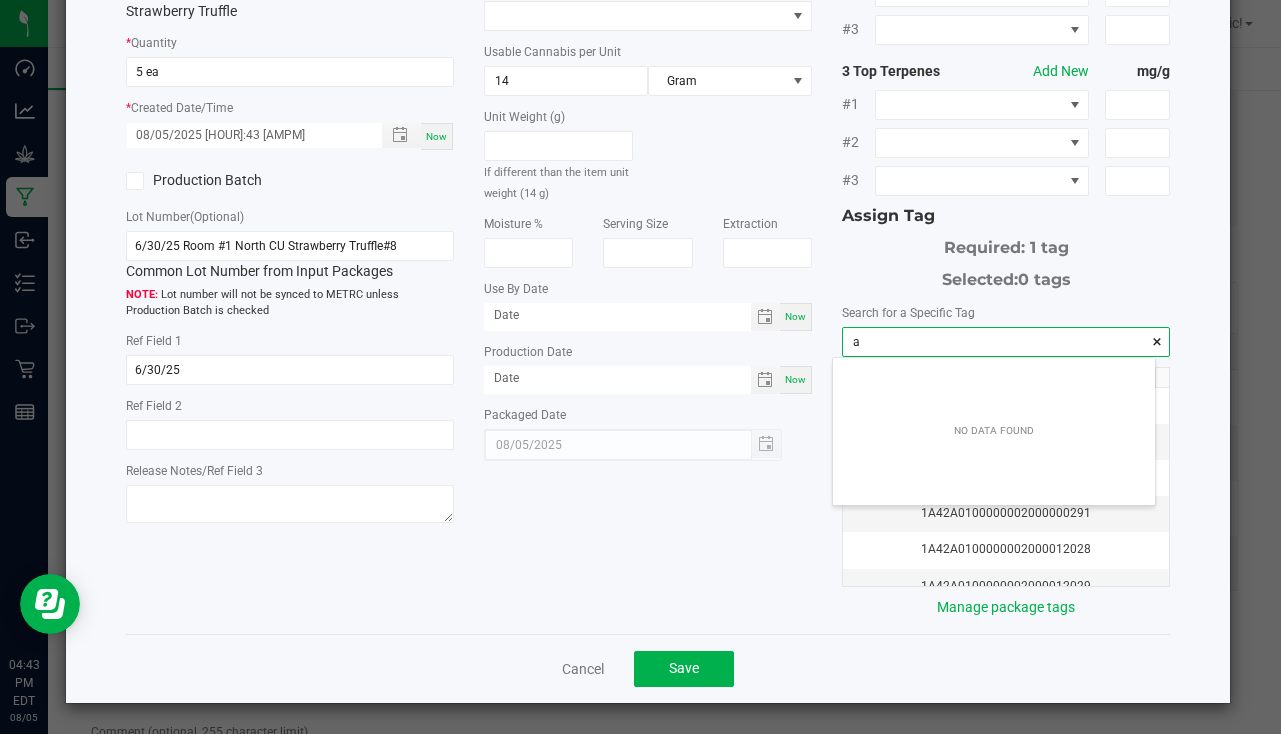 scroll, scrollTop: 99972, scrollLeft: 99678, axis: both 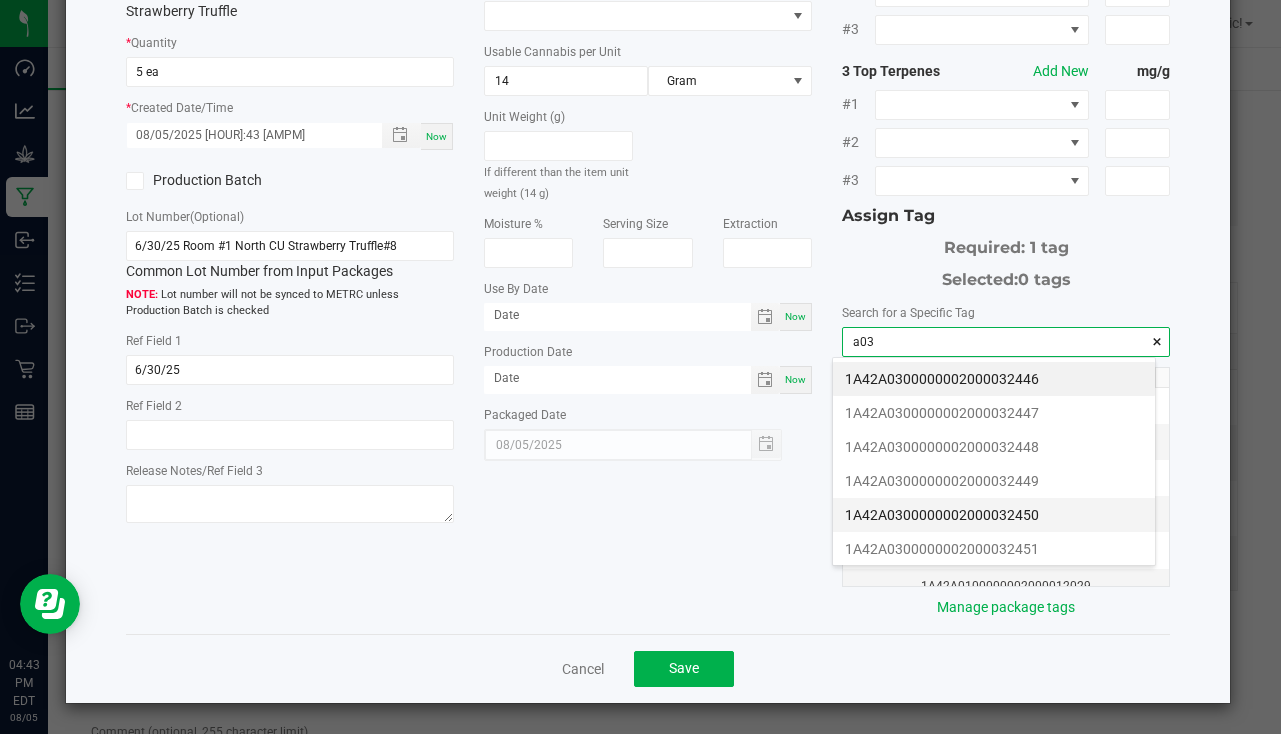 click on "1A42A0300000002000032450" at bounding box center (994, 515) 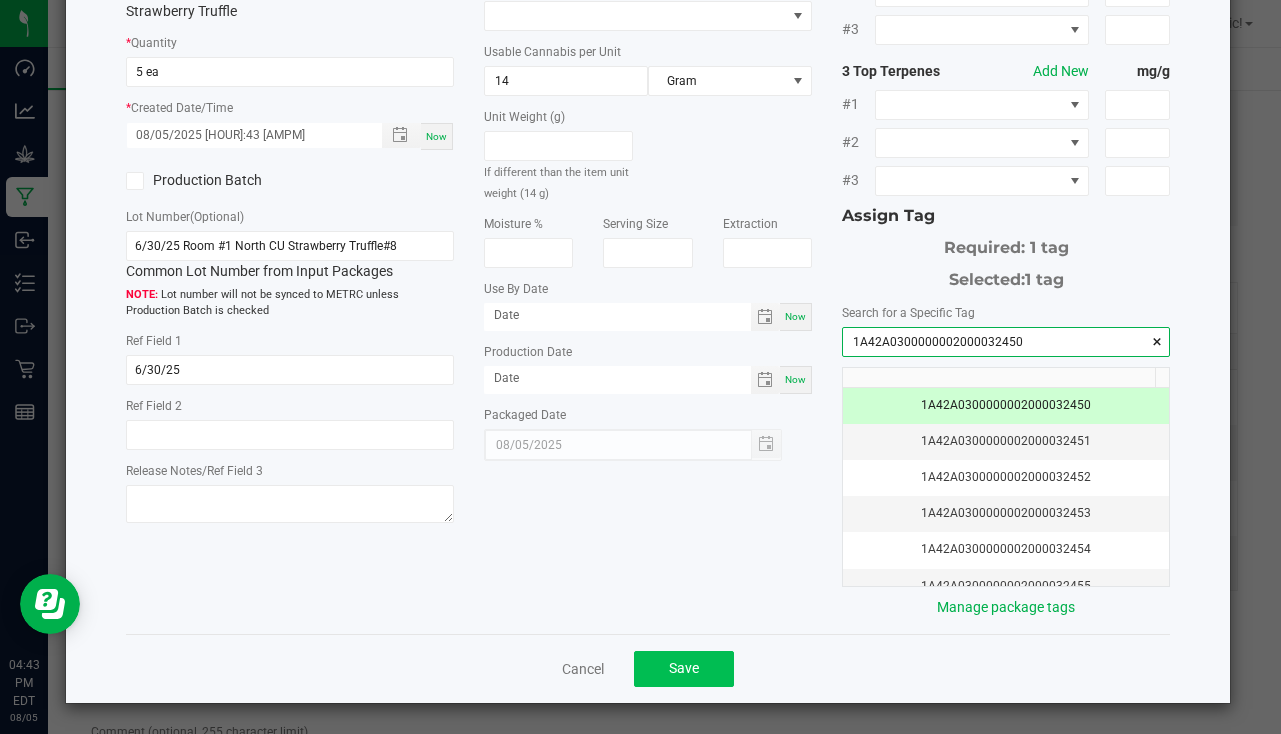 type on "1A42A0300000002000032450" 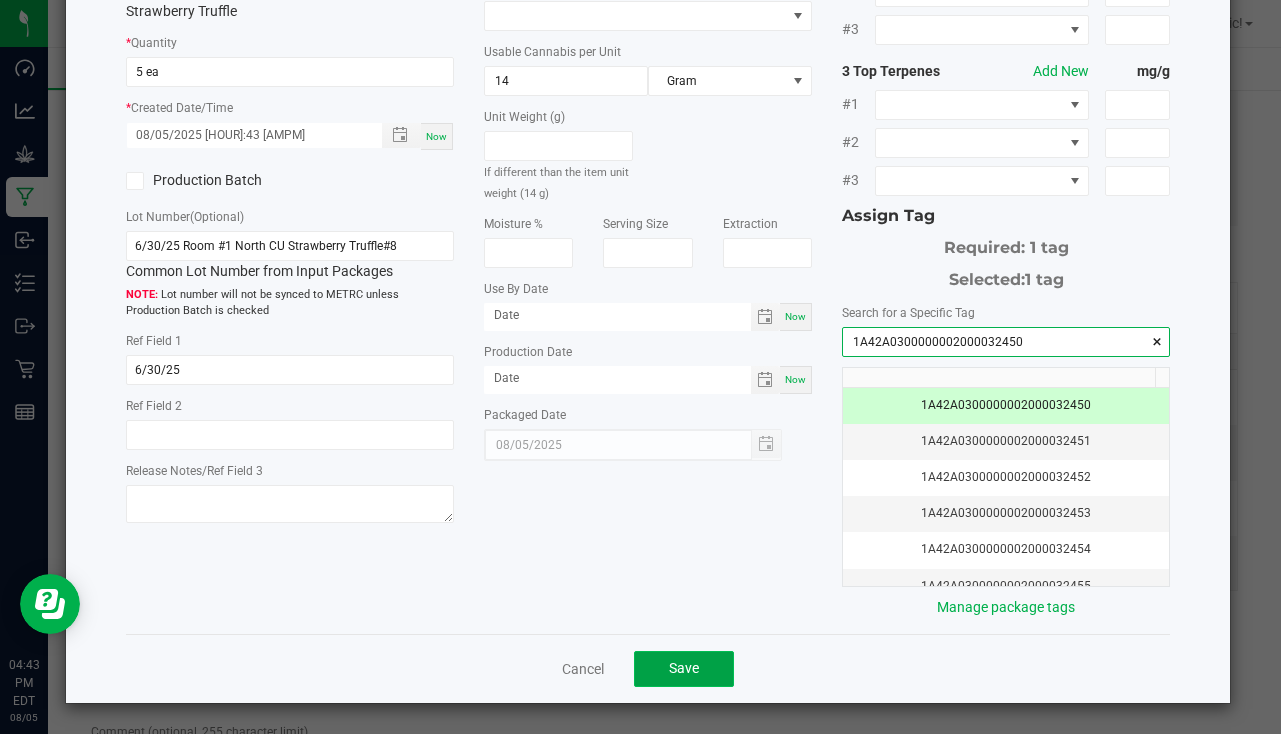 click on "Save" 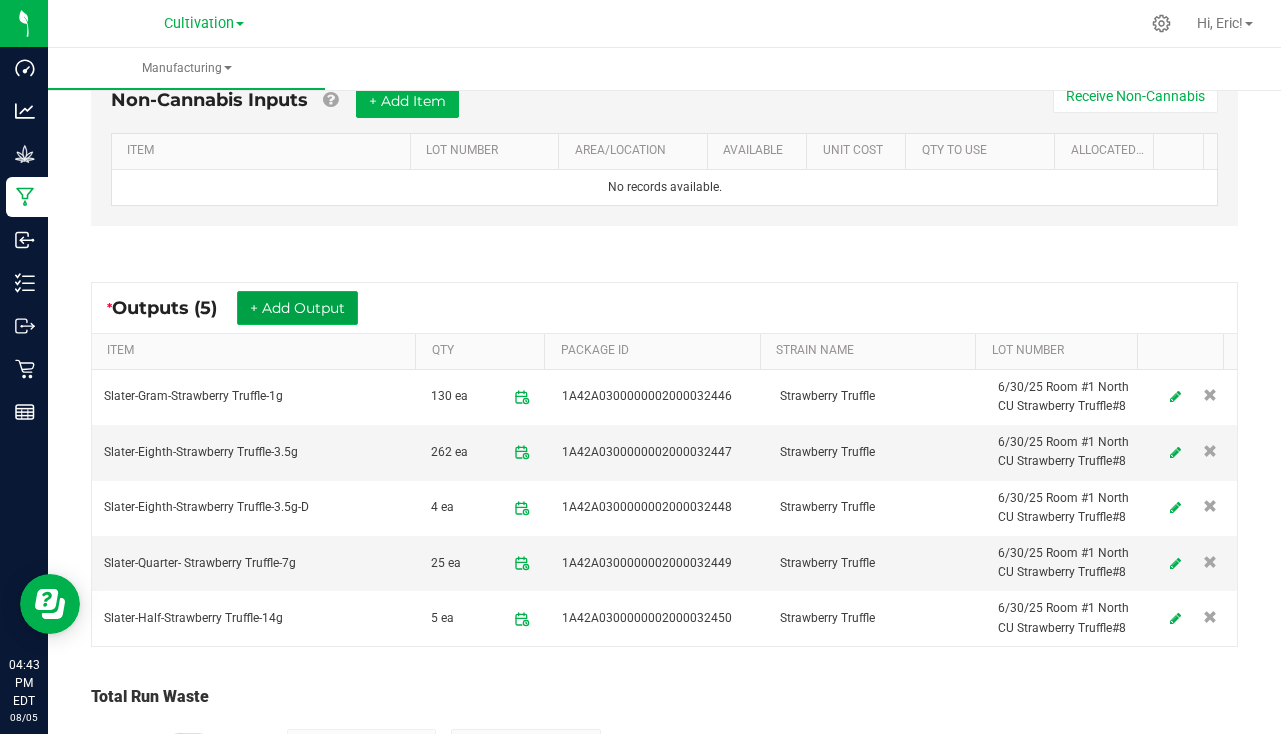 click on "+ Add Output" at bounding box center [297, 308] 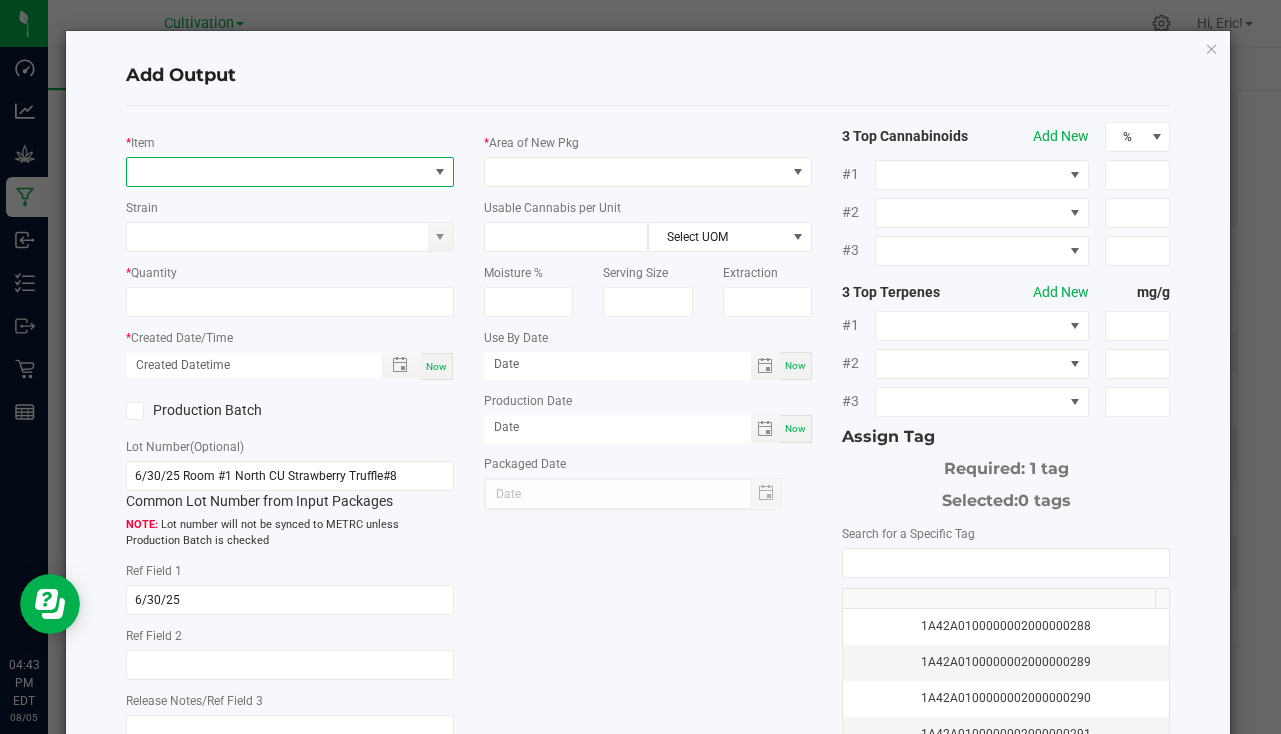 click at bounding box center (277, 172) 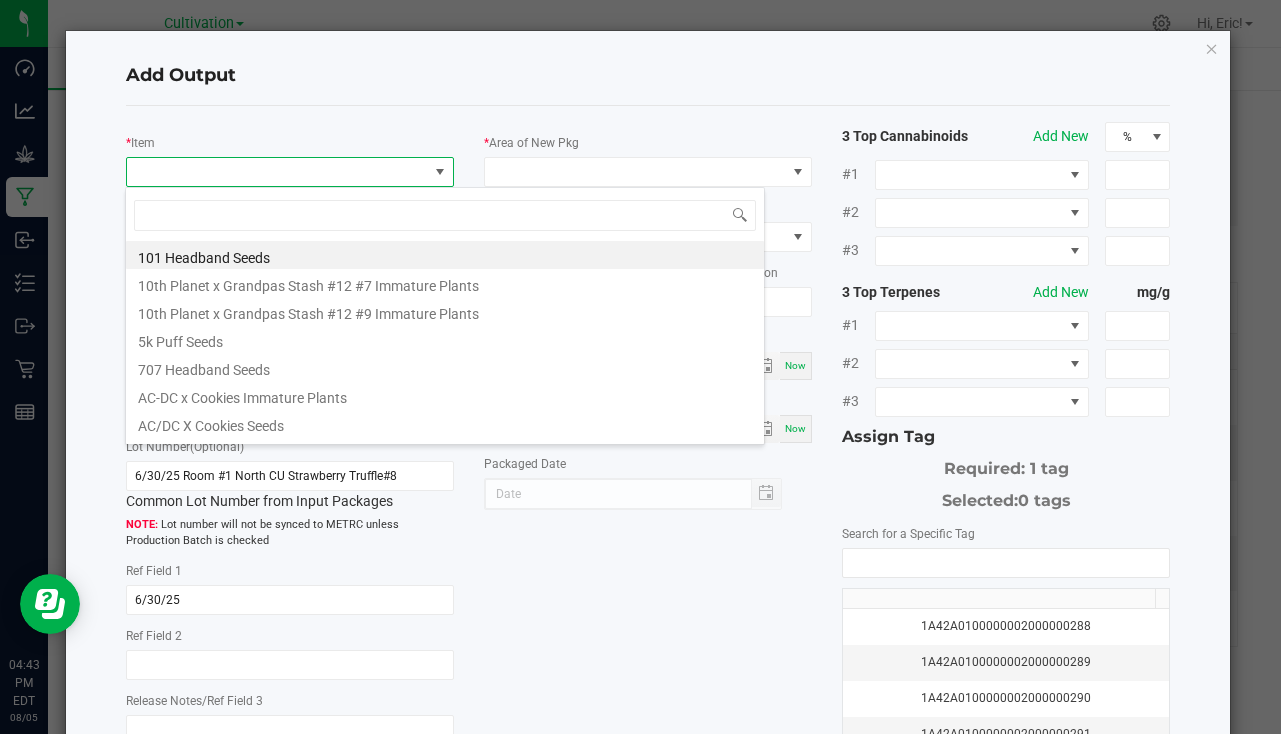 scroll, scrollTop: 99970, scrollLeft: 99676, axis: both 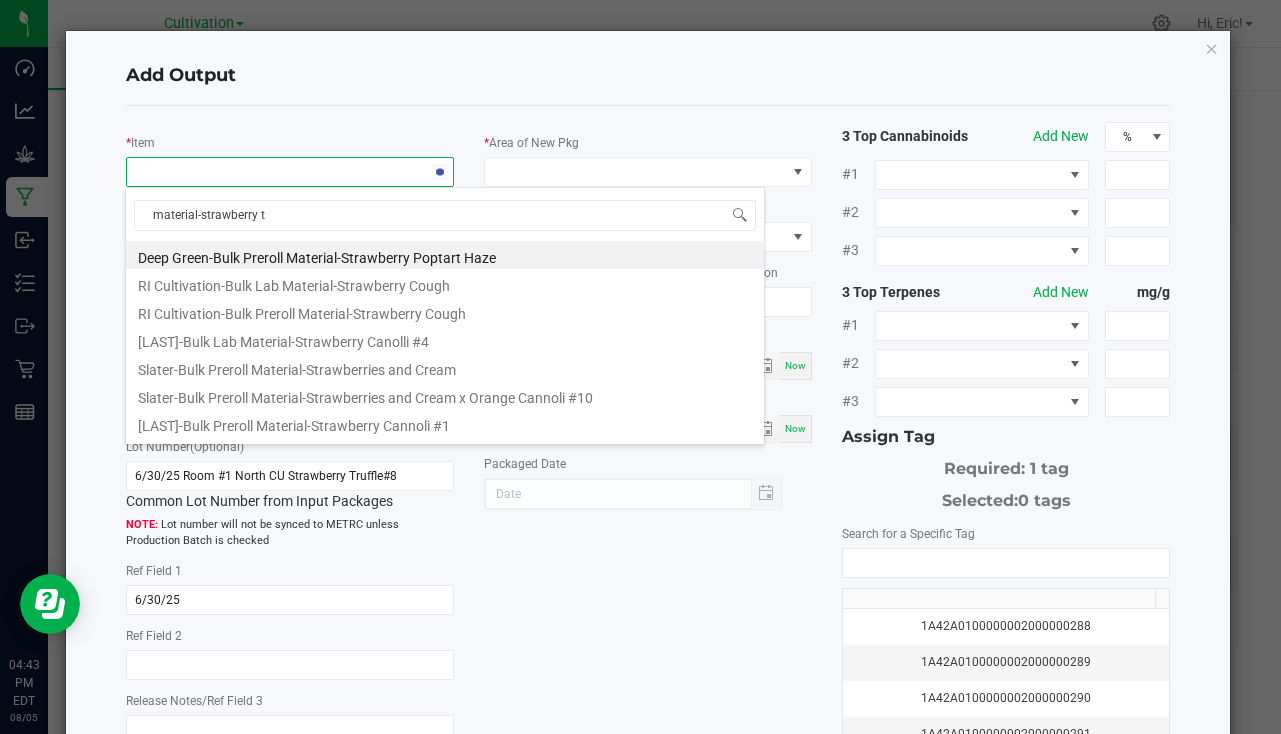 type on "material-strawberry tr" 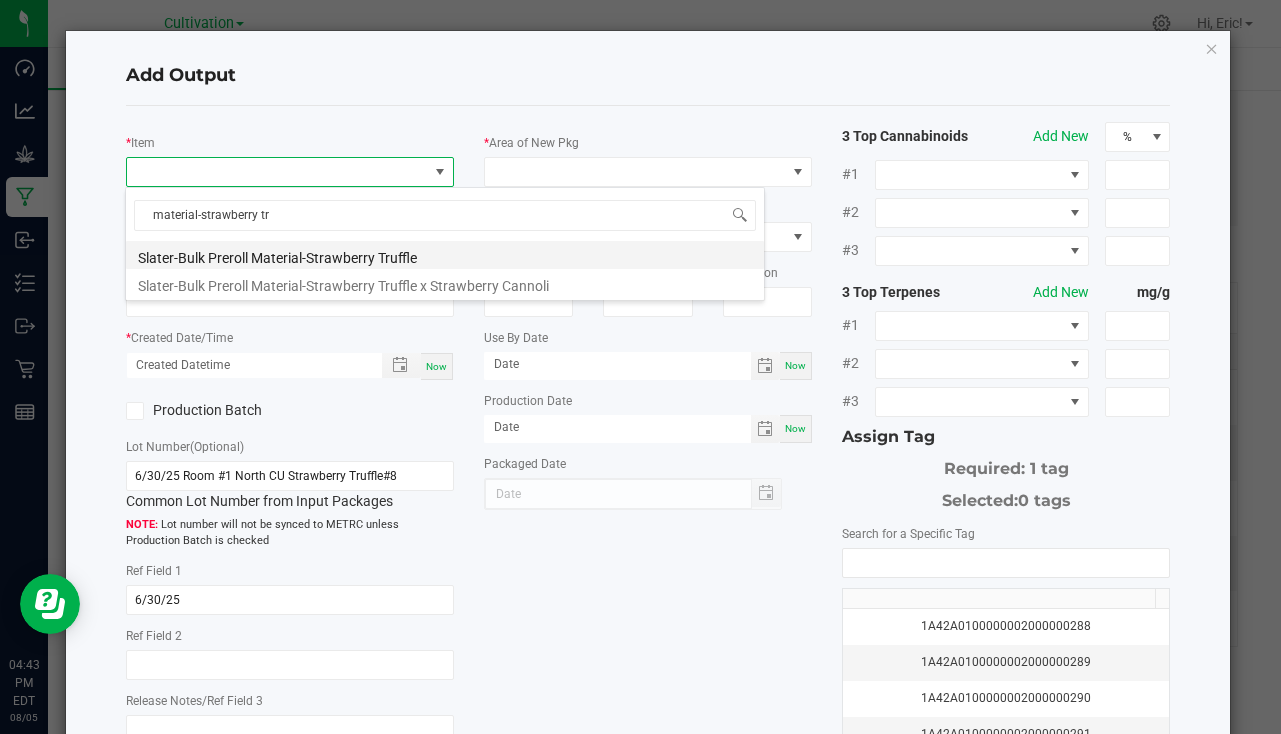 click on "Slater-Bulk Preroll Material-Strawberry Truffle" at bounding box center (445, 255) 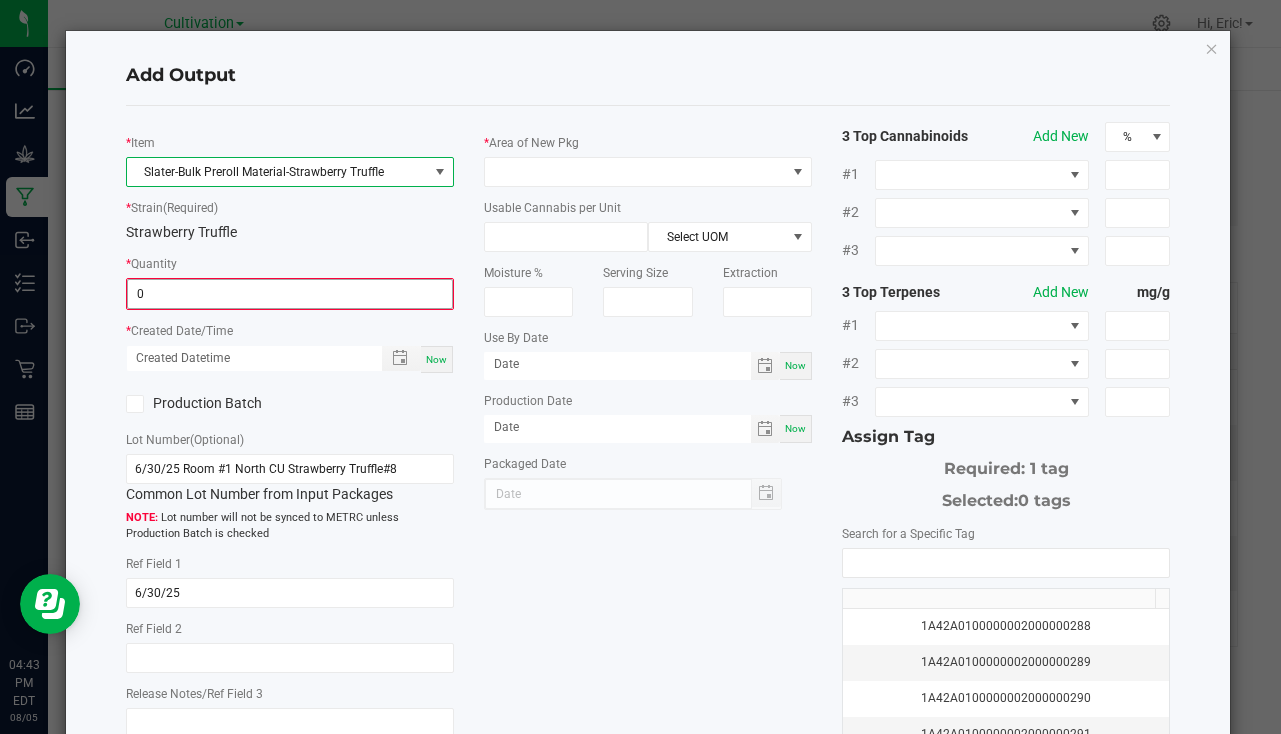 click on "0" at bounding box center [290, 294] 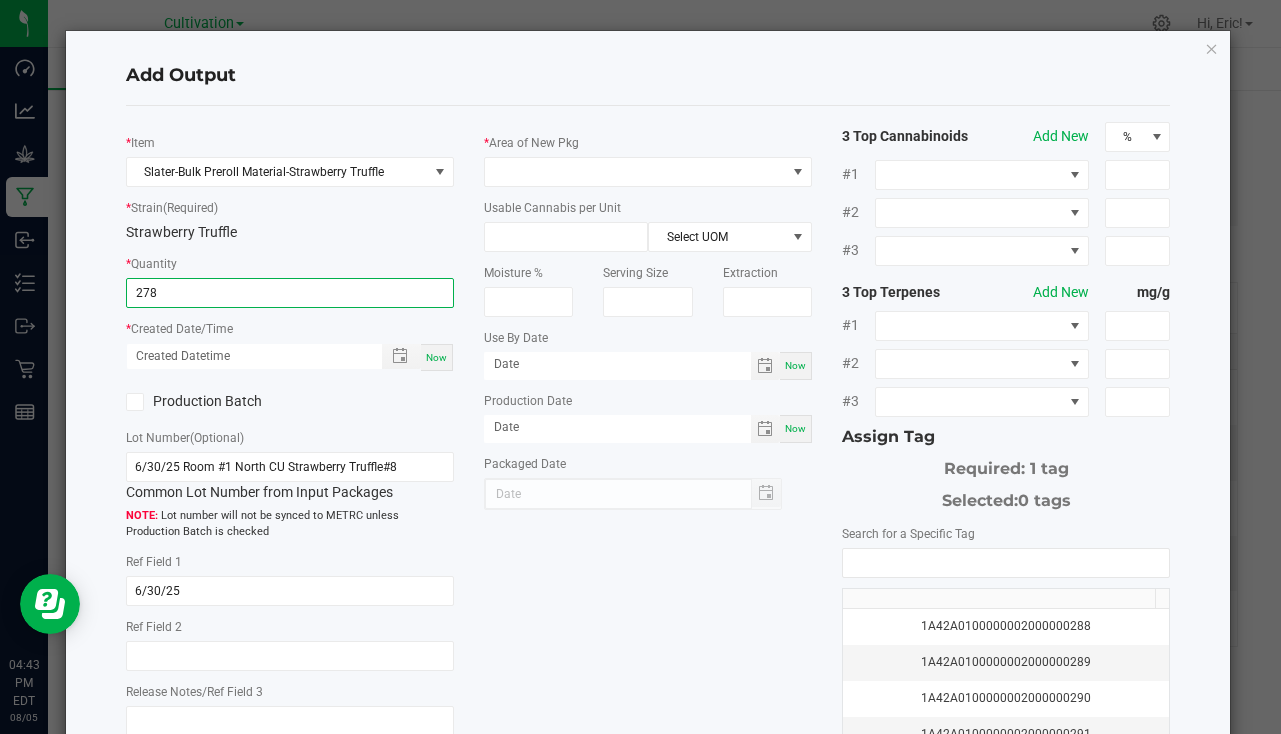 type on "278.0000 g" 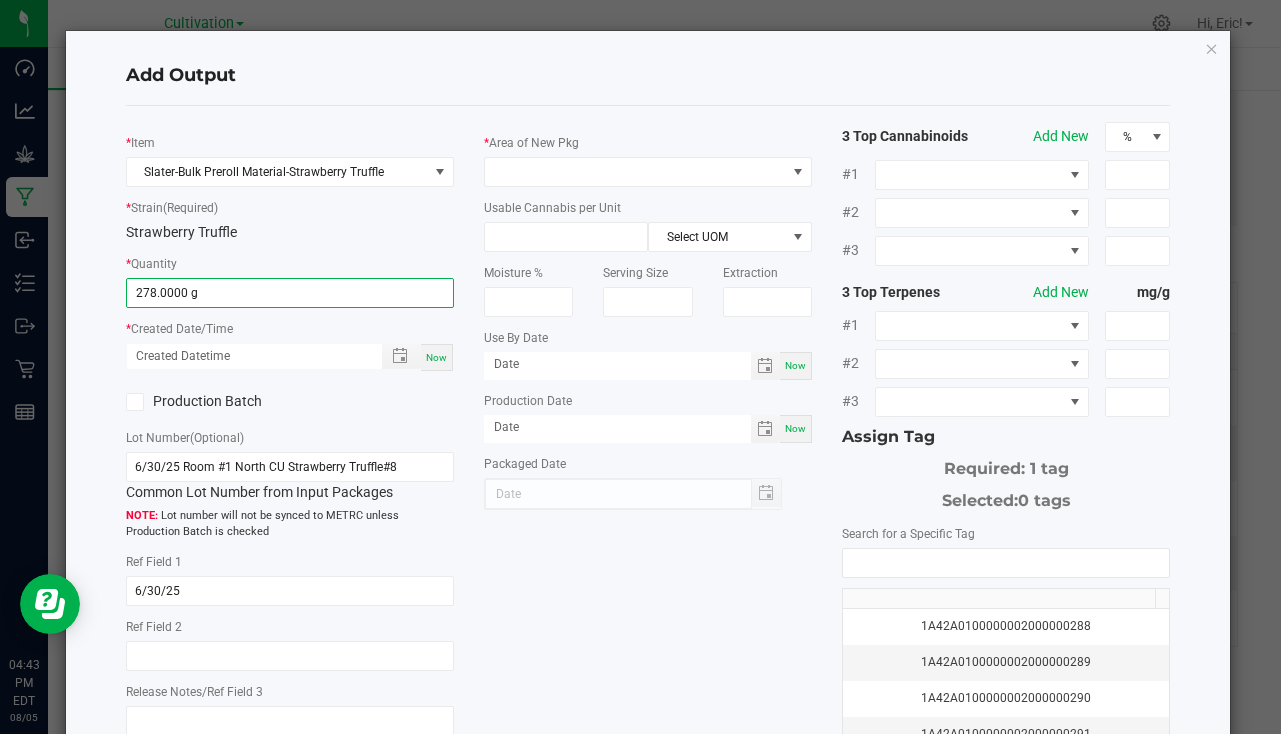 drag, startPoint x: 436, startPoint y: 360, endPoint x: 440, endPoint y: 331, distance: 29.274563 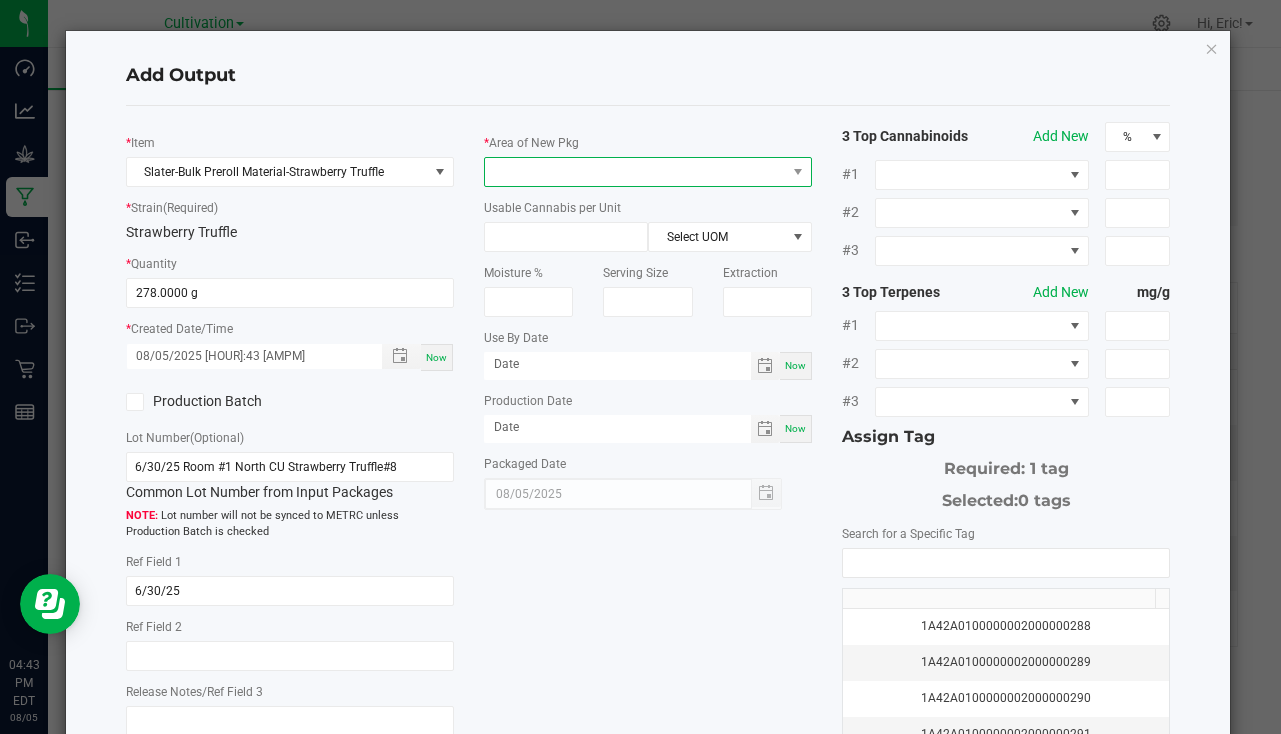 click at bounding box center (635, 172) 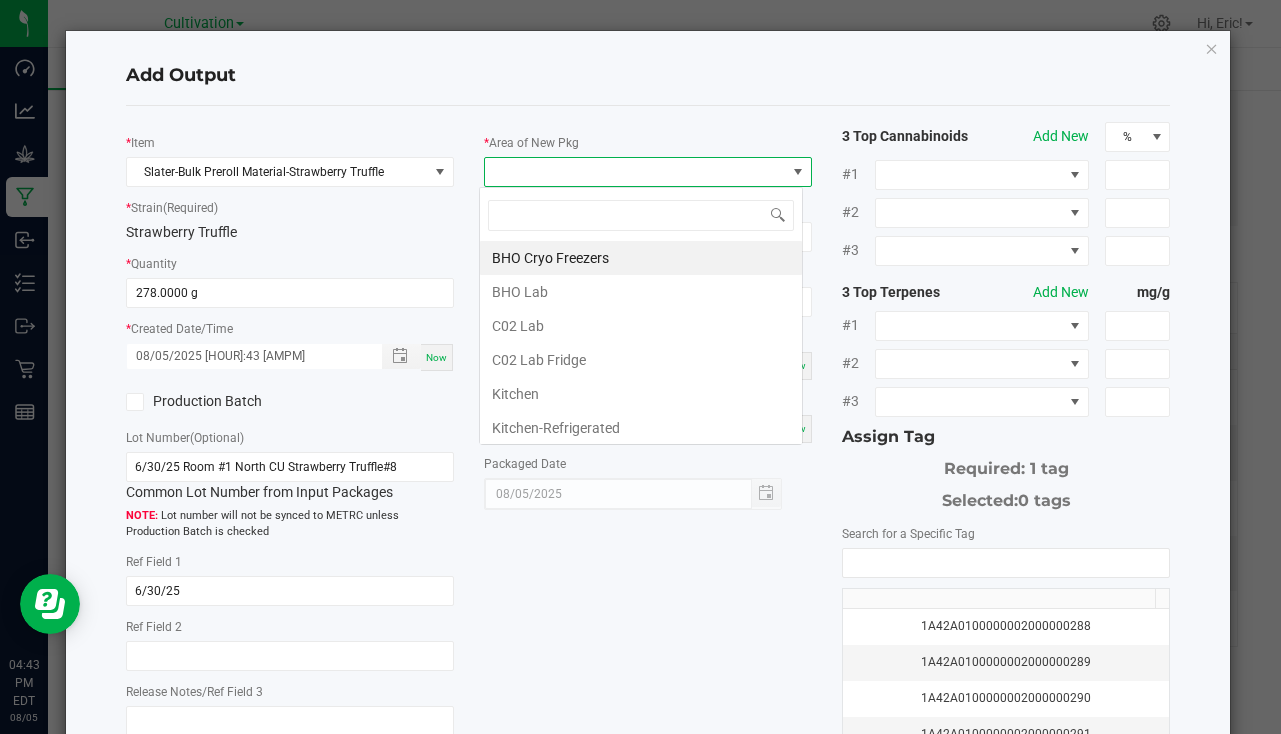 scroll, scrollTop: 99970, scrollLeft: 99676, axis: both 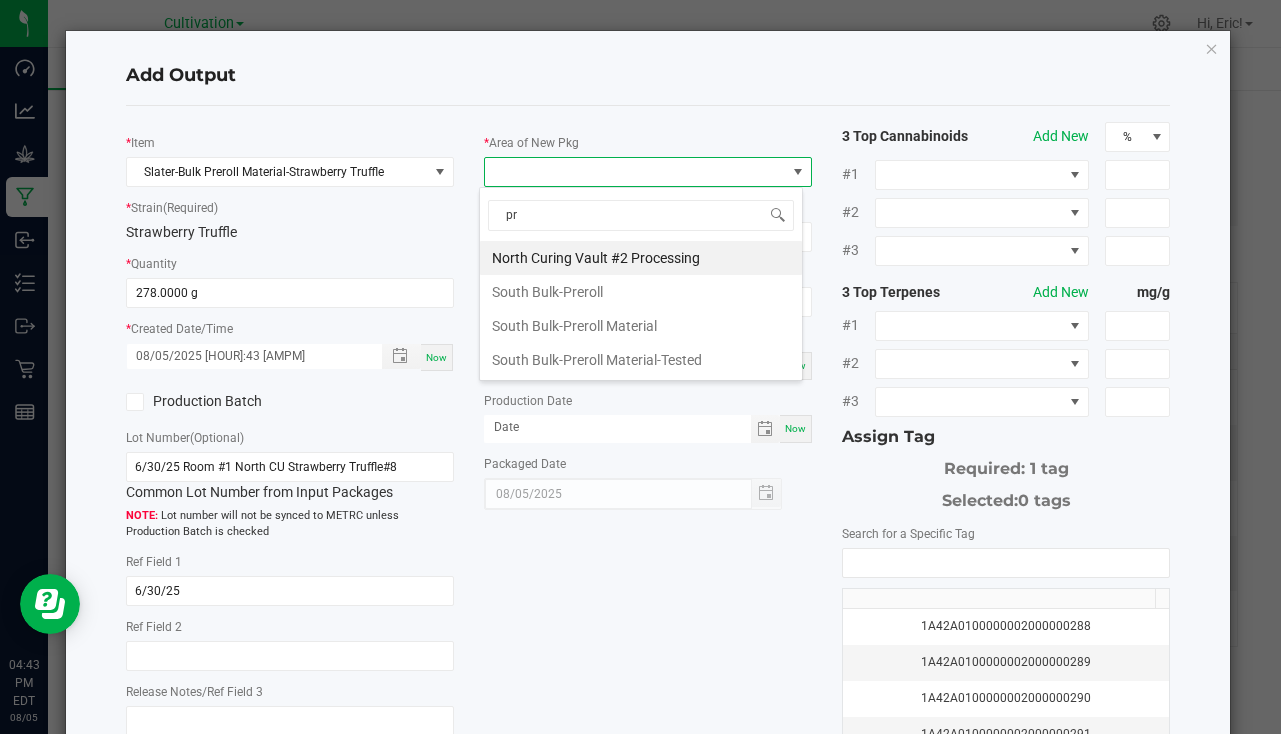 type on "pre" 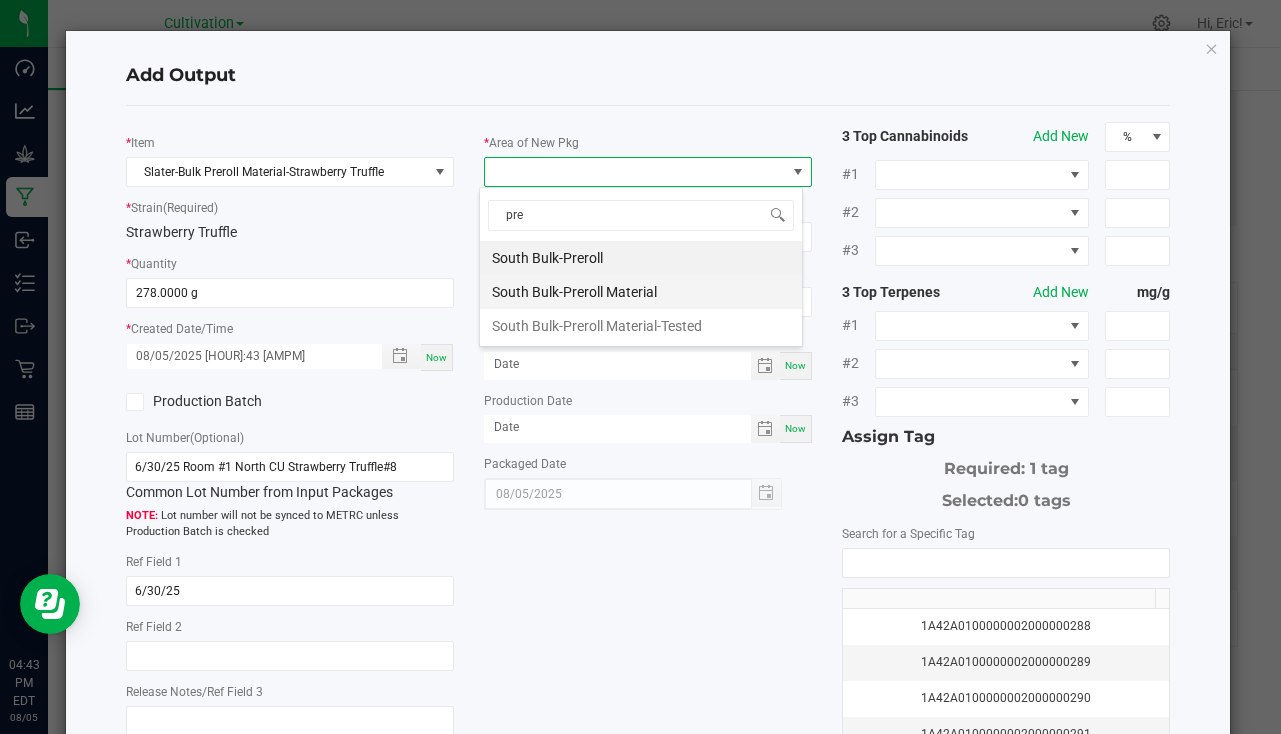 click on "South Bulk-Preroll Material" at bounding box center [641, 292] 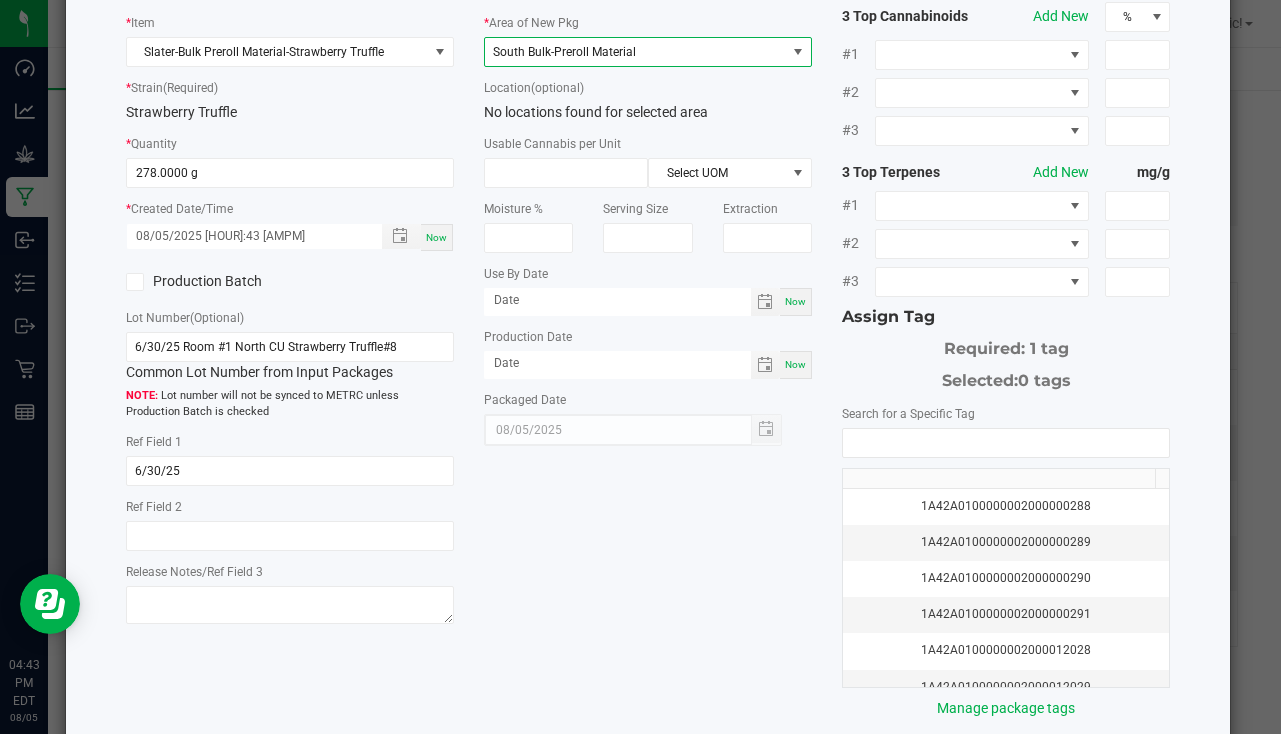 scroll, scrollTop: 221, scrollLeft: 0, axis: vertical 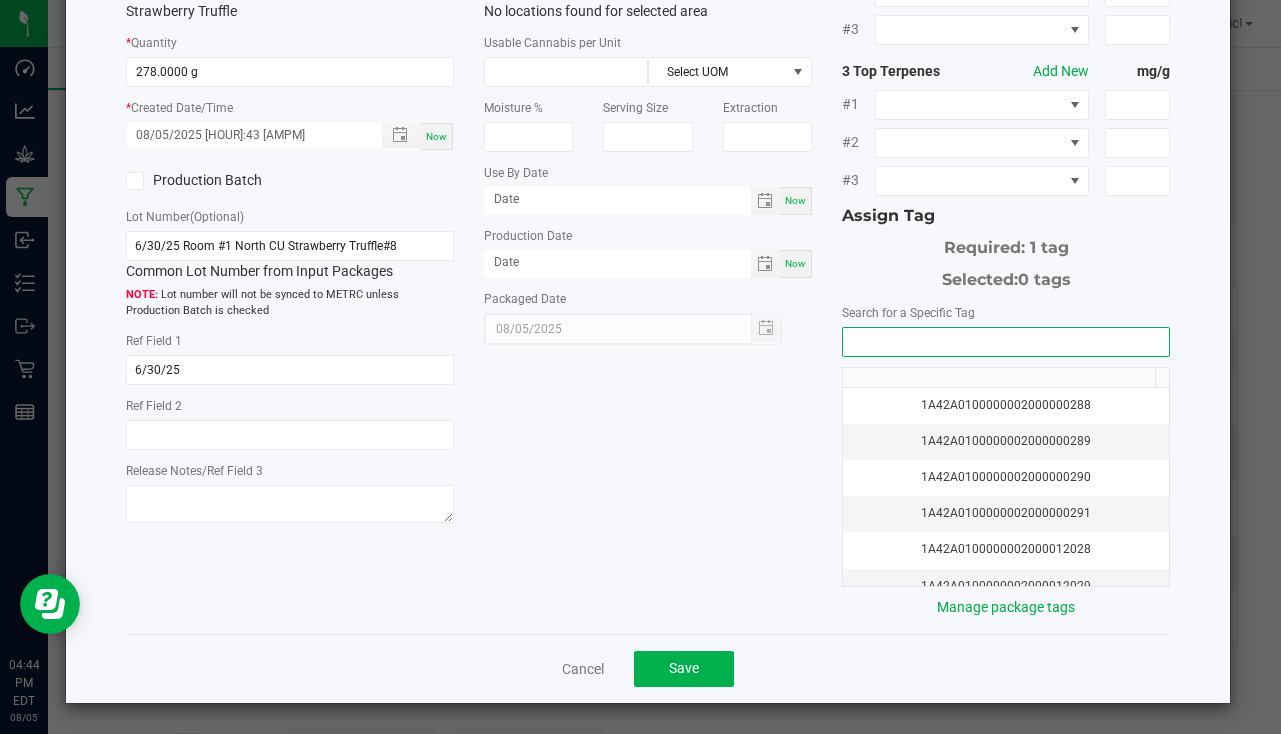 click at bounding box center (1006, 342) 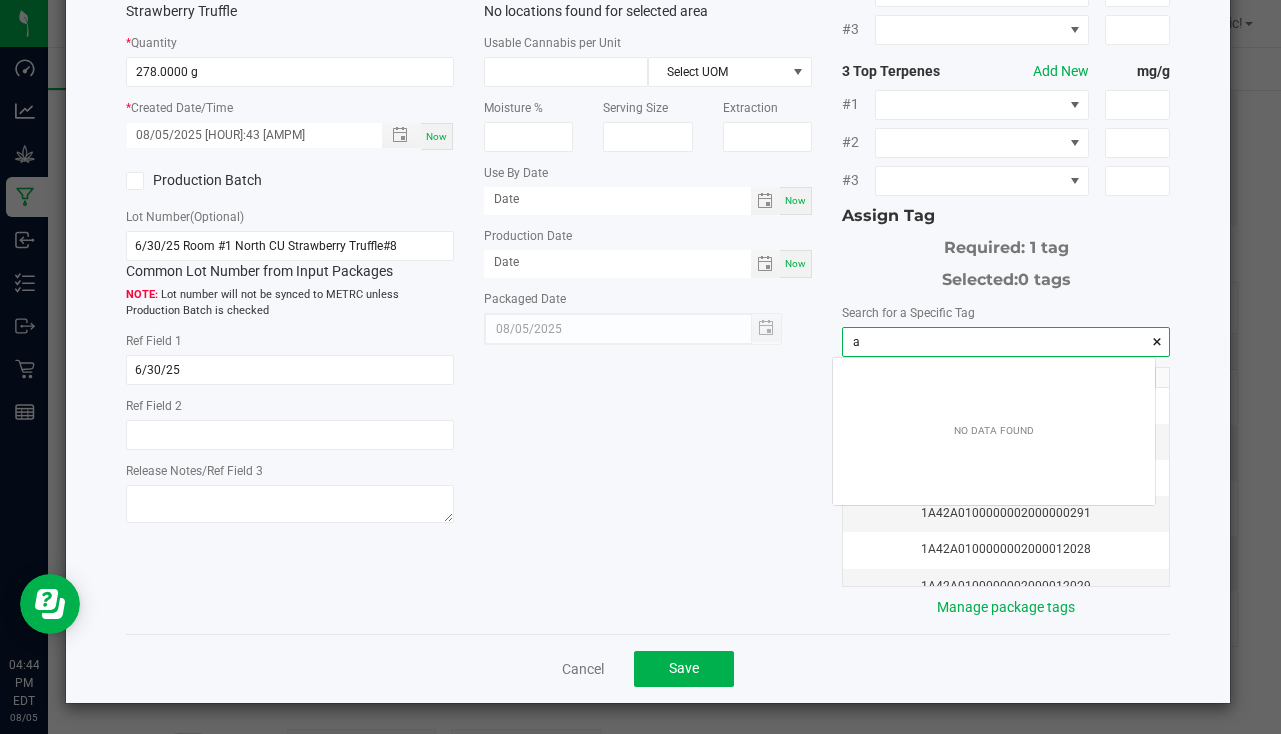 scroll, scrollTop: 99972, scrollLeft: 99678, axis: both 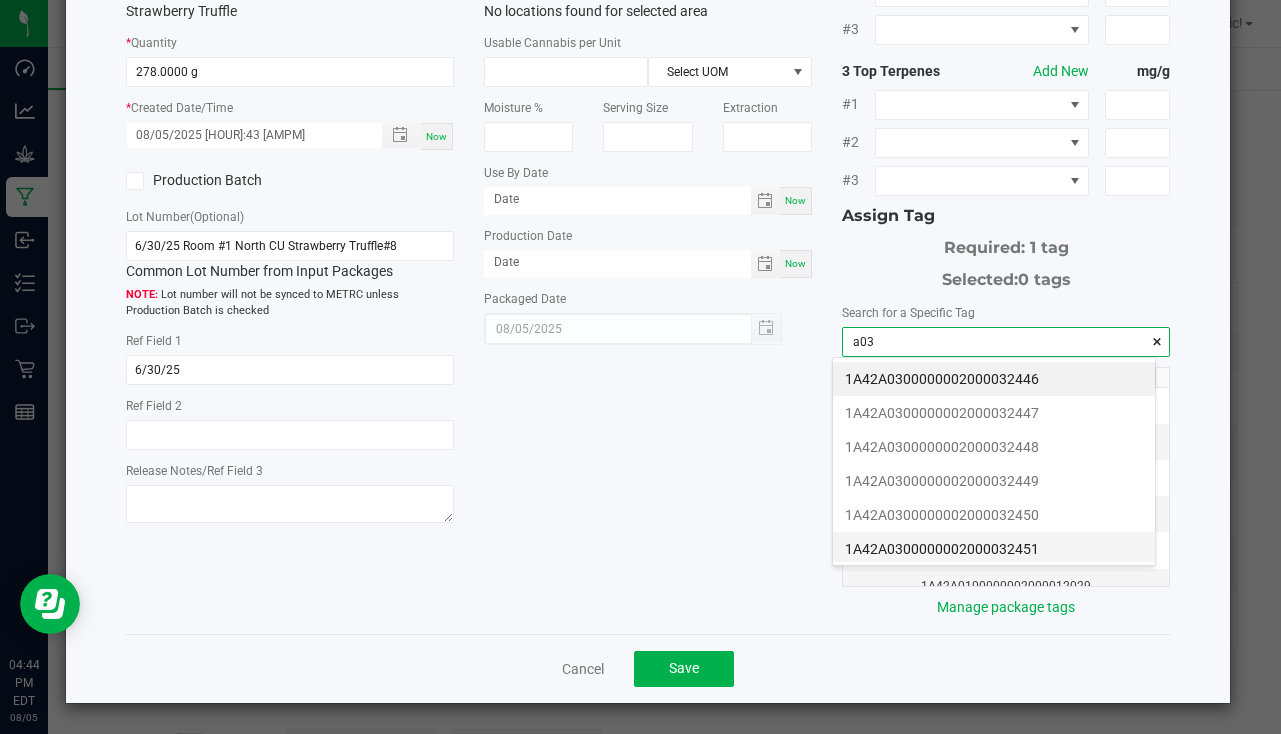 click on "1A42A0300000002000032451" at bounding box center [994, 549] 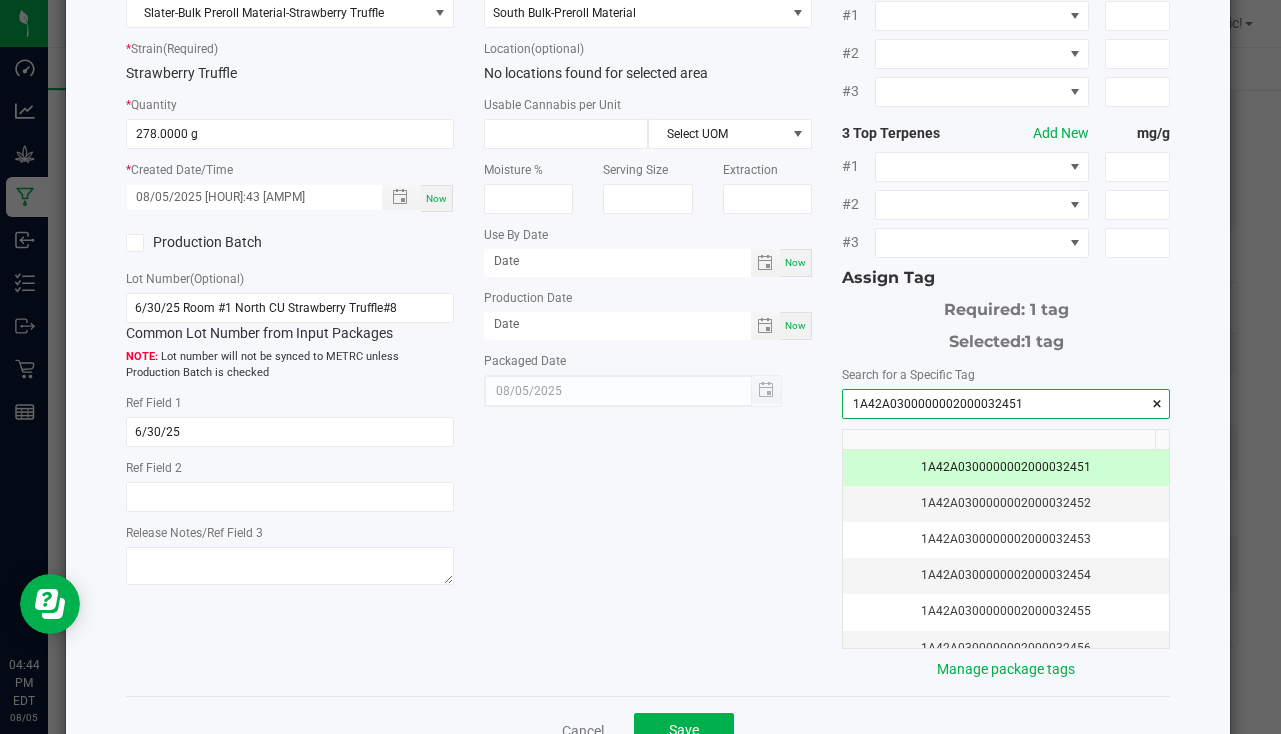 scroll, scrollTop: 221, scrollLeft: 0, axis: vertical 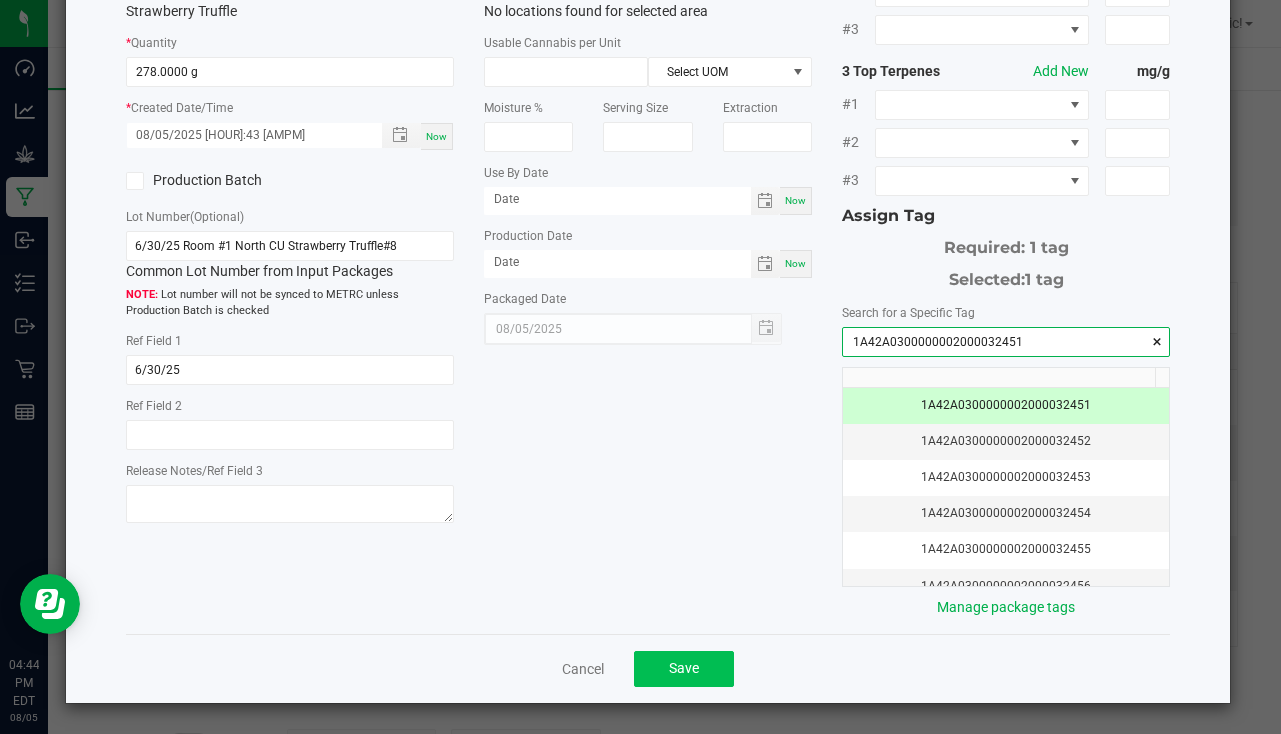 type on "1A42A0300000002000032451" 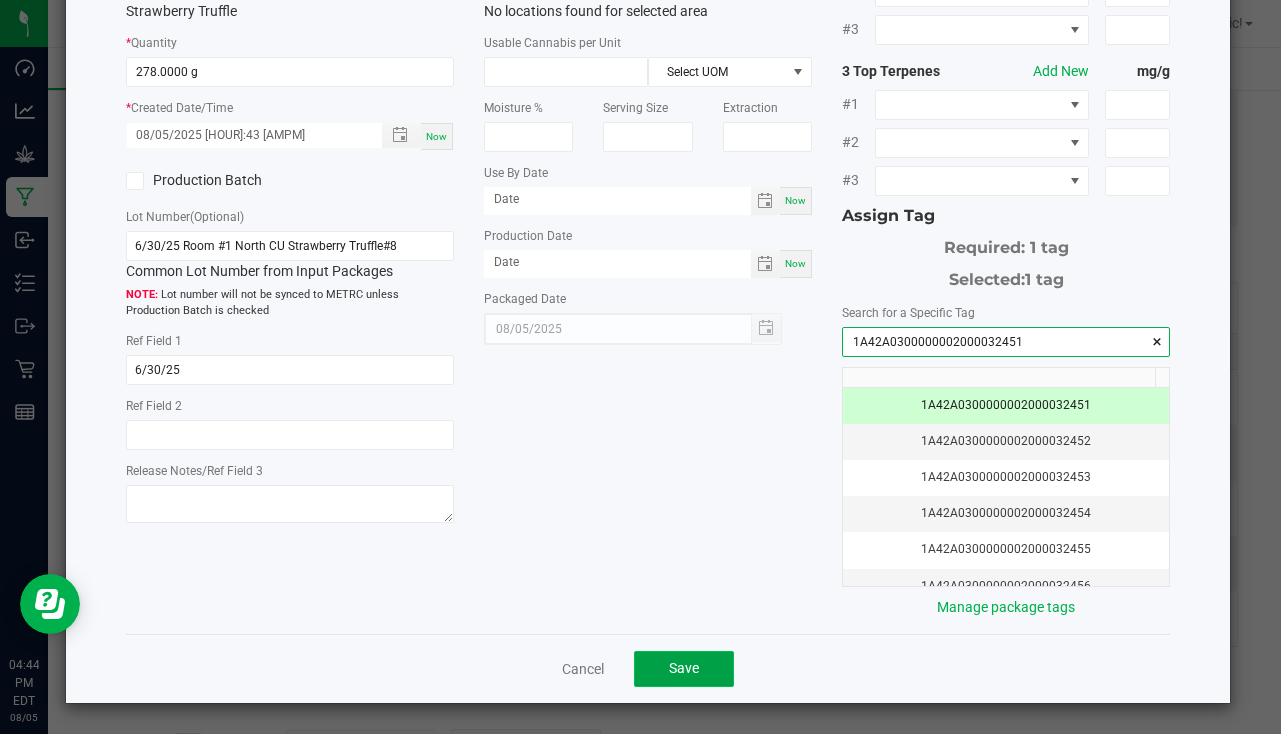 click on "Save" 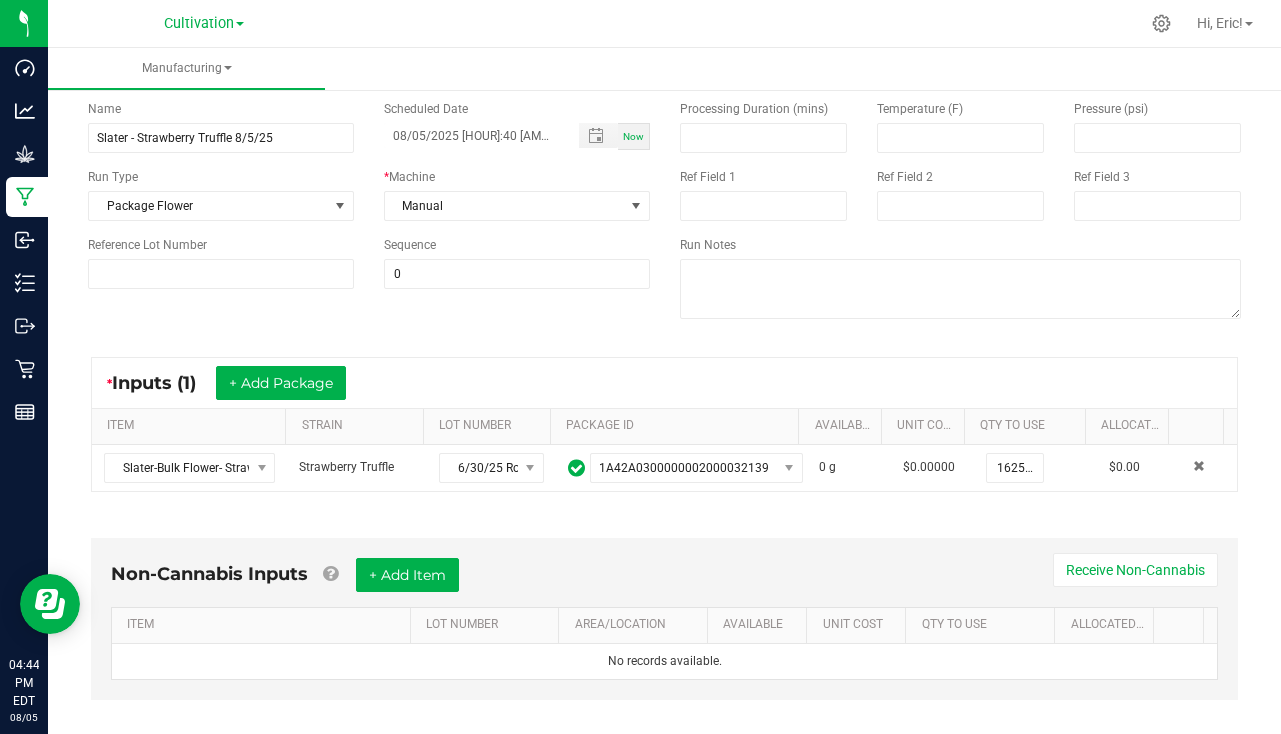 scroll, scrollTop: 0, scrollLeft: 0, axis: both 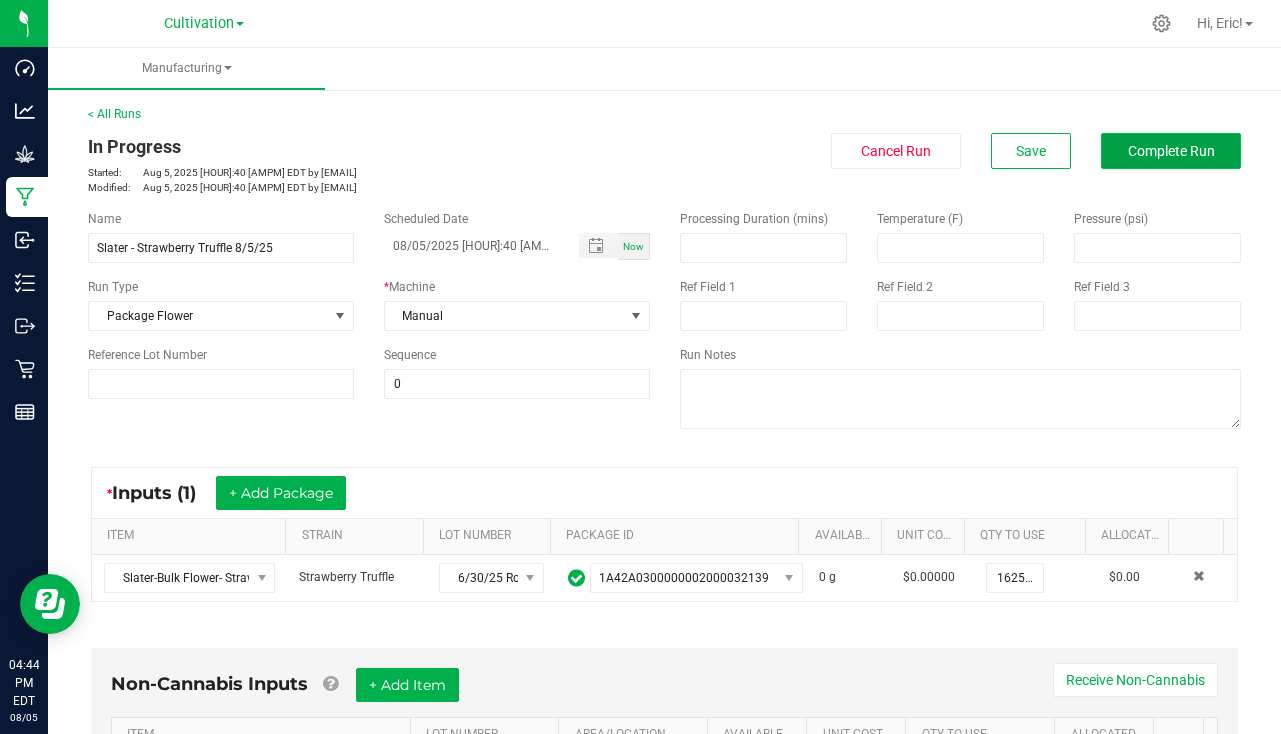 click on "Complete Run" at bounding box center (1171, 151) 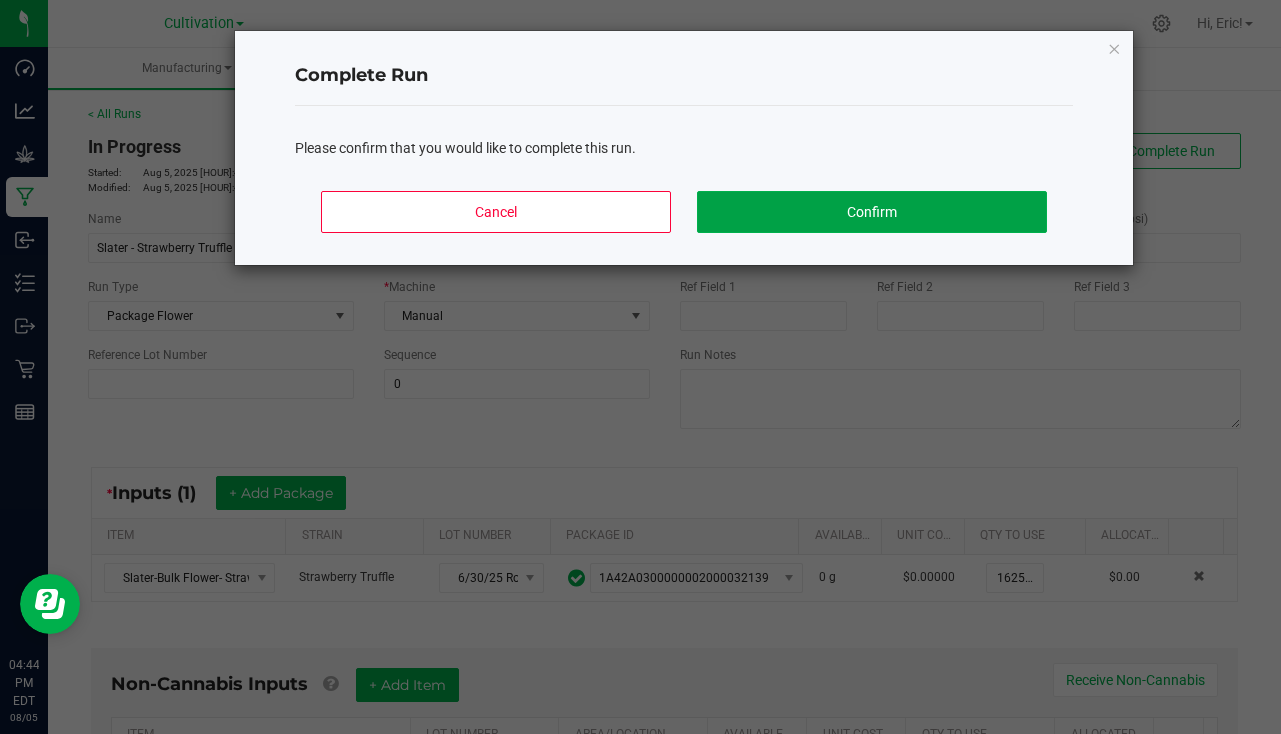 click on "Confirm" 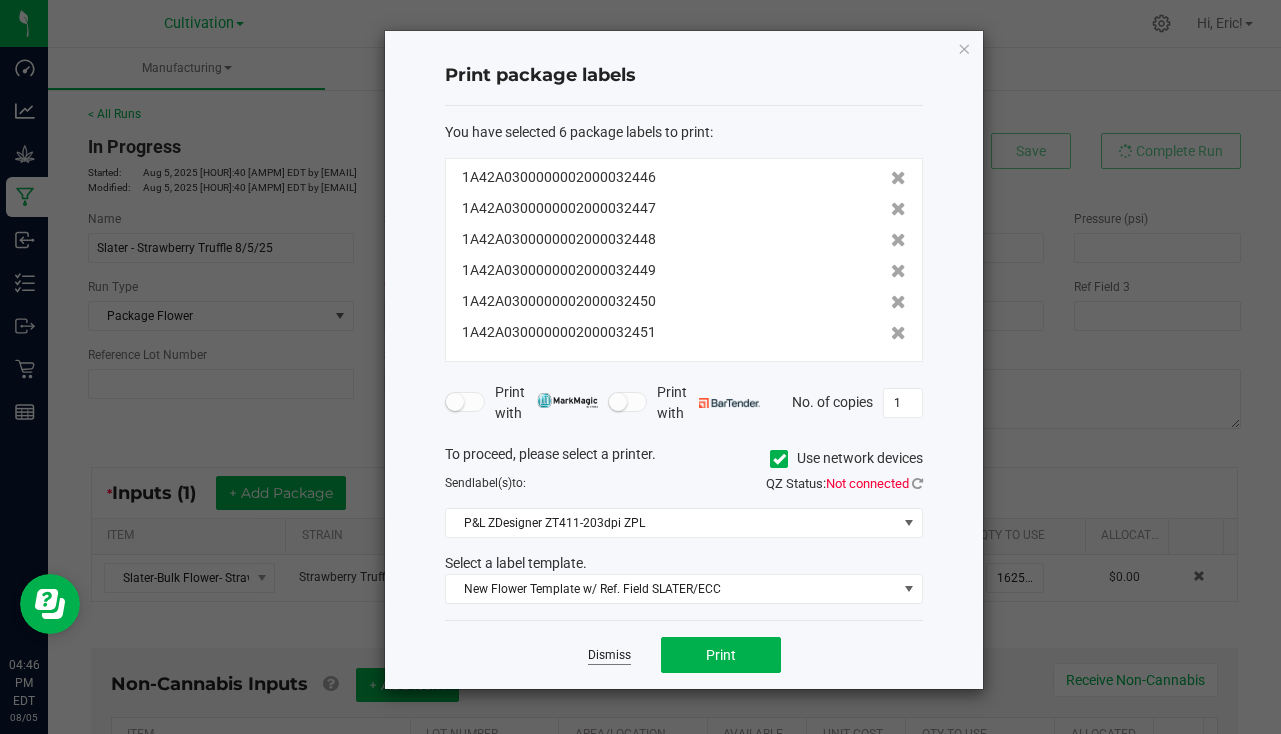 click on "Dismiss" 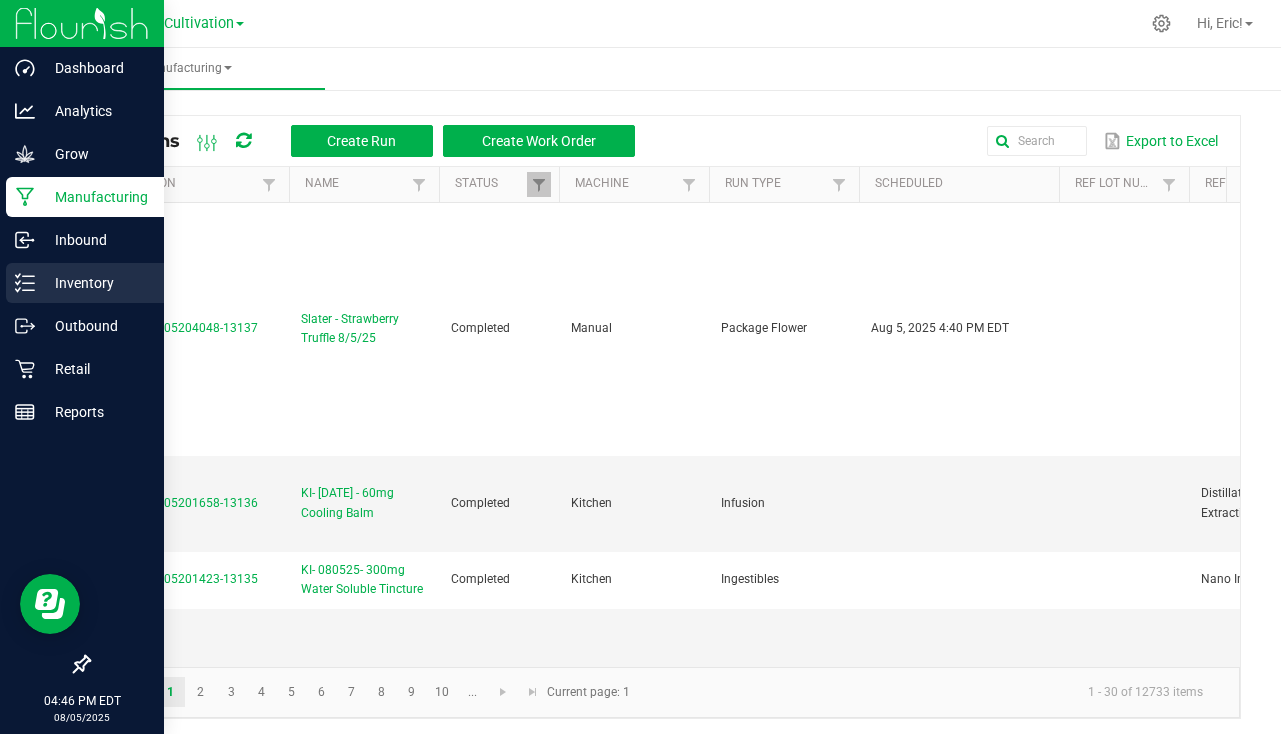 click on "Inventory" at bounding box center [95, 283] 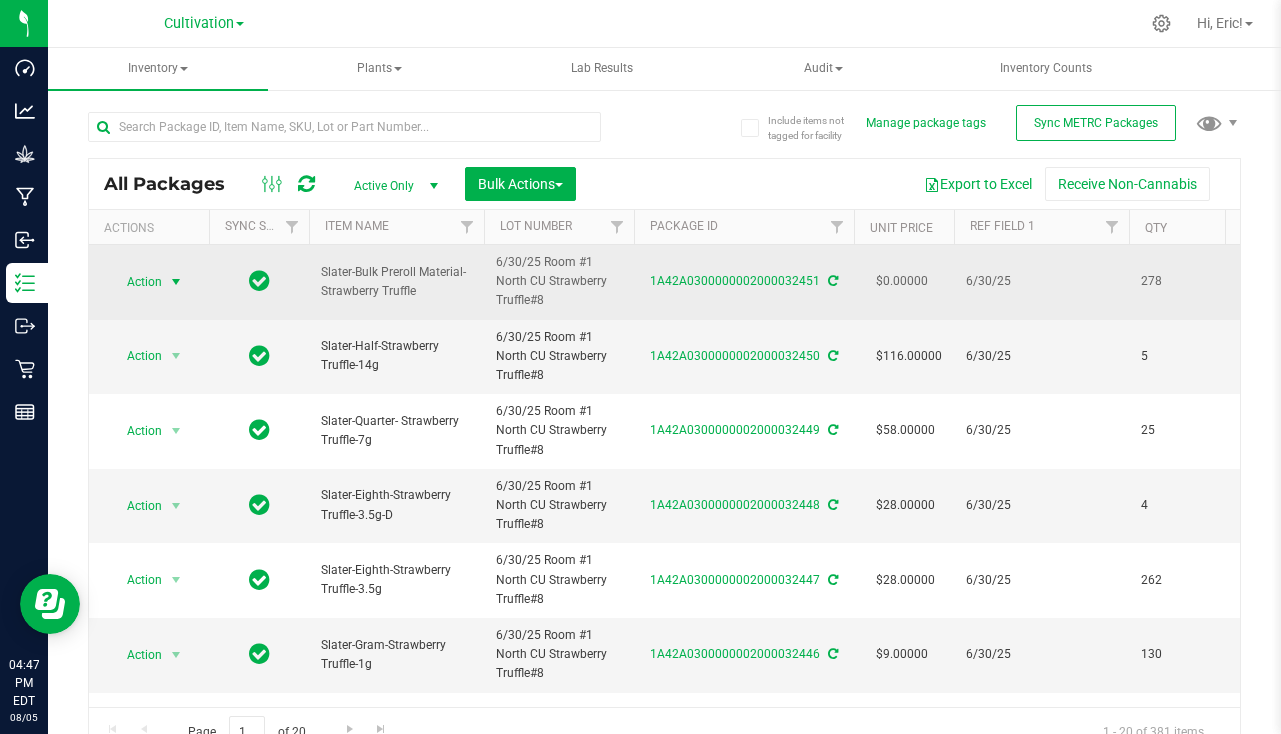click at bounding box center [176, 282] 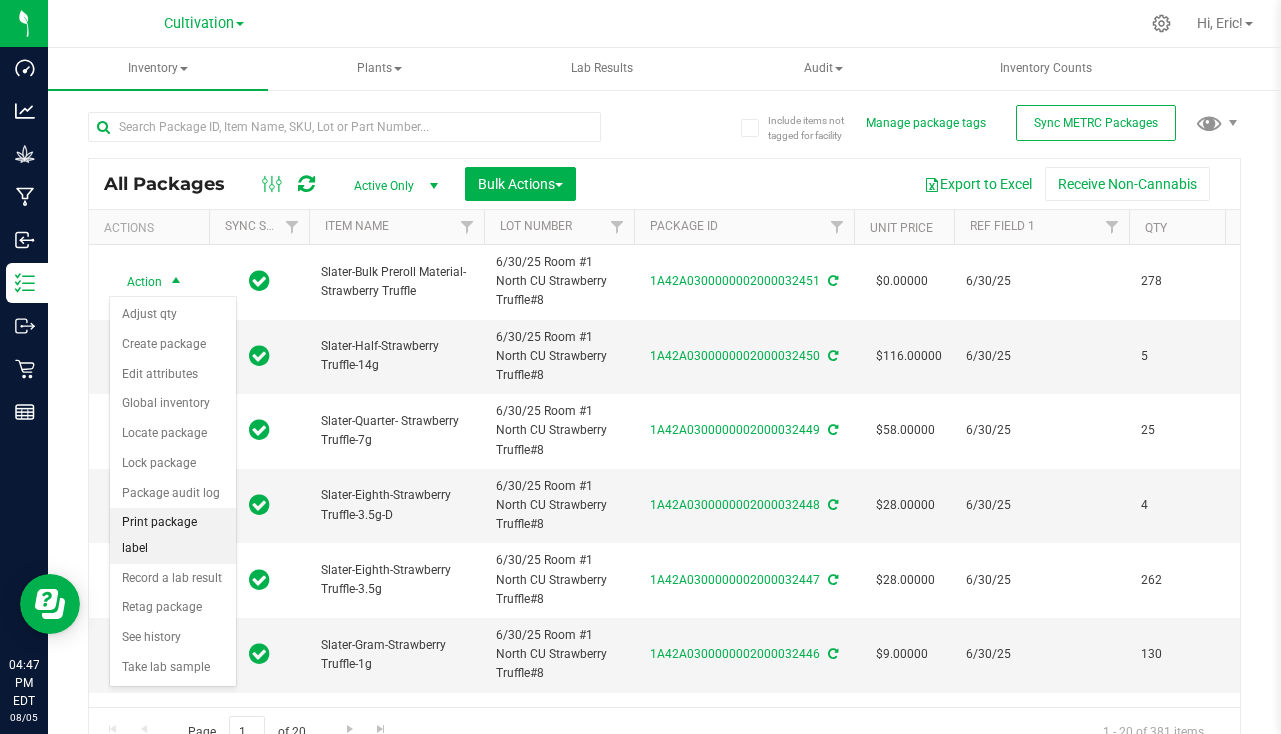 click on "Print package label" at bounding box center [173, 535] 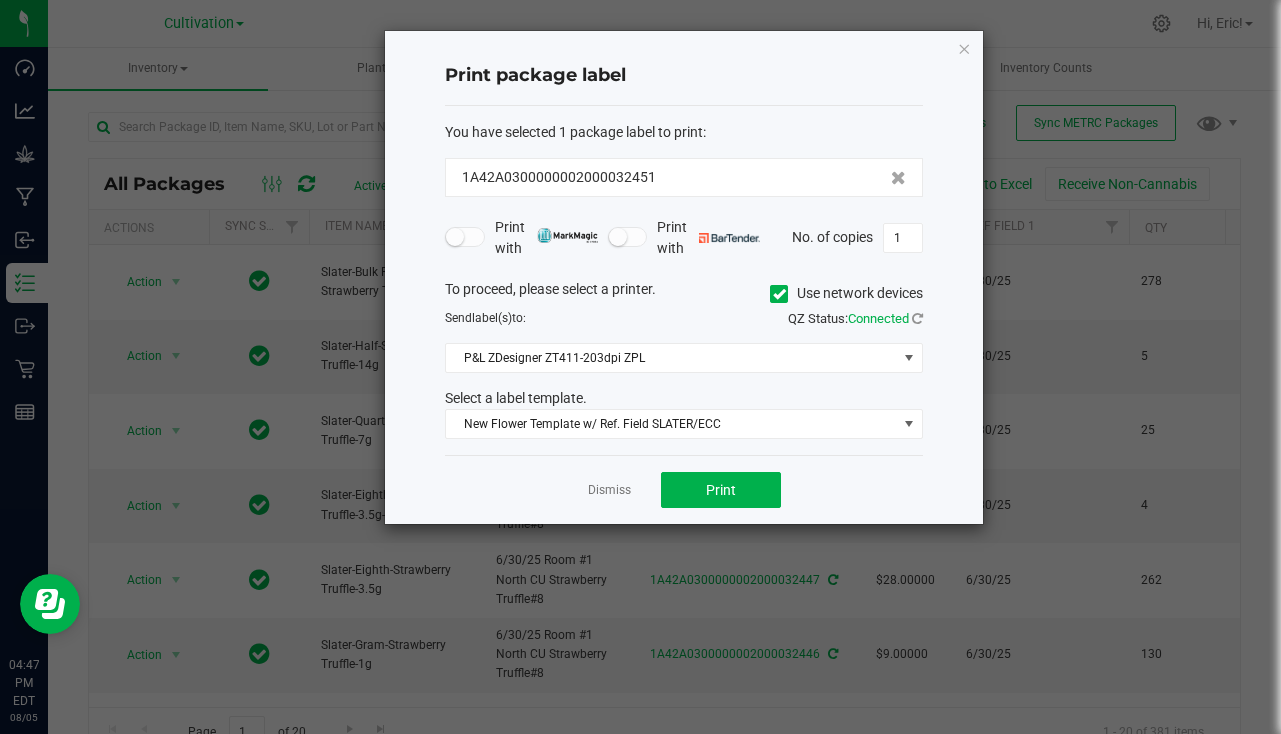 click on "Select a label template." 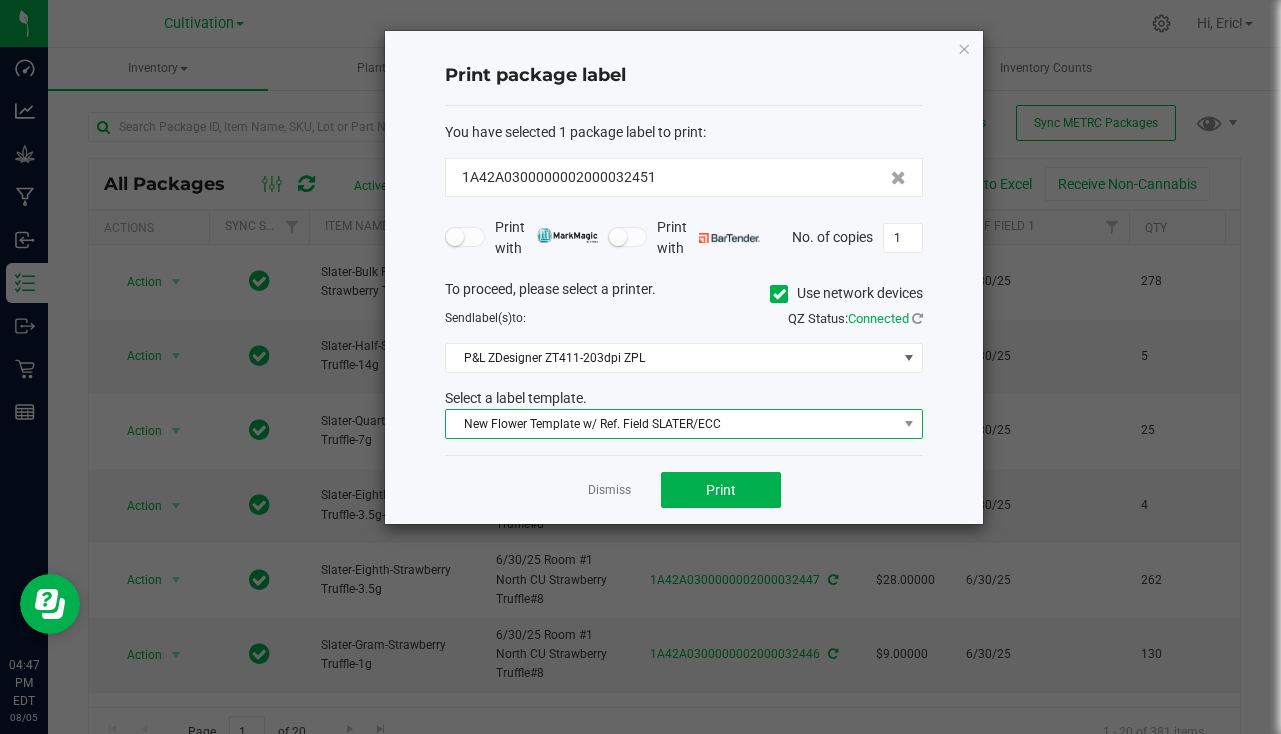 click on "New Flower Template w/ Ref. Field SLATER/ECC" at bounding box center [671, 424] 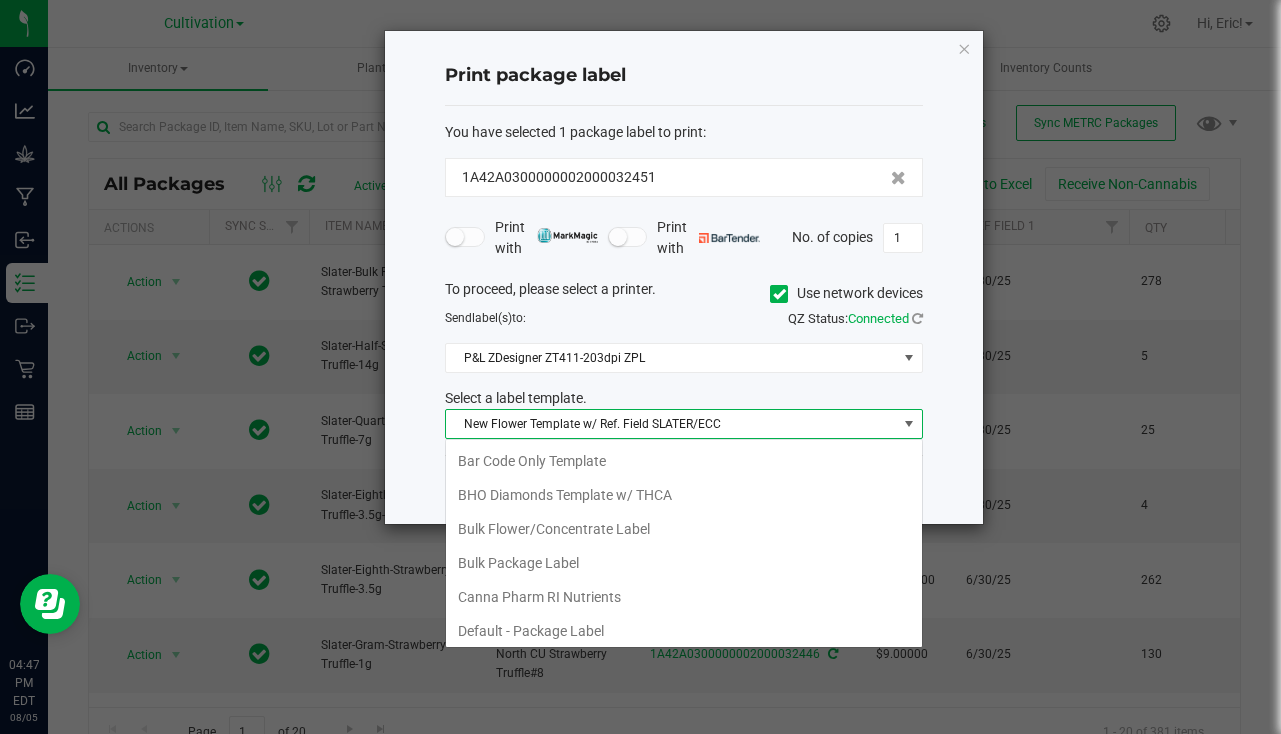 scroll, scrollTop: 616, scrollLeft: 0, axis: vertical 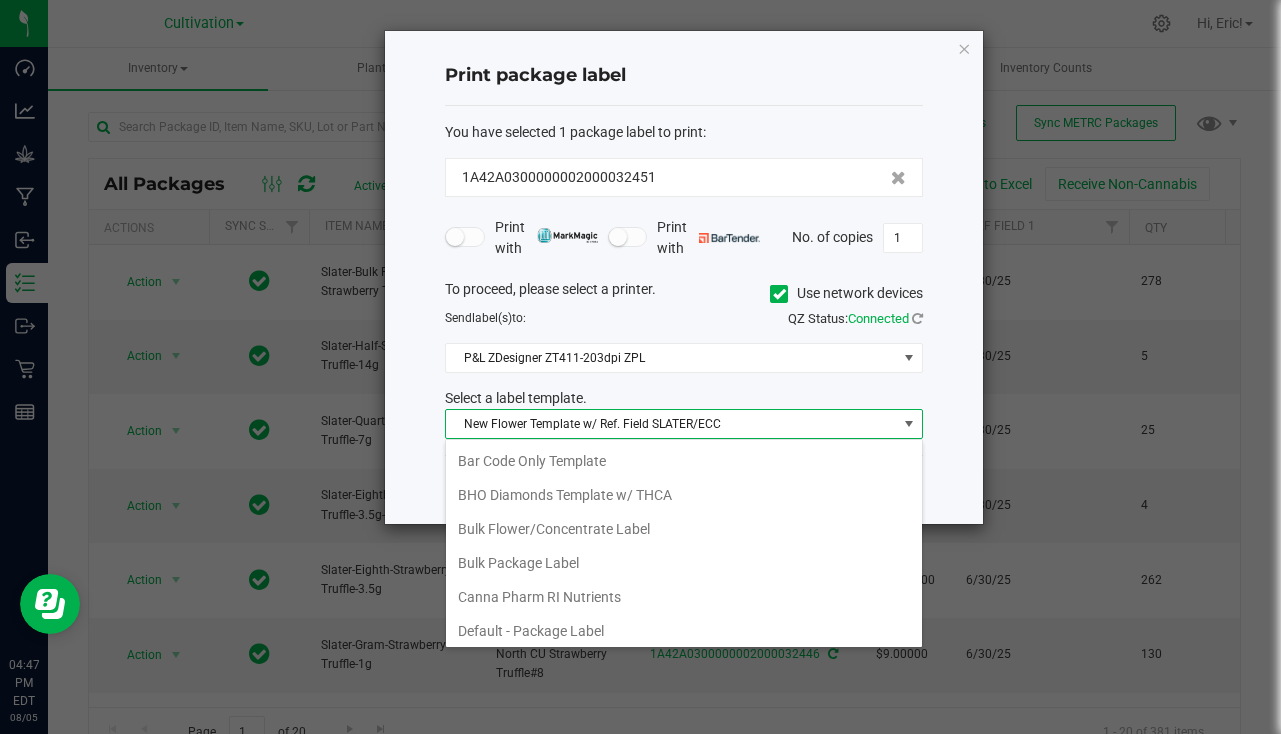 click on "Bulk Package Label" at bounding box center [684, 563] 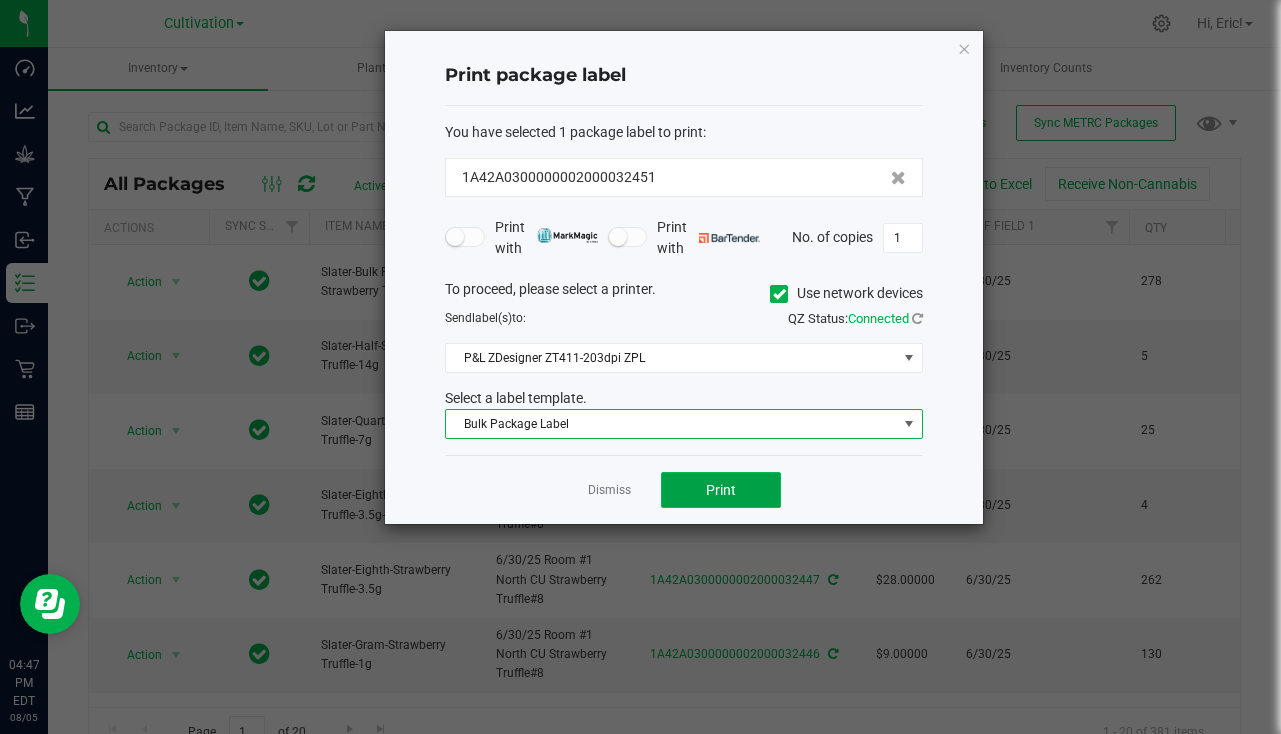 click on "Print" 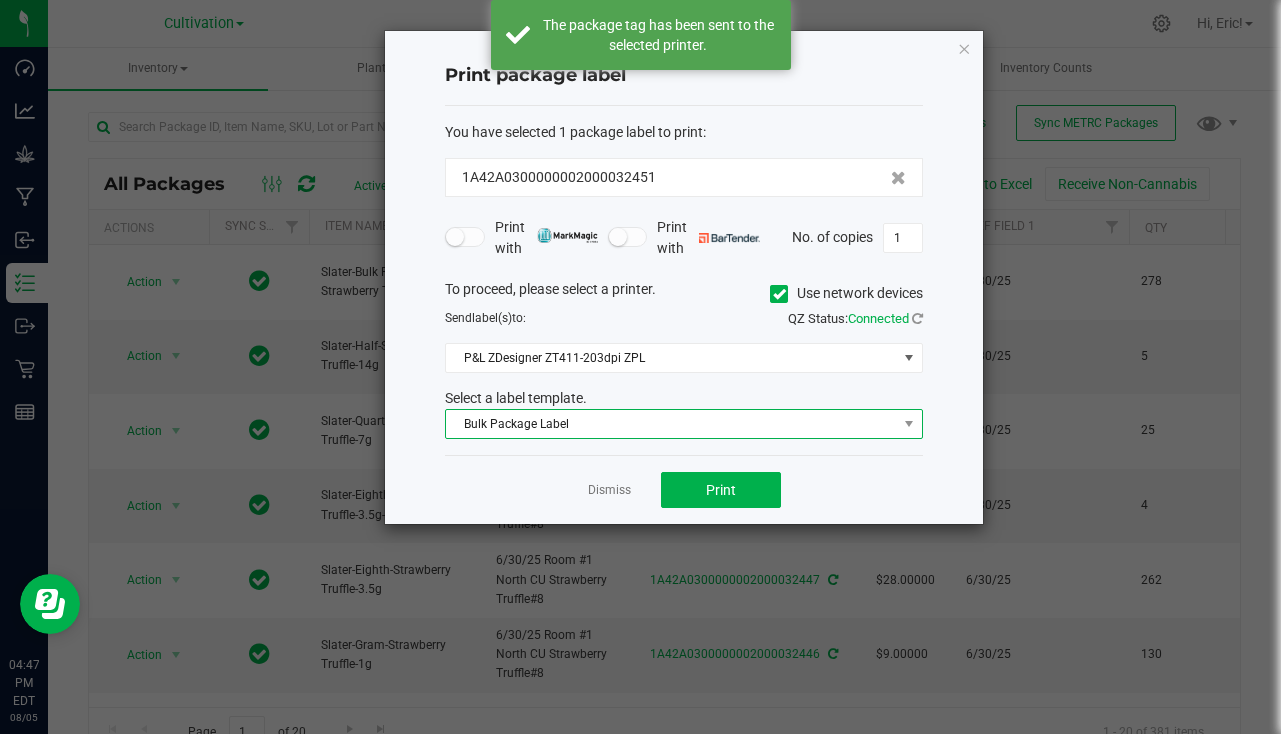 click on "Bulk Package Label" at bounding box center (671, 424) 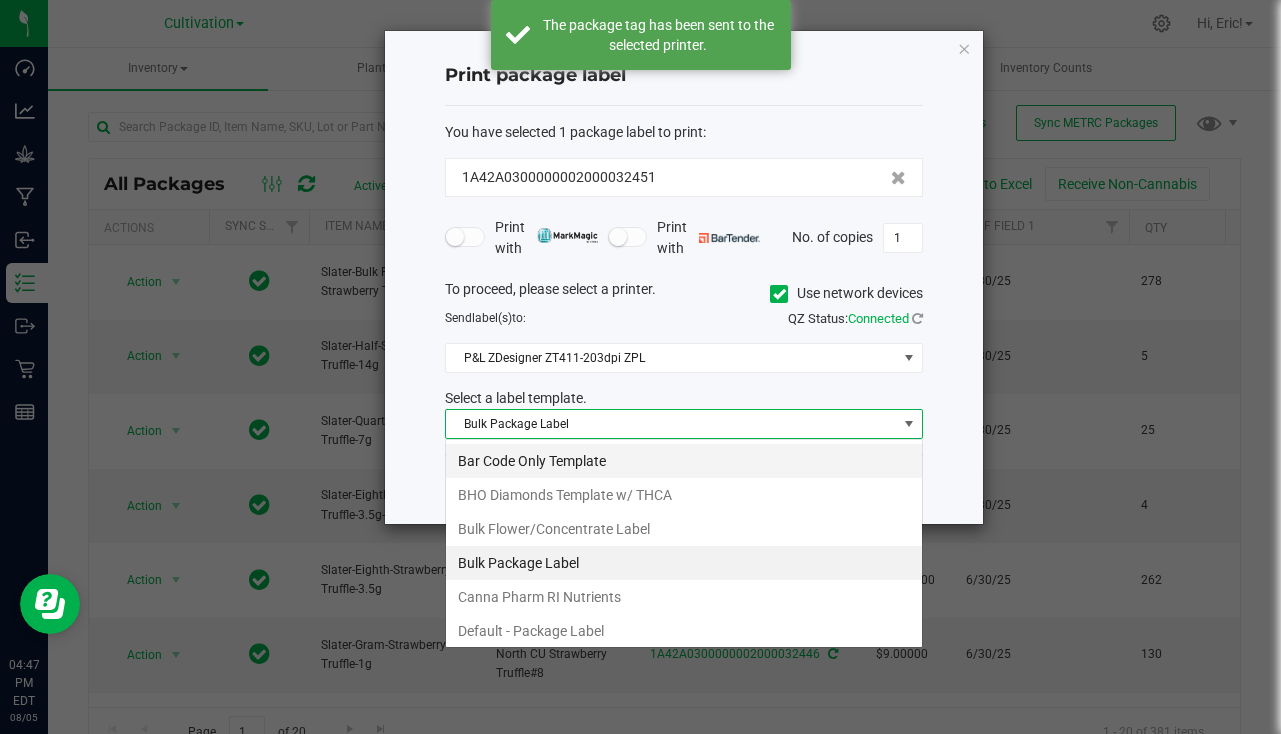 scroll, scrollTop: 99970, scrollLeft: 99522, axis: both 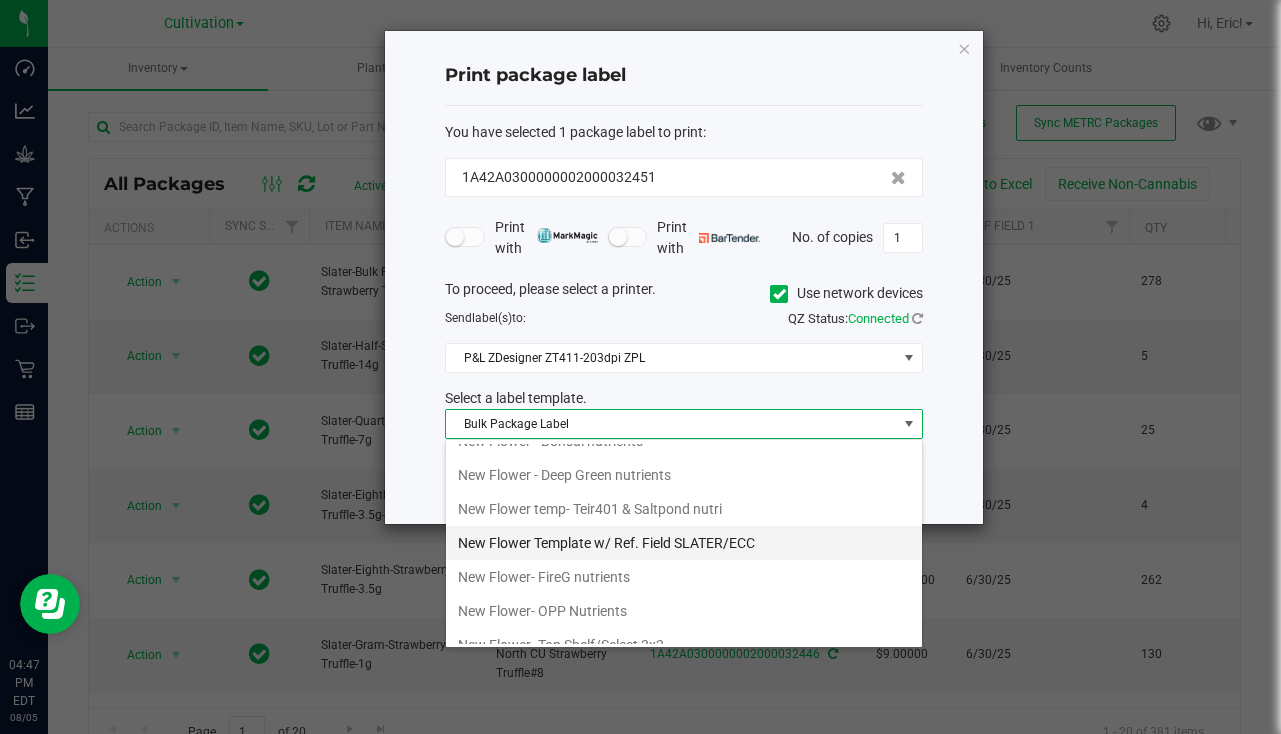 click on "New Flower Template w/ Ref. Field SLATER/ECC" at bounding box center (684, 543) 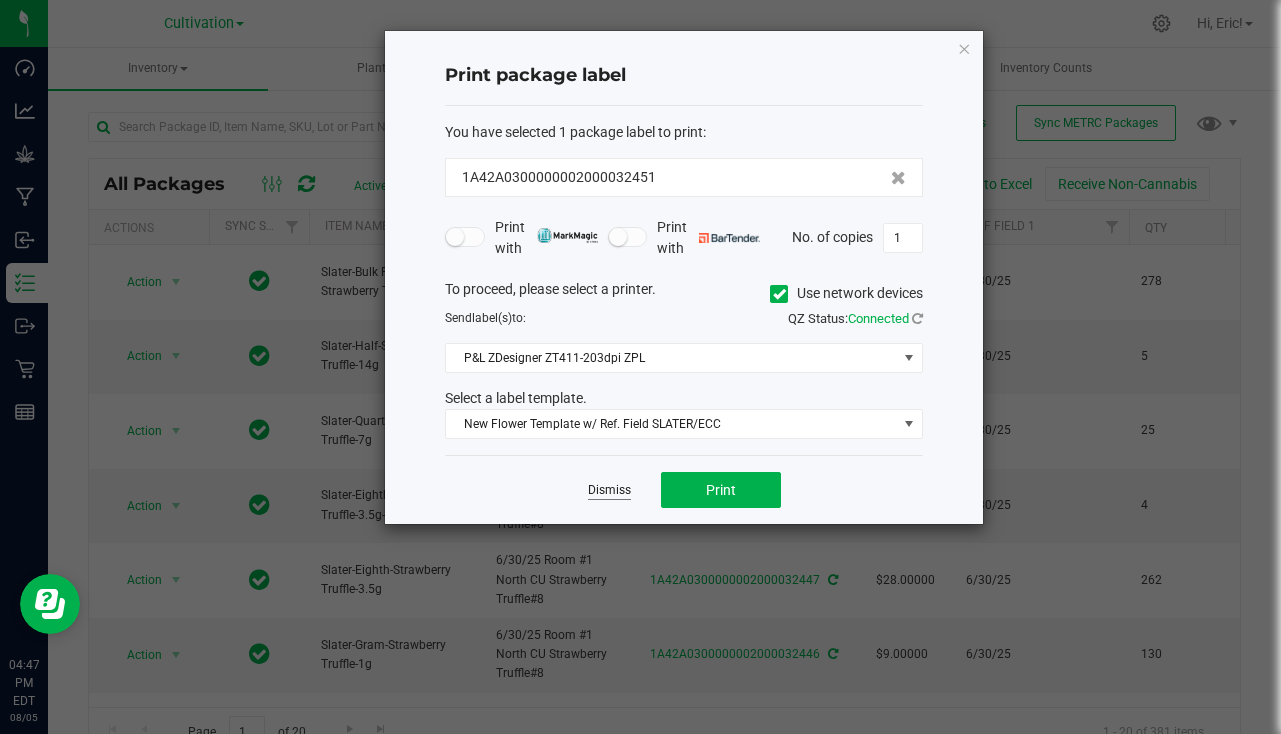 click on "Dismiss" 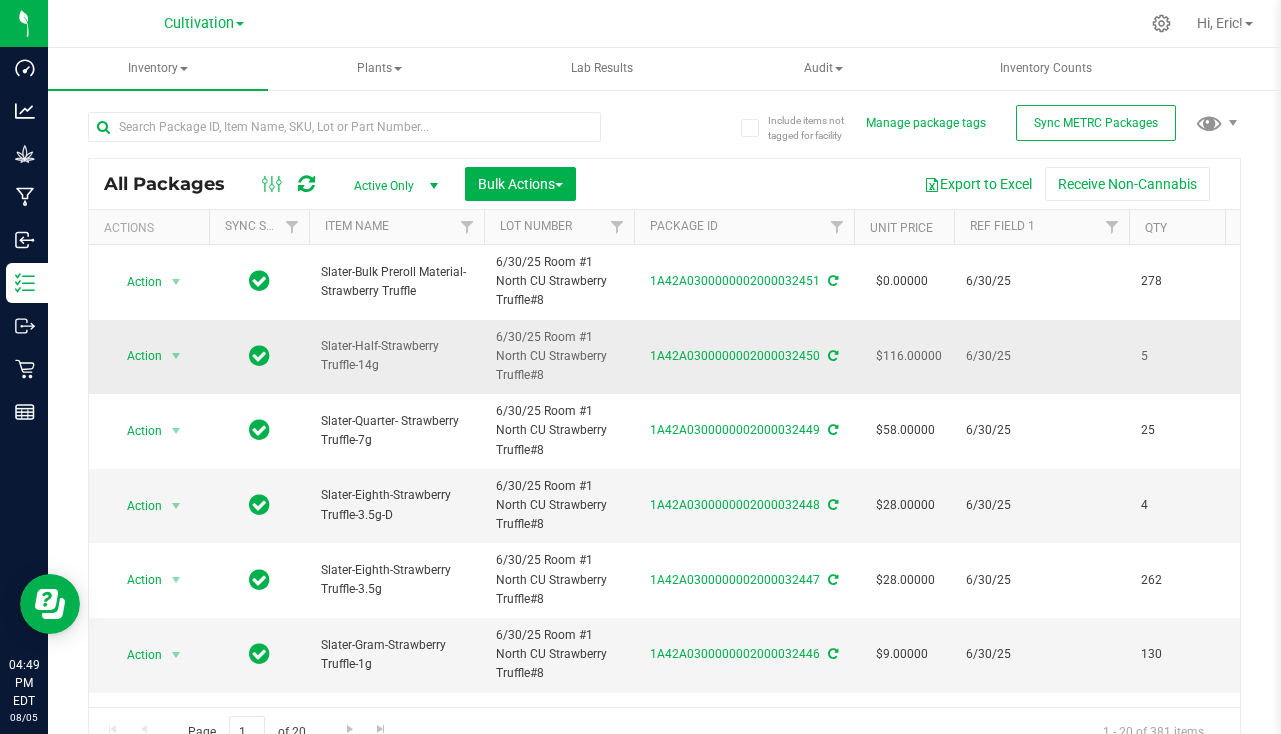 click on "Action Action Adjust qty Create package Edit attributes Global inventory Locate package Lock package Package audit log Print package label Record a lab result Retag package See history Take lab sample" at bounding box center [149, 357] 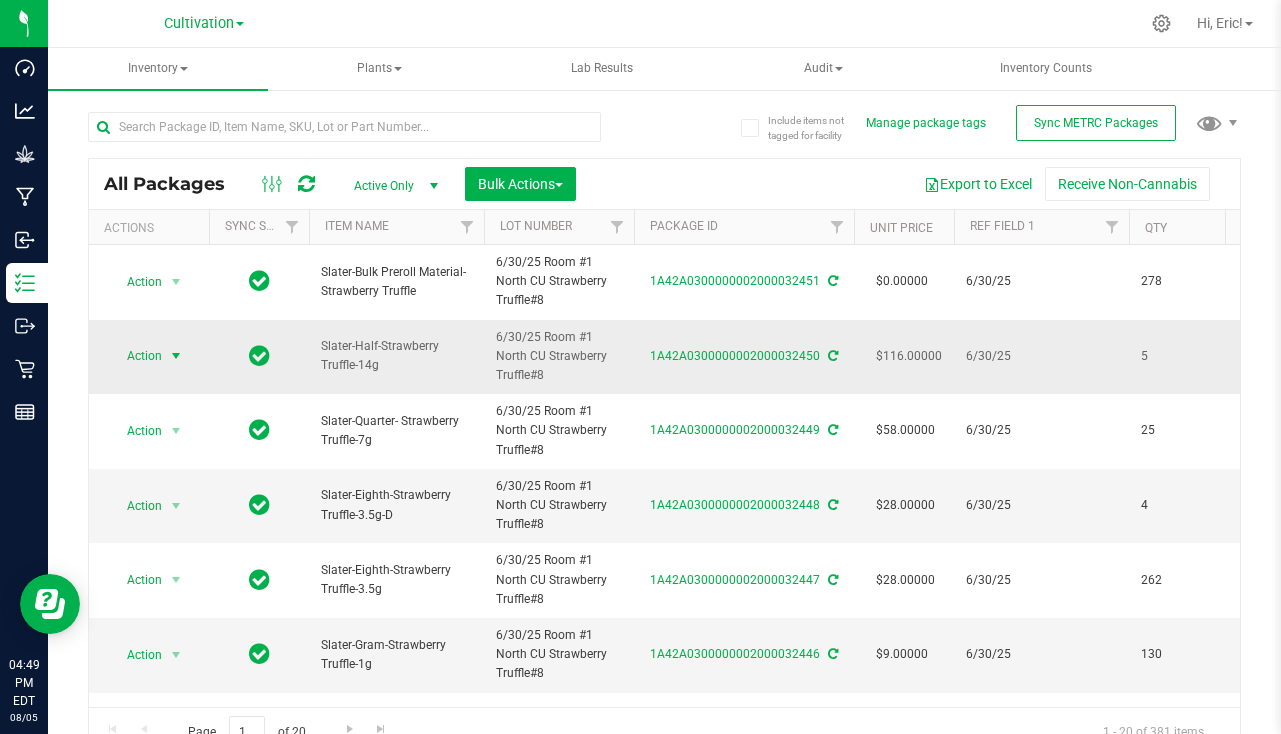 click at bounding box center [176, 356] 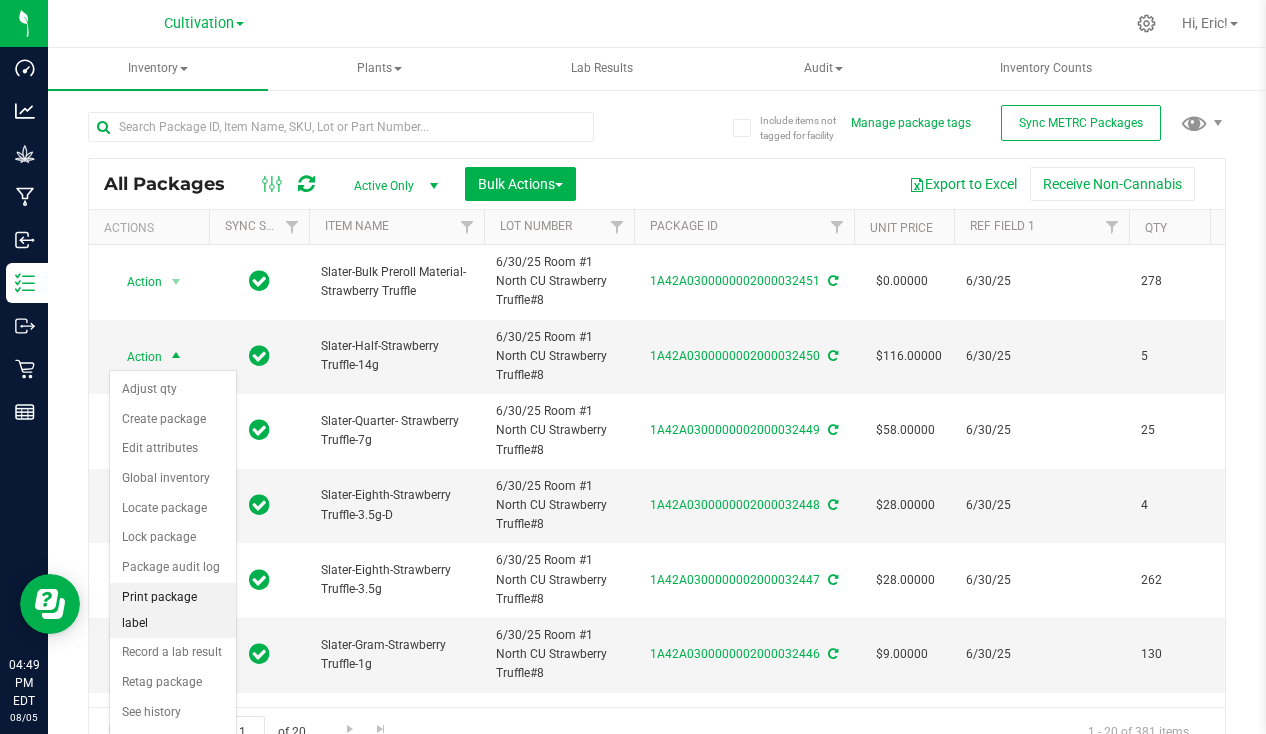 click on "Print package label" at bounding box center [173, 610] 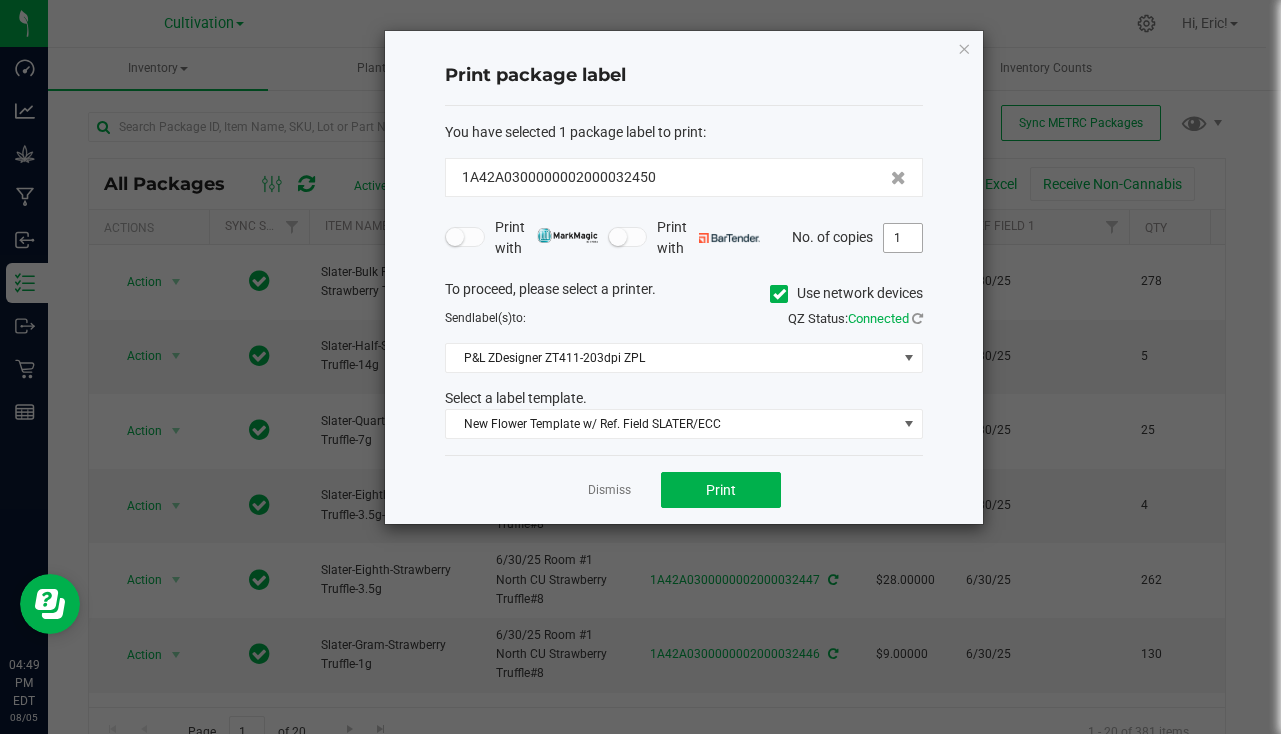 click on "1" at bounding box center [903, 238] 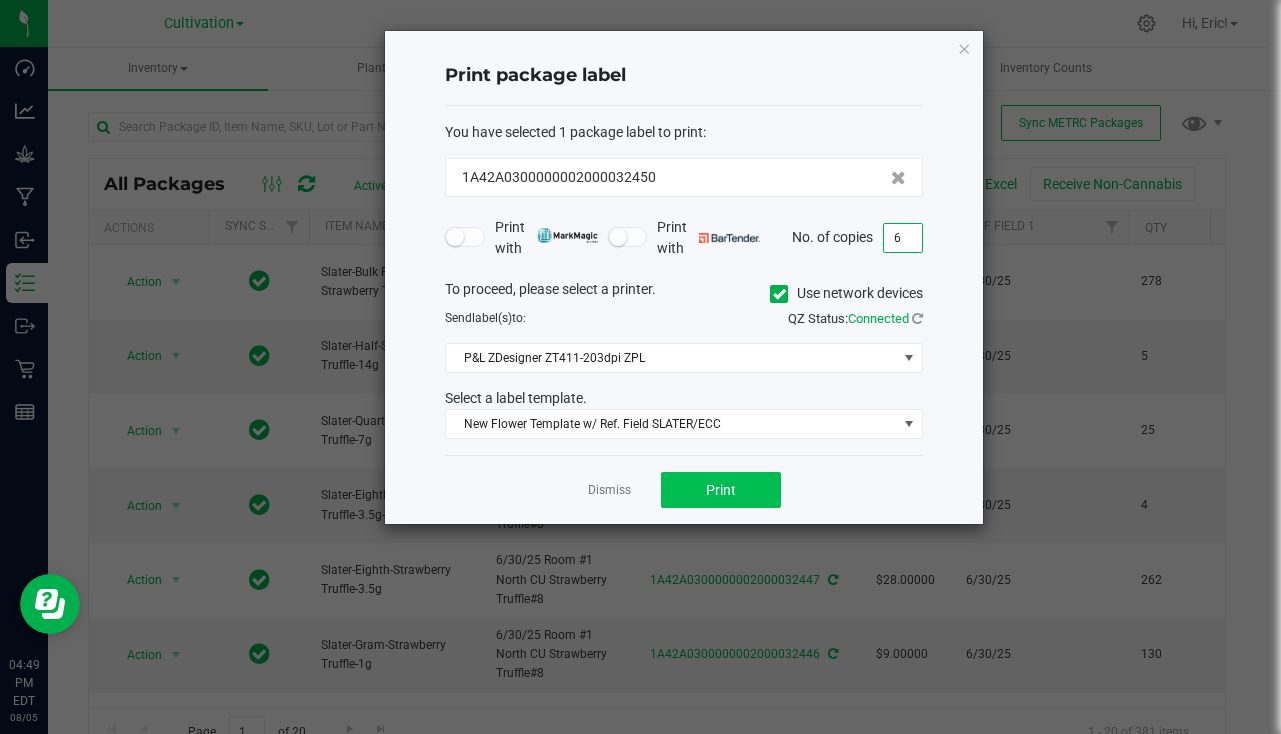 type on "6" 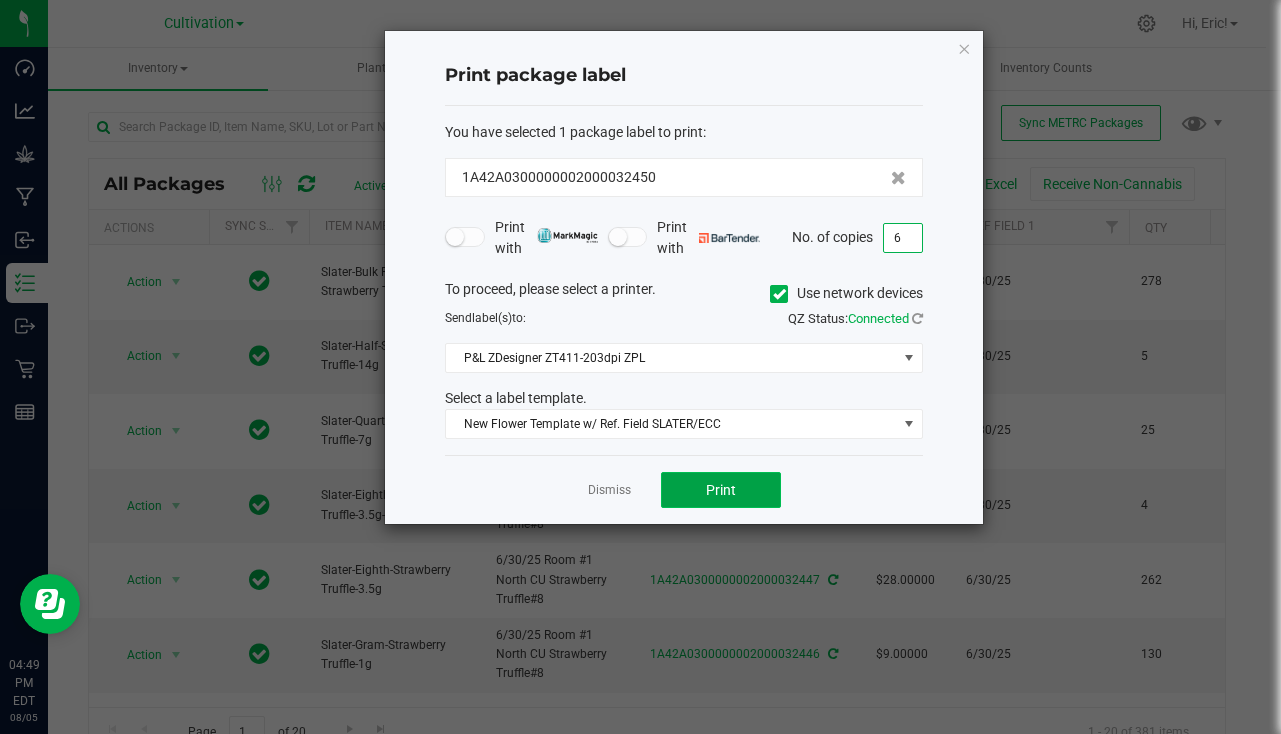 click on "Print" 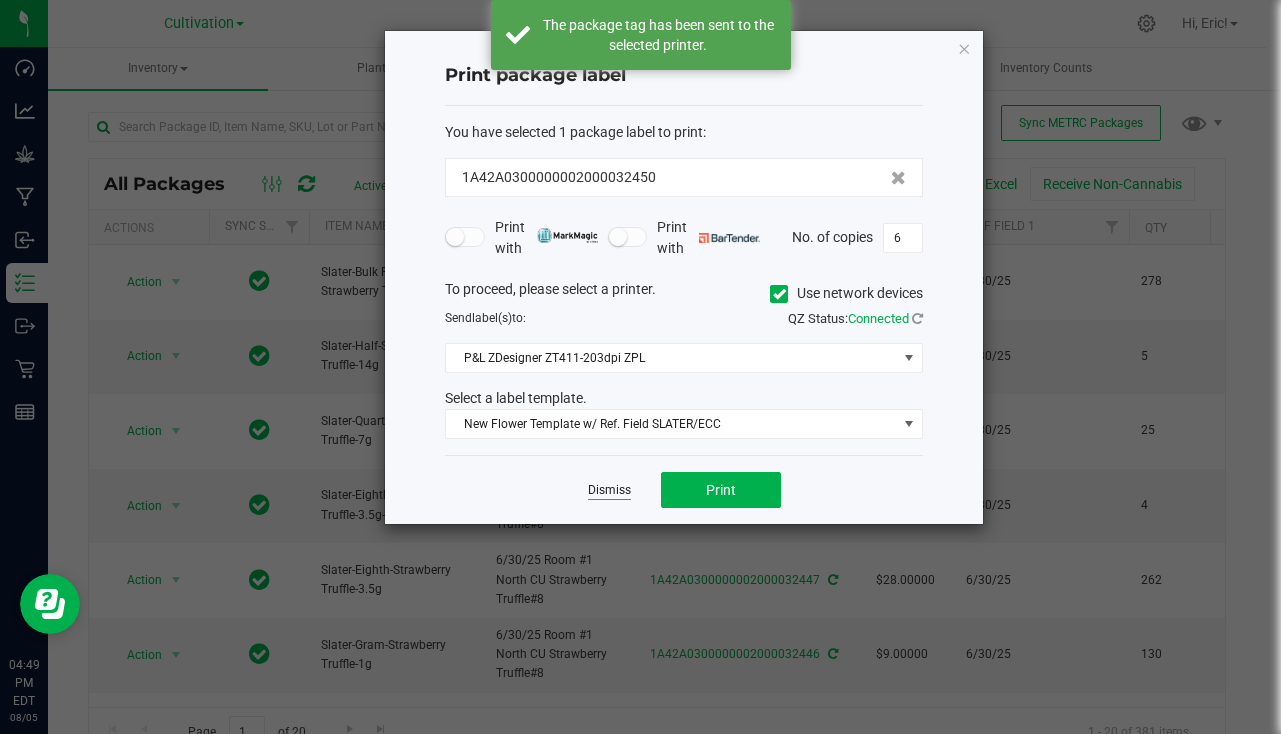 click on "Dismiss" 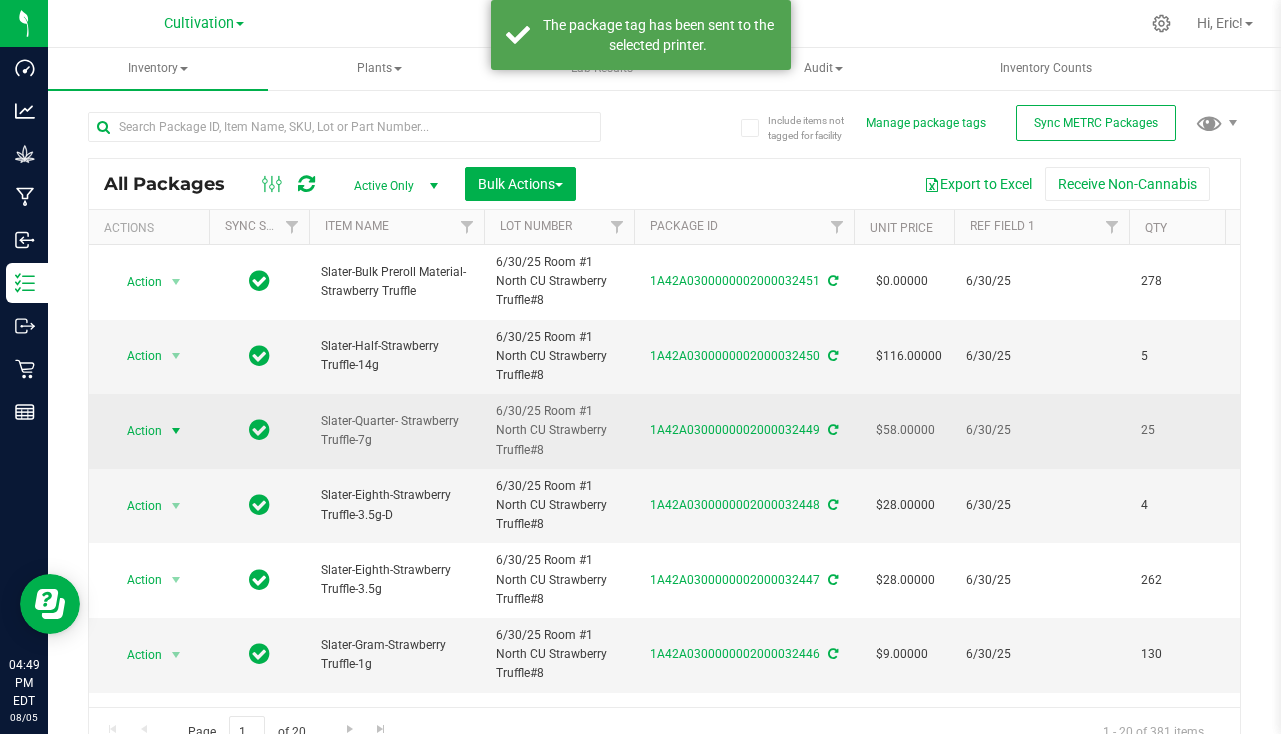 click at bounding box center [176, 431] 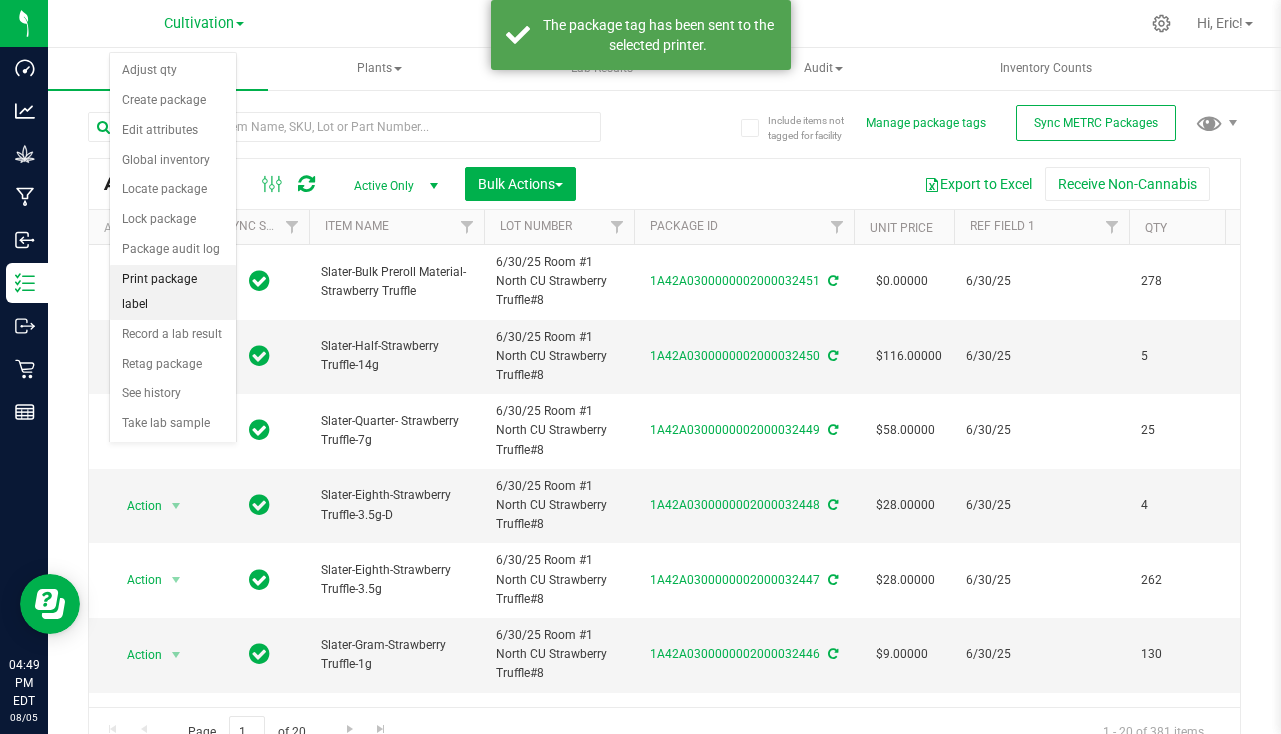 click on "Print package label" at bounding box center [173, 292] 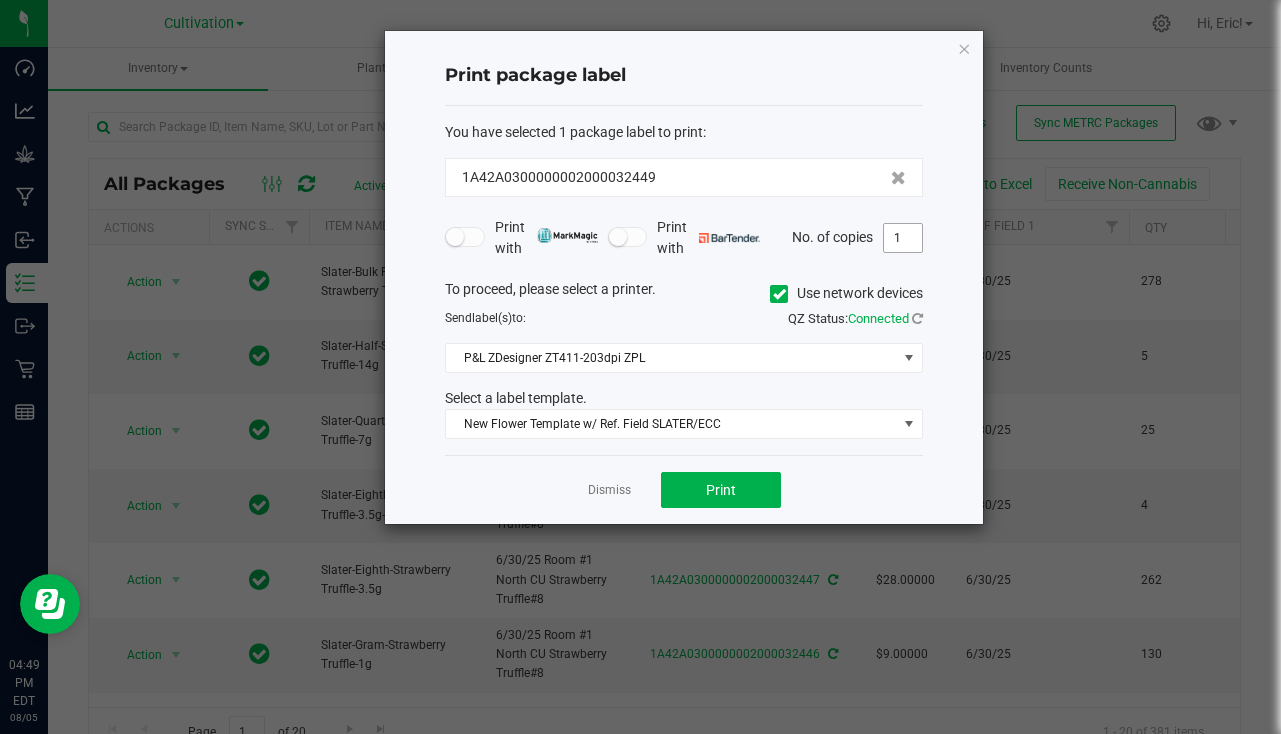 click on "1" at bounding box center (903, 238) 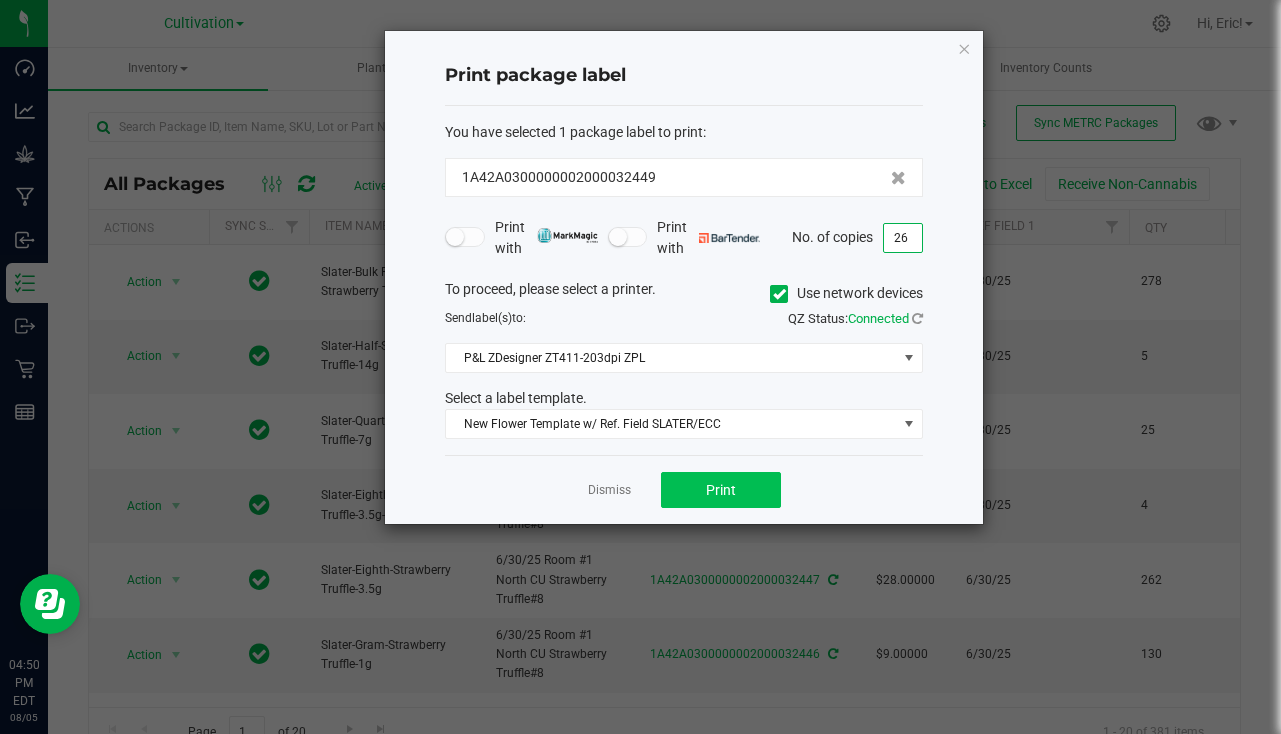 type on "26" 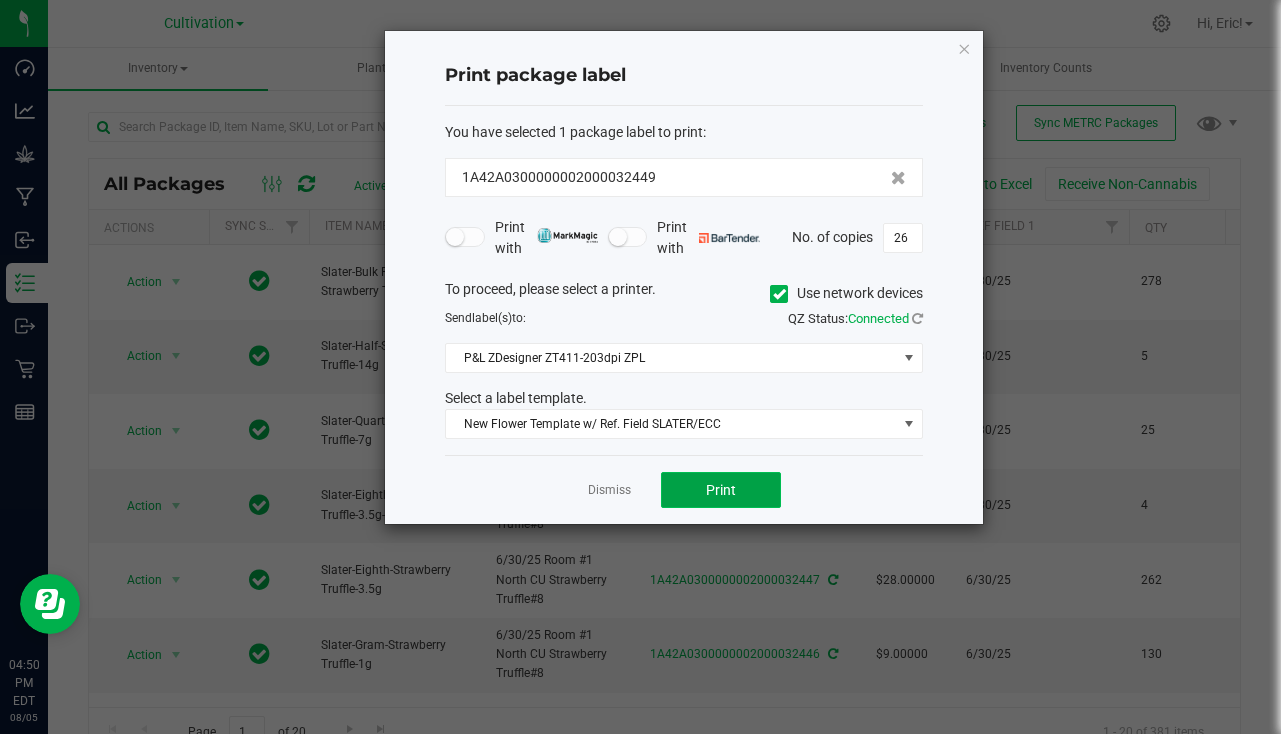 click on "Print" 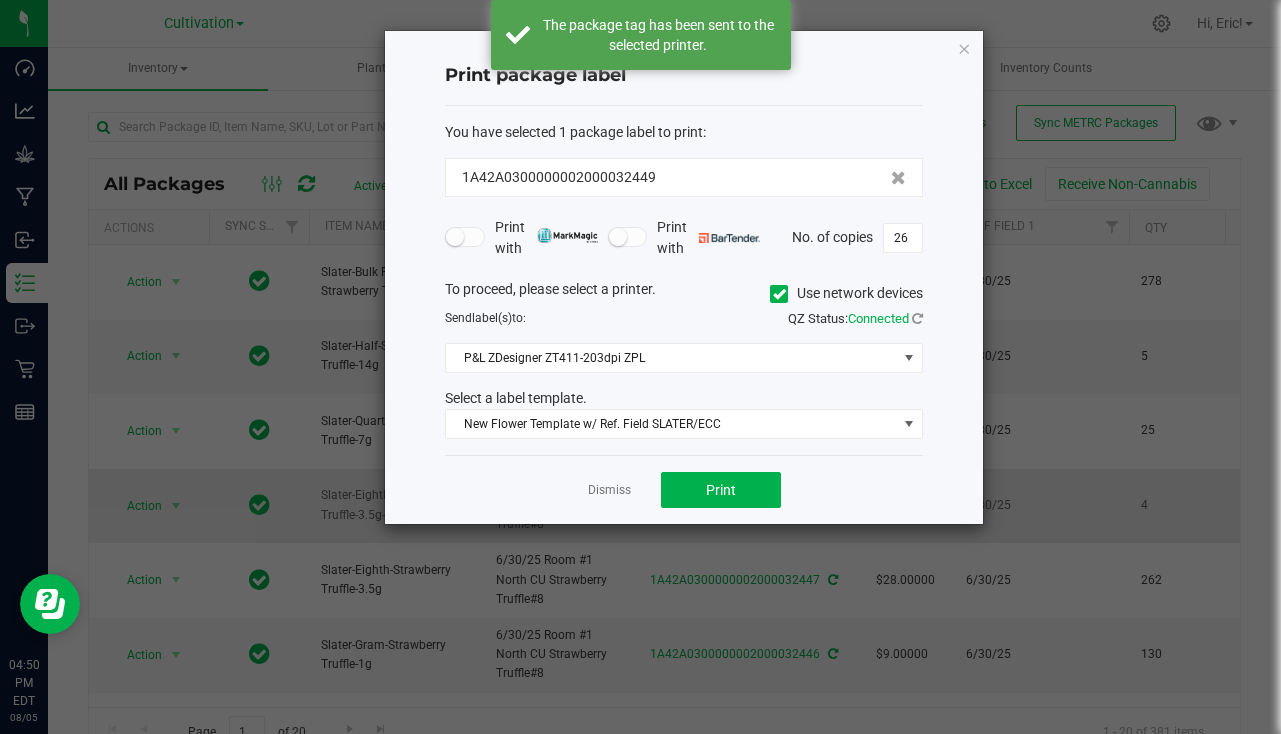 click on "Dismiss" 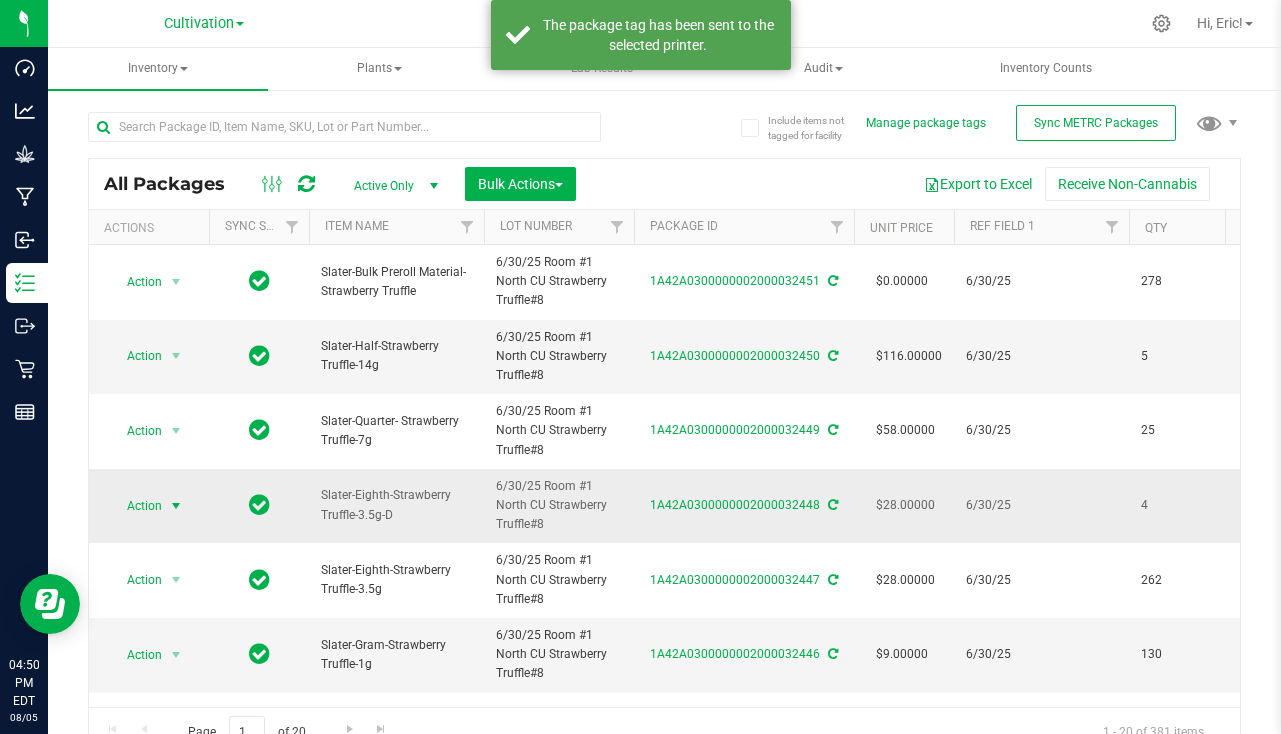 click at bounding box center (176, 506) 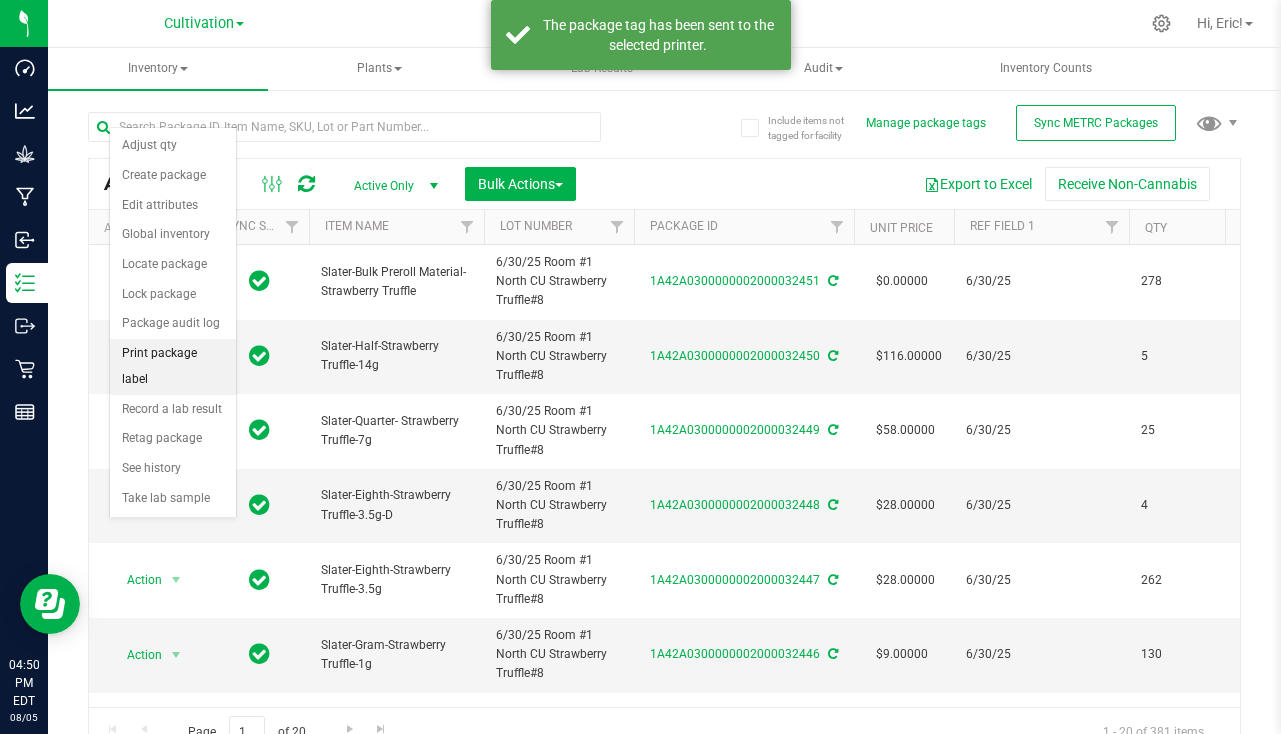 click on "Print package label" at bounding box center [173, 366] 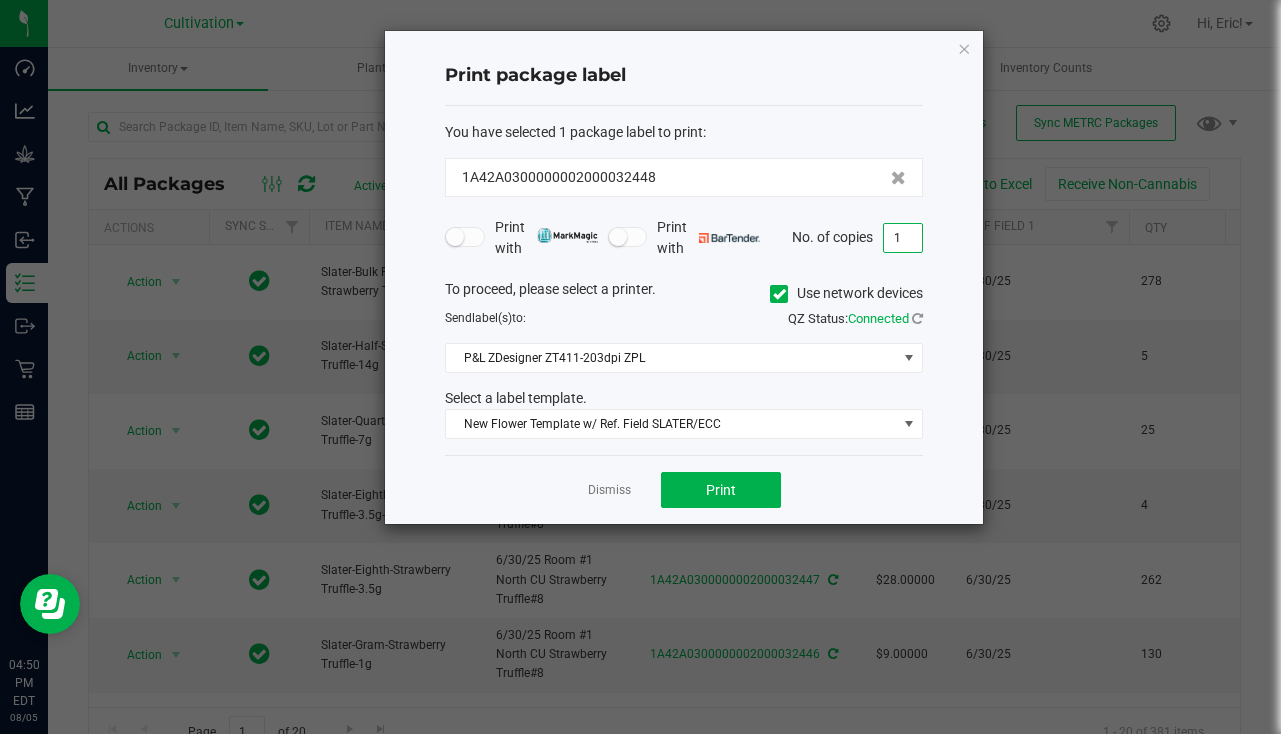 click on "1" at bounding box center (903, 238) 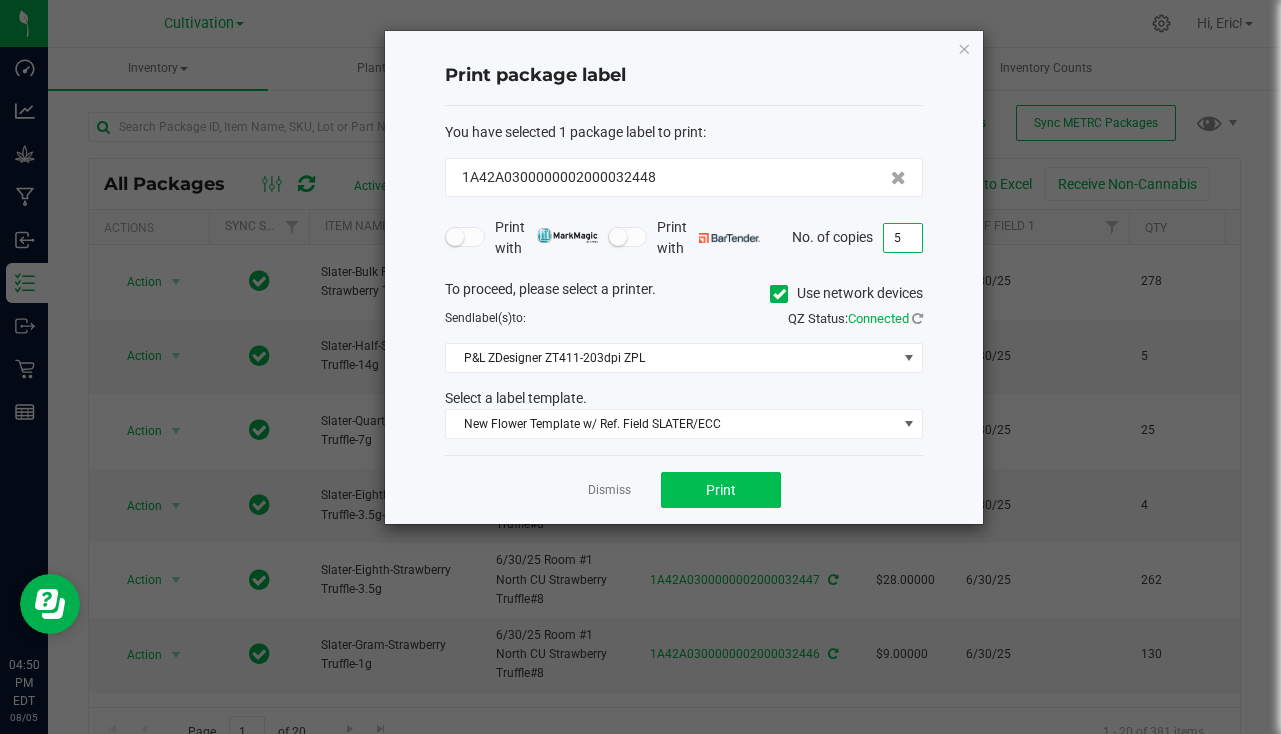 type on "5" 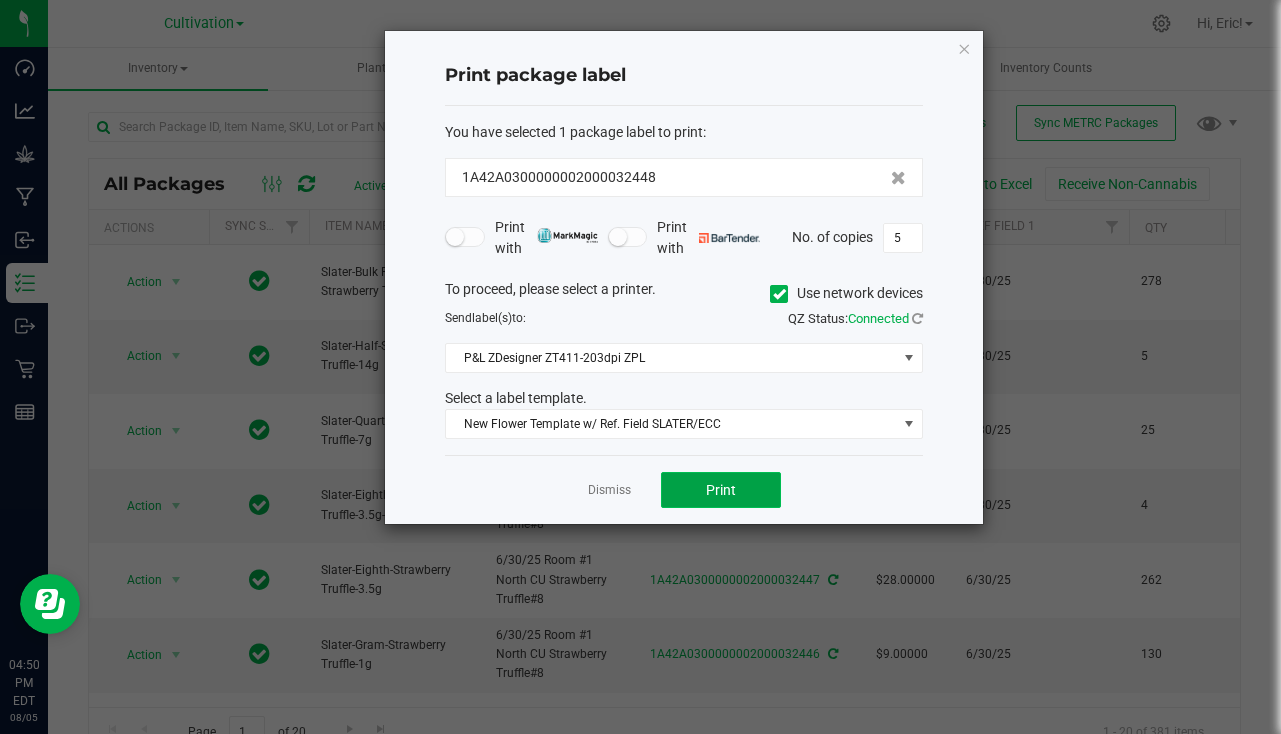 click on "Print" 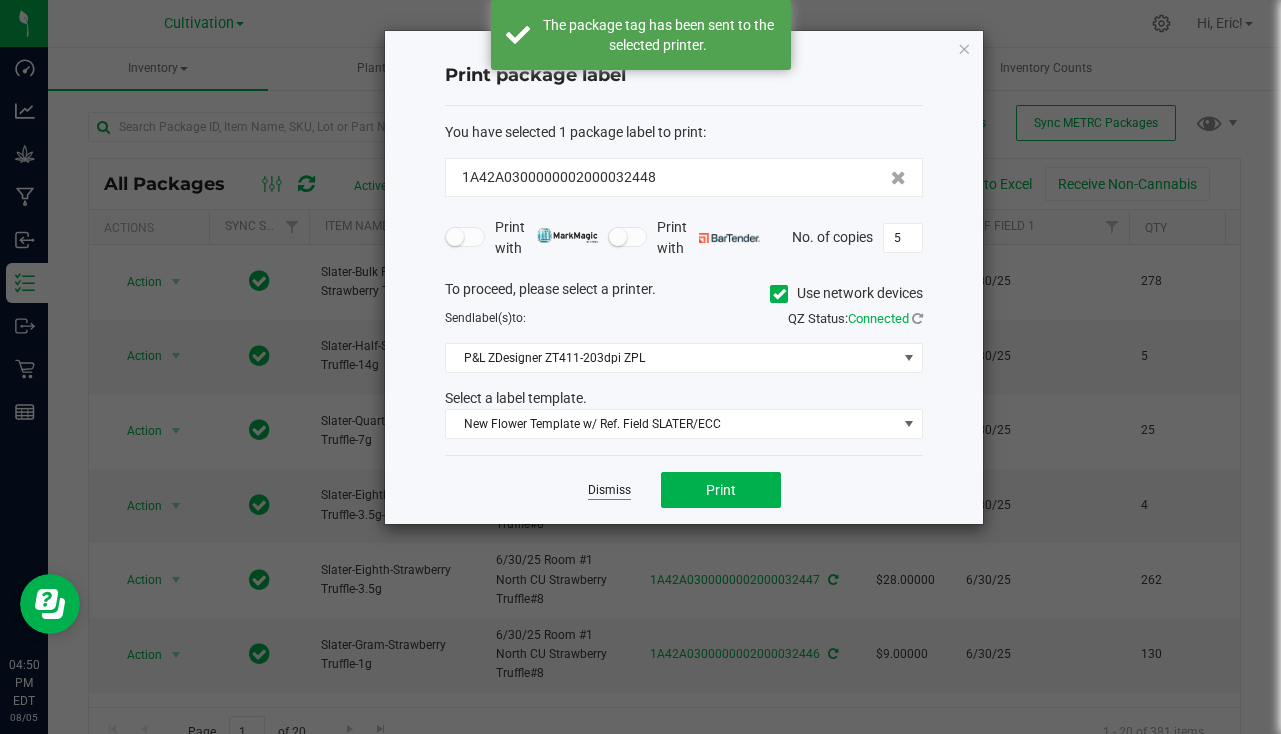 click on "Dismiss" 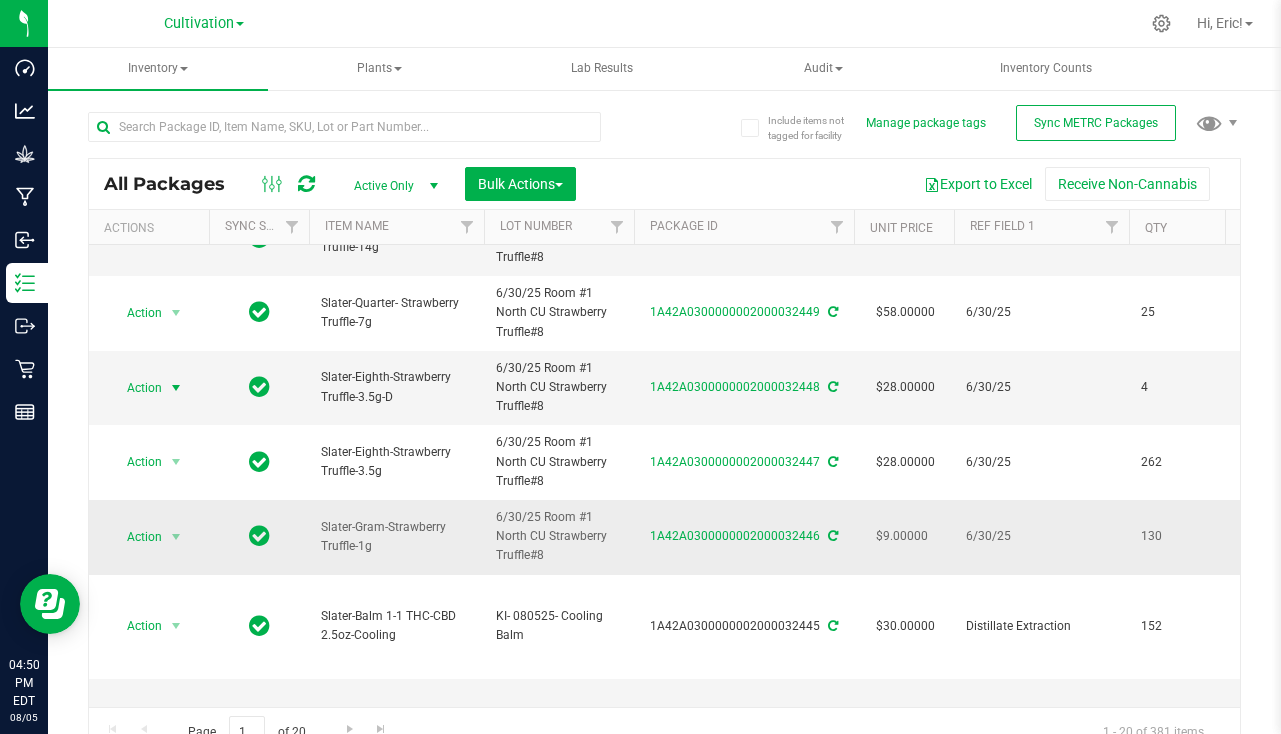 scroll, scrollTop: 200, scrollLeft: 0, axis: vertical 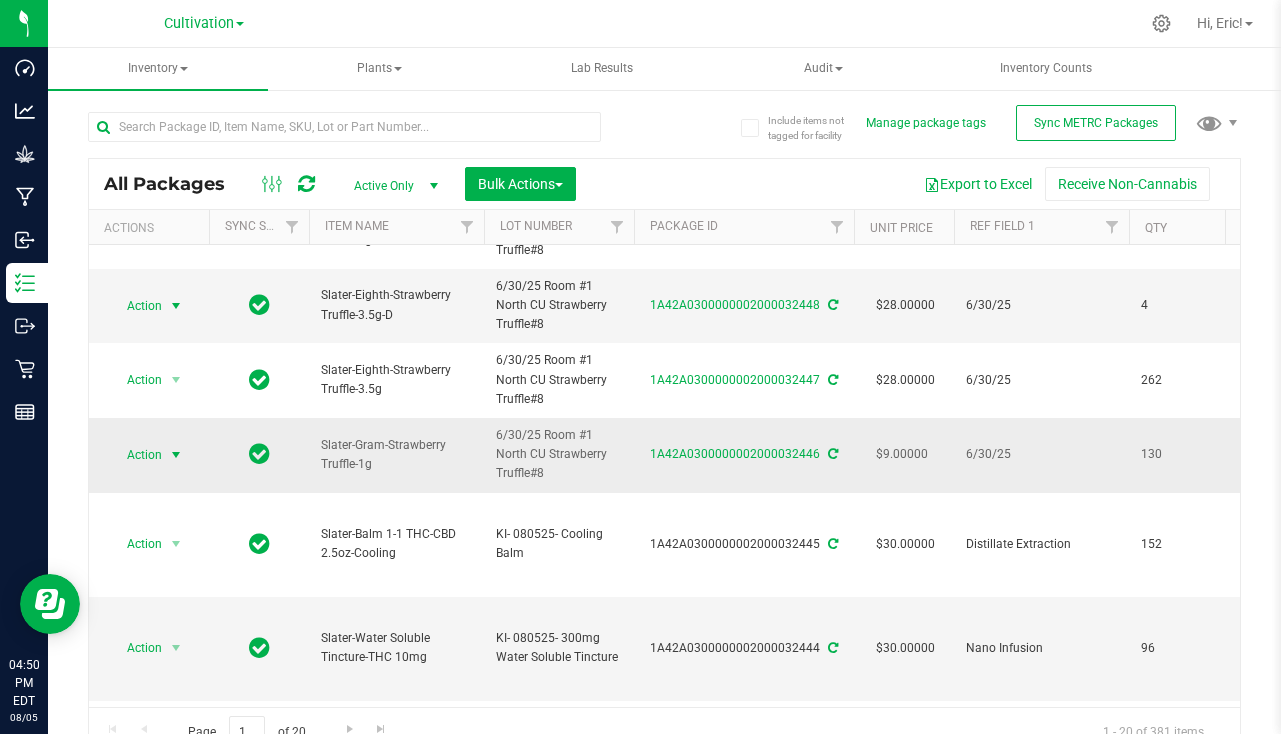 click on "Action" at bounding box center [136, 455] 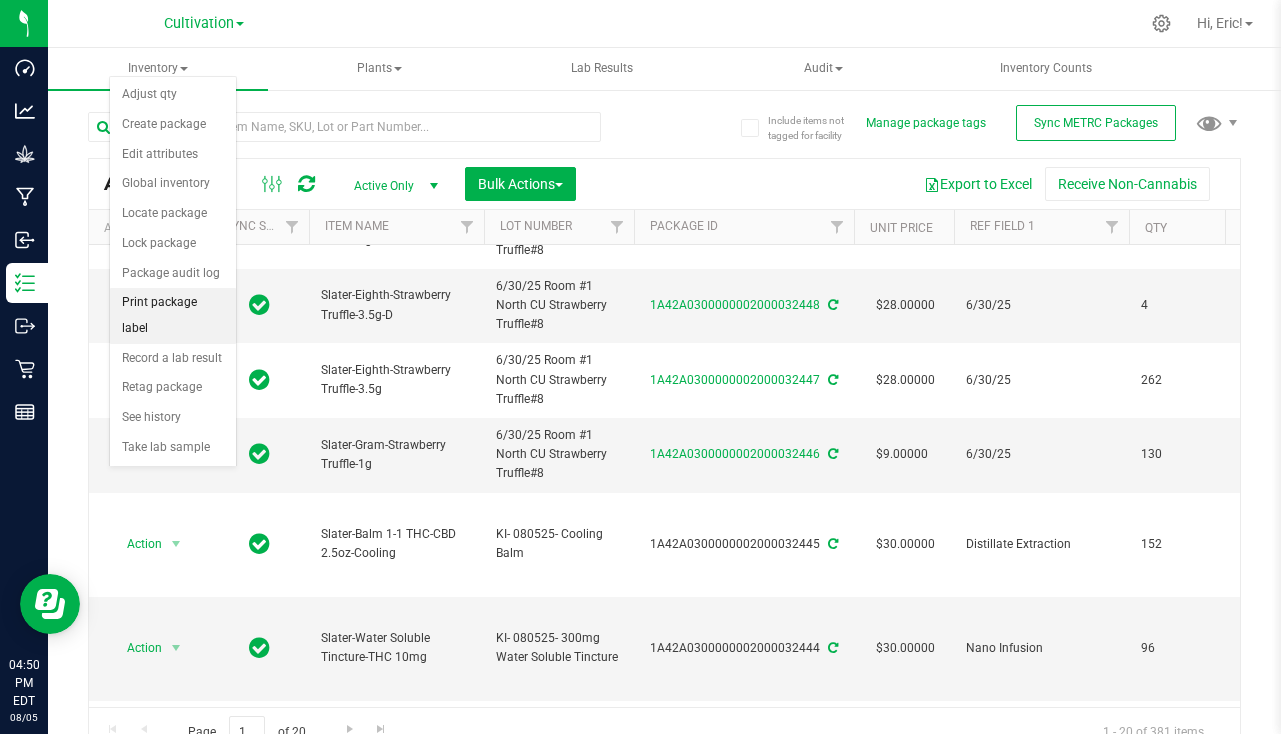 click on "Print package label" at bounding box center (173, 315) 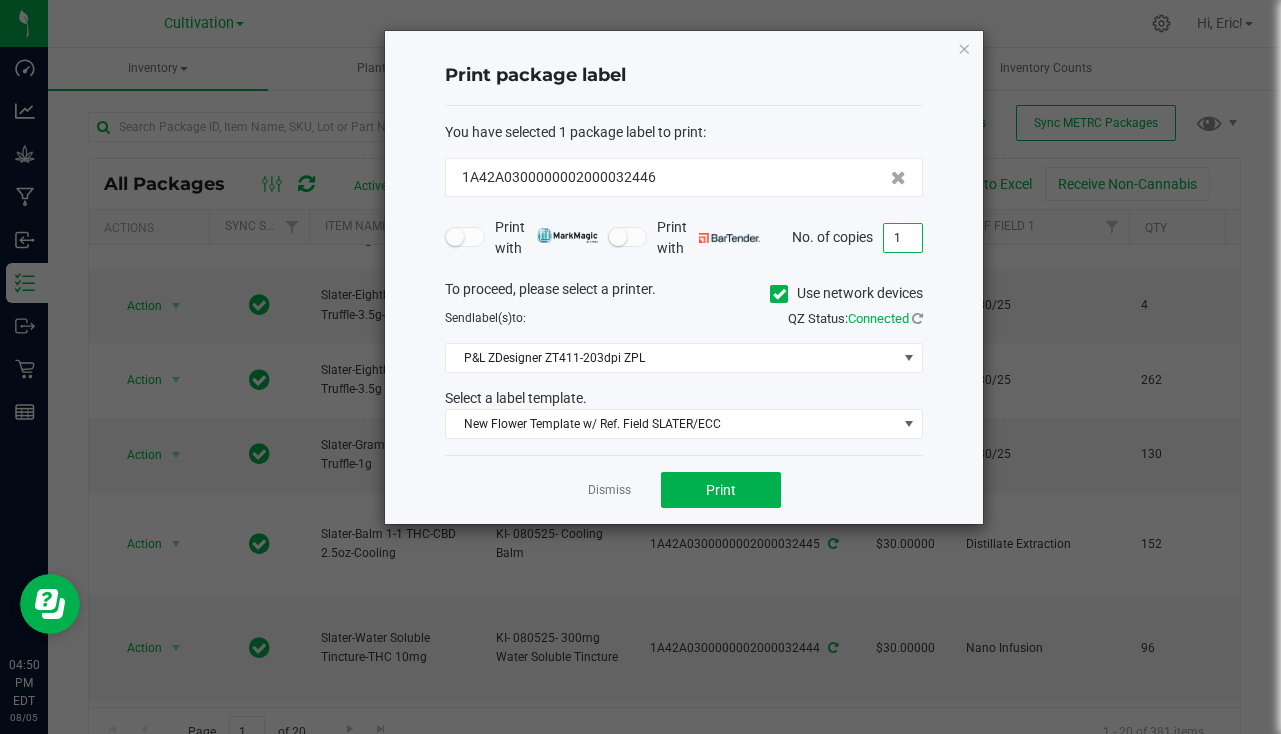 click on "1" at bounding box center [903, 238] 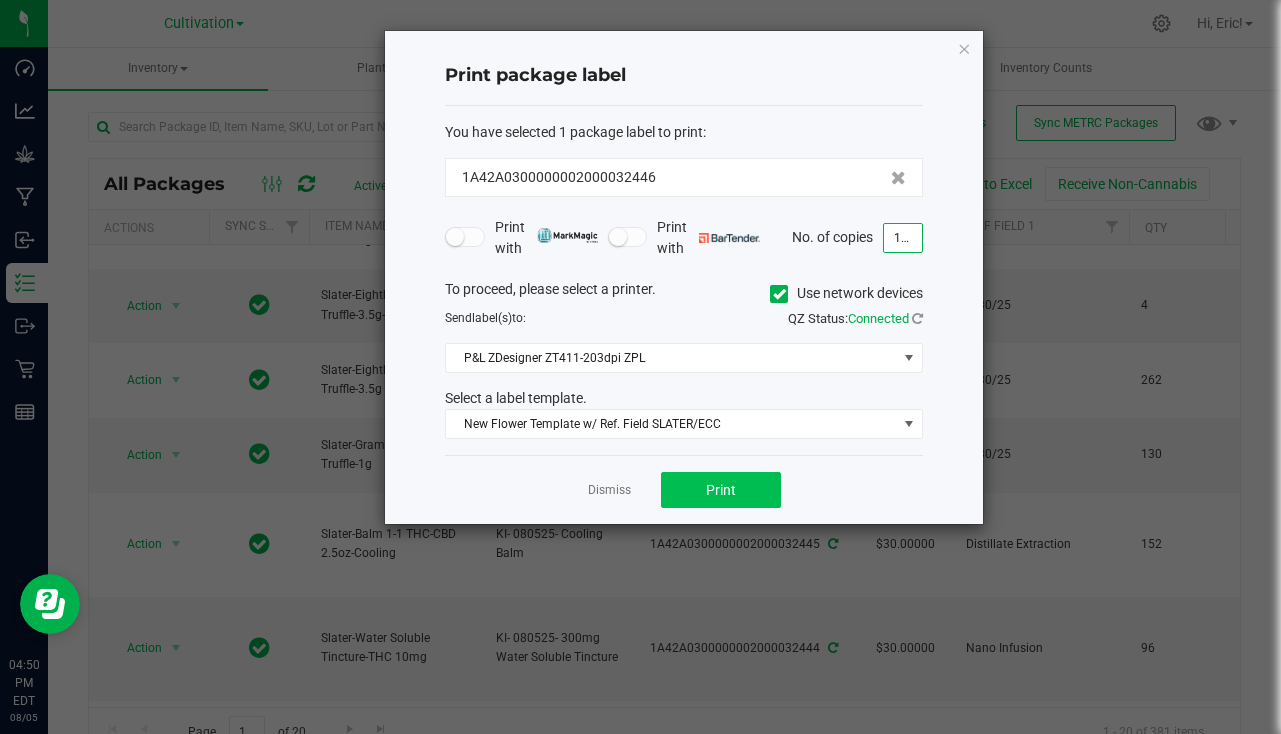 type on "131" 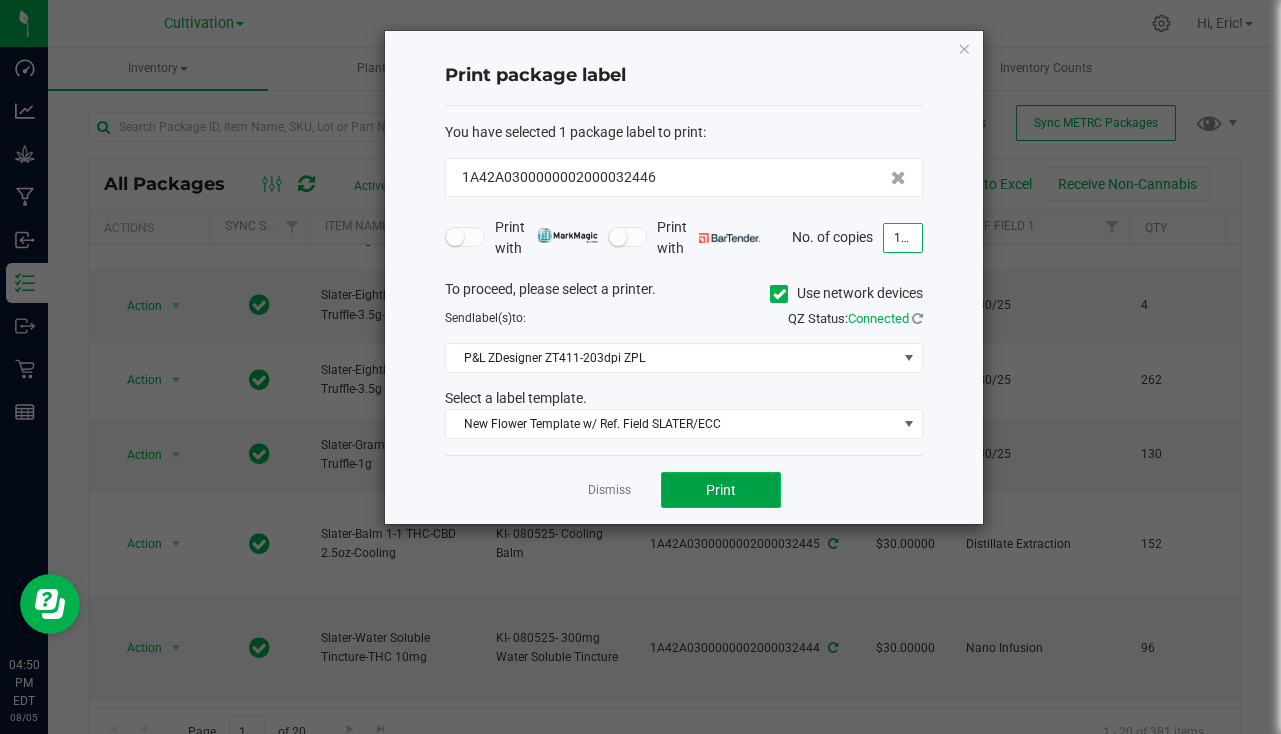 click on "Print" 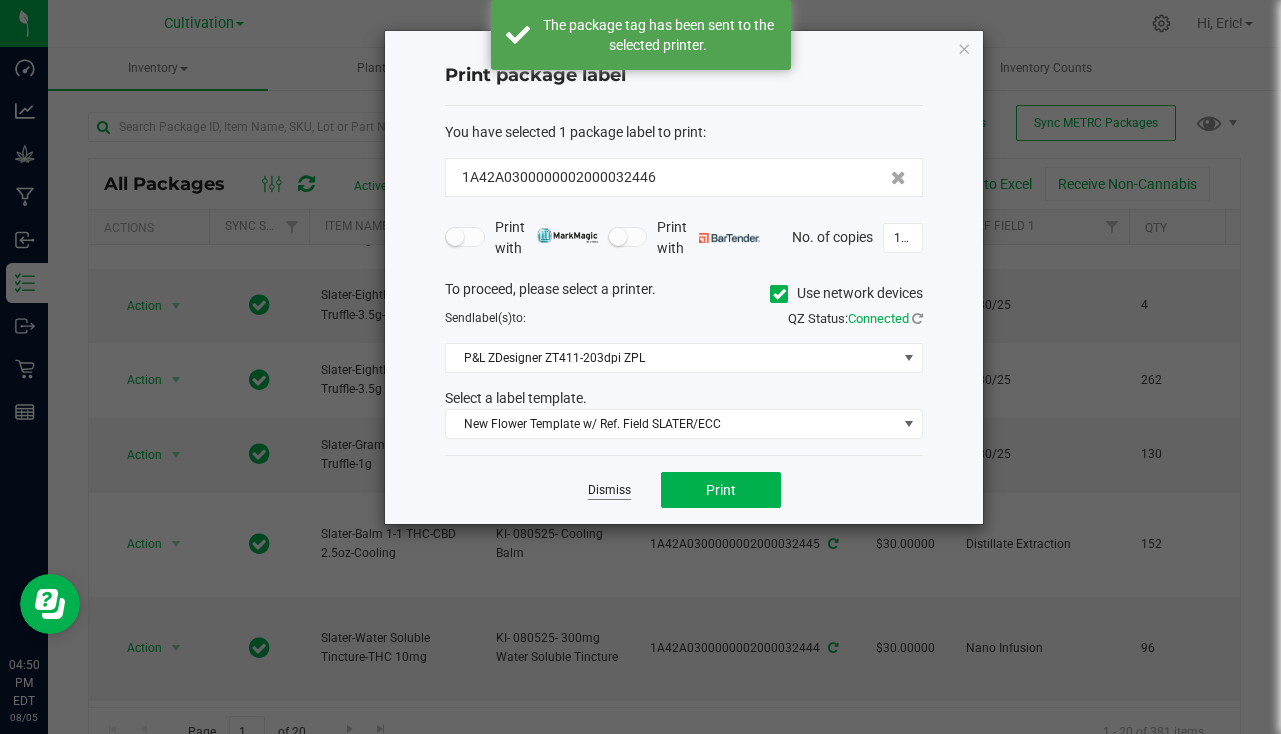 click on "Dismiss" 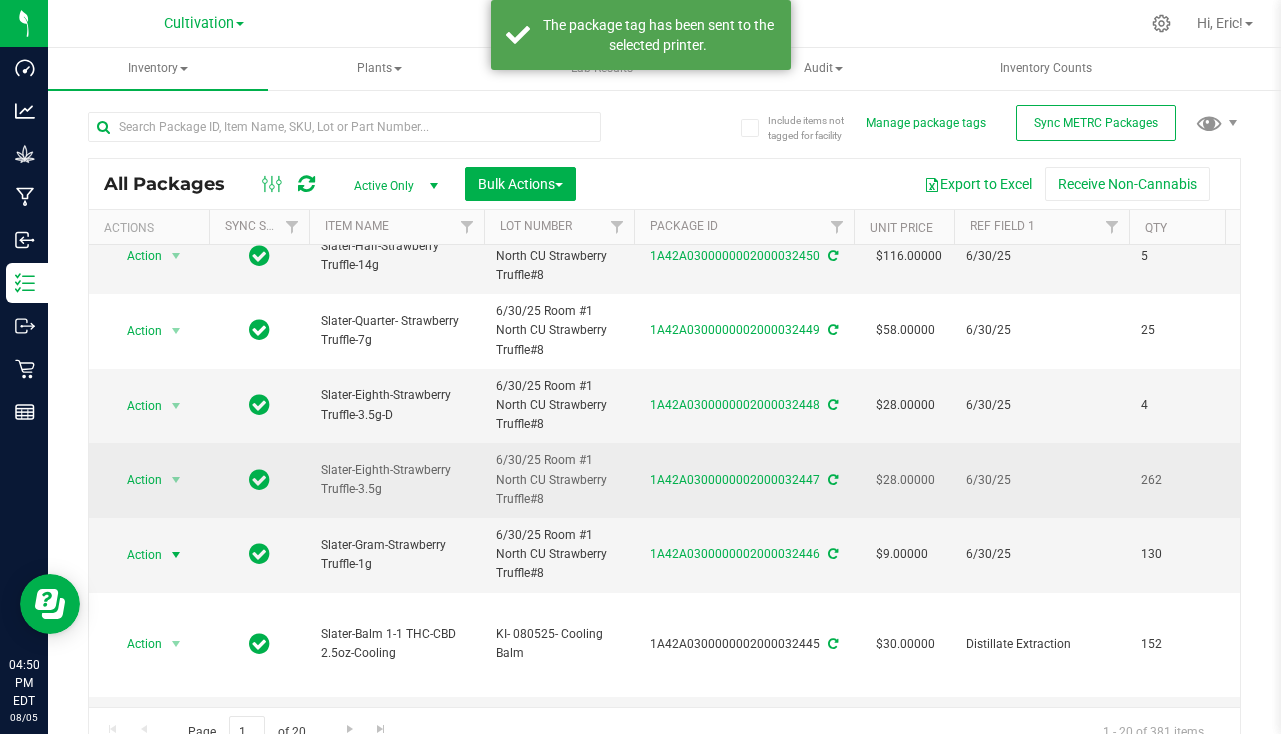 scroll, scrollTop: 0, scrollLeft: 0, axis: both 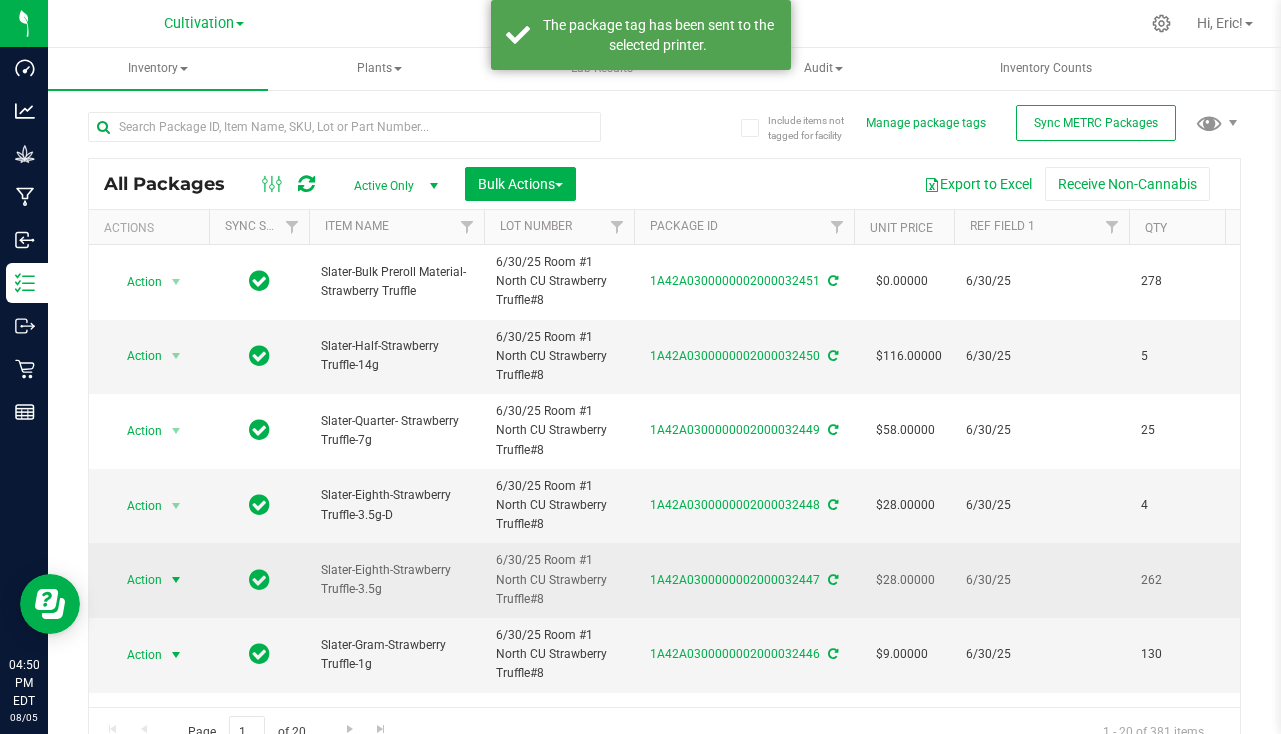 click at bounding box center [176, 580] 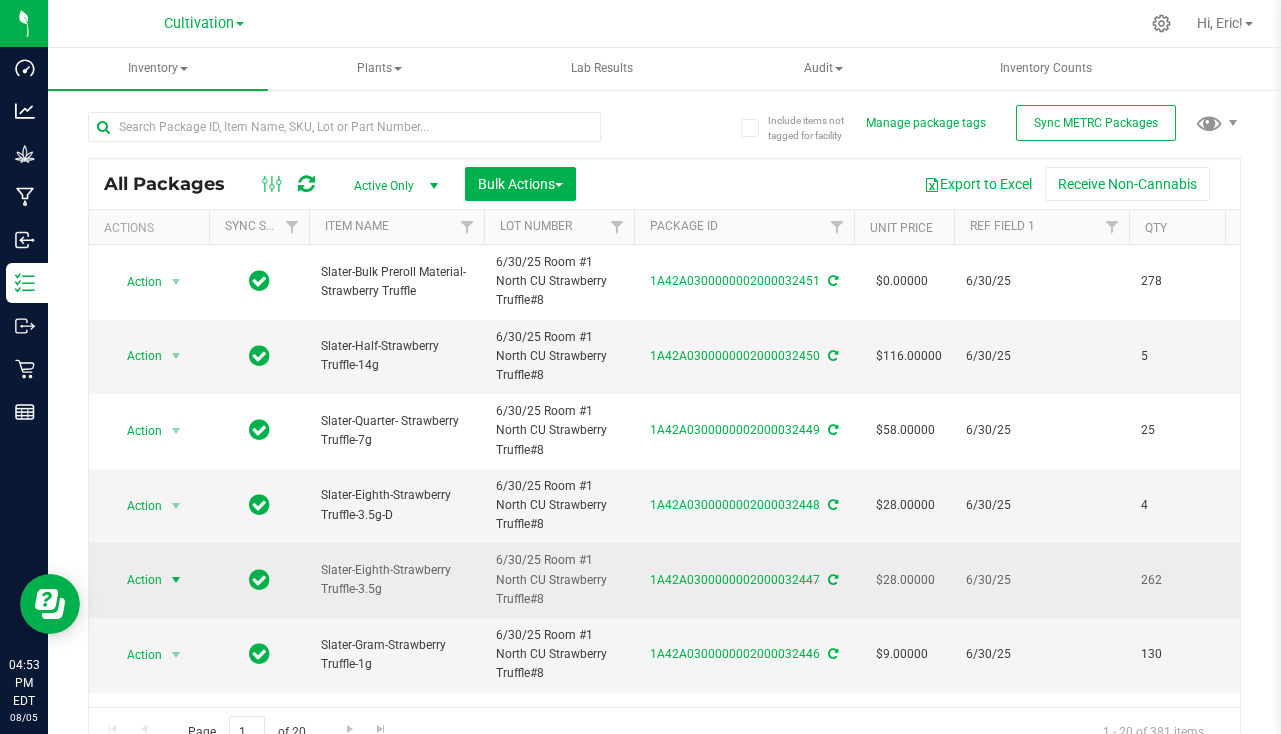 click on "Action" at bounding box center [136, 580] 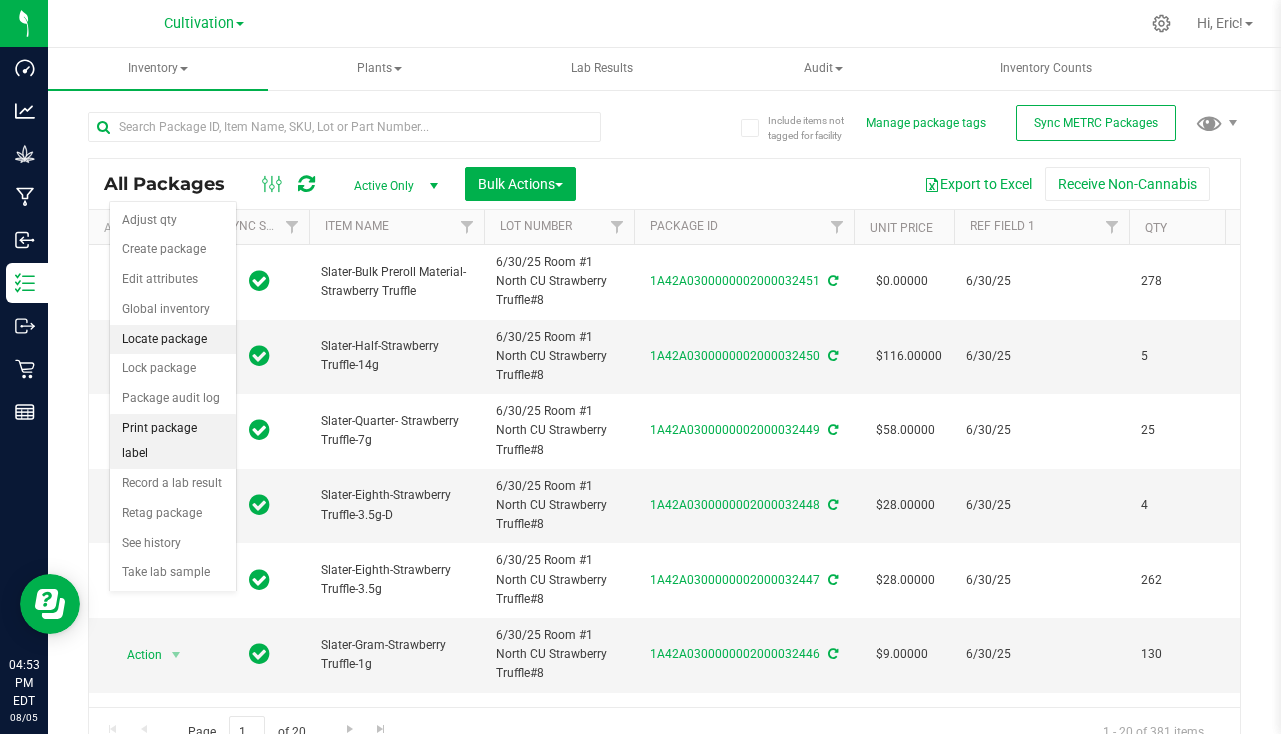 click on "Print package label" at bounding box center [173, 441] 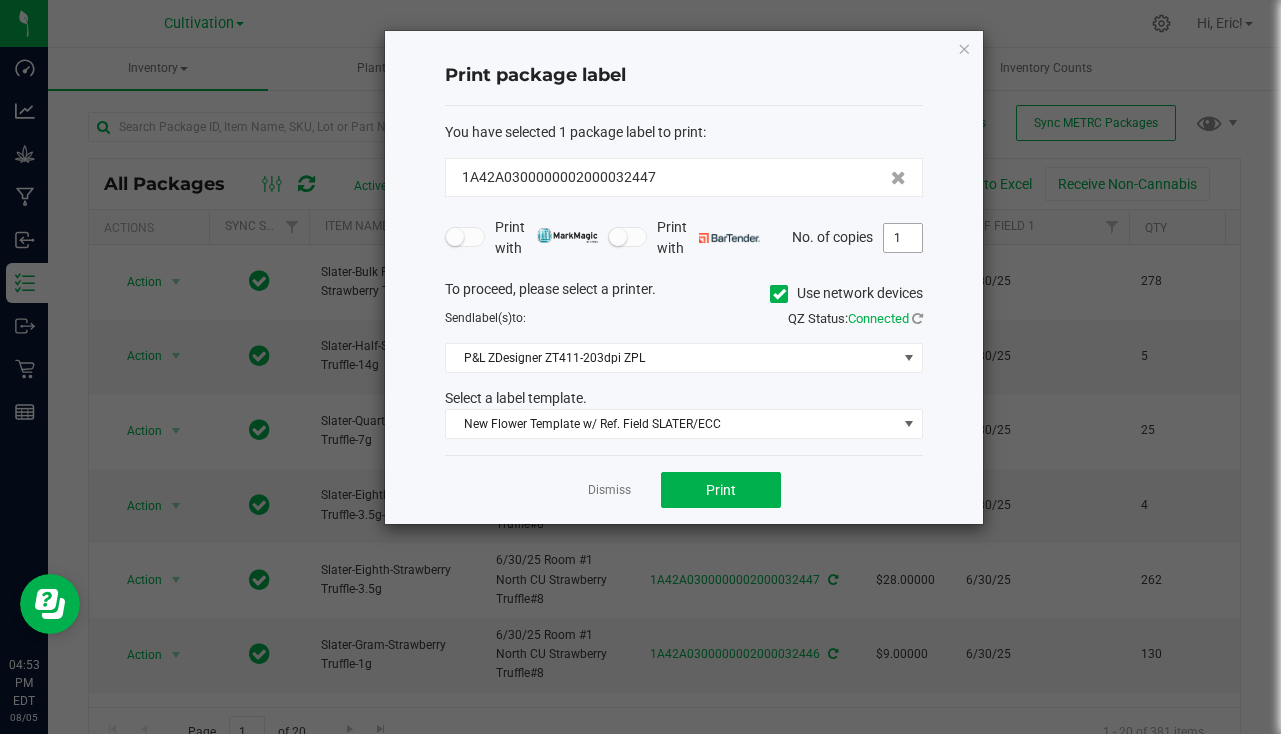 click on "1" at bounding box center [903, 238] 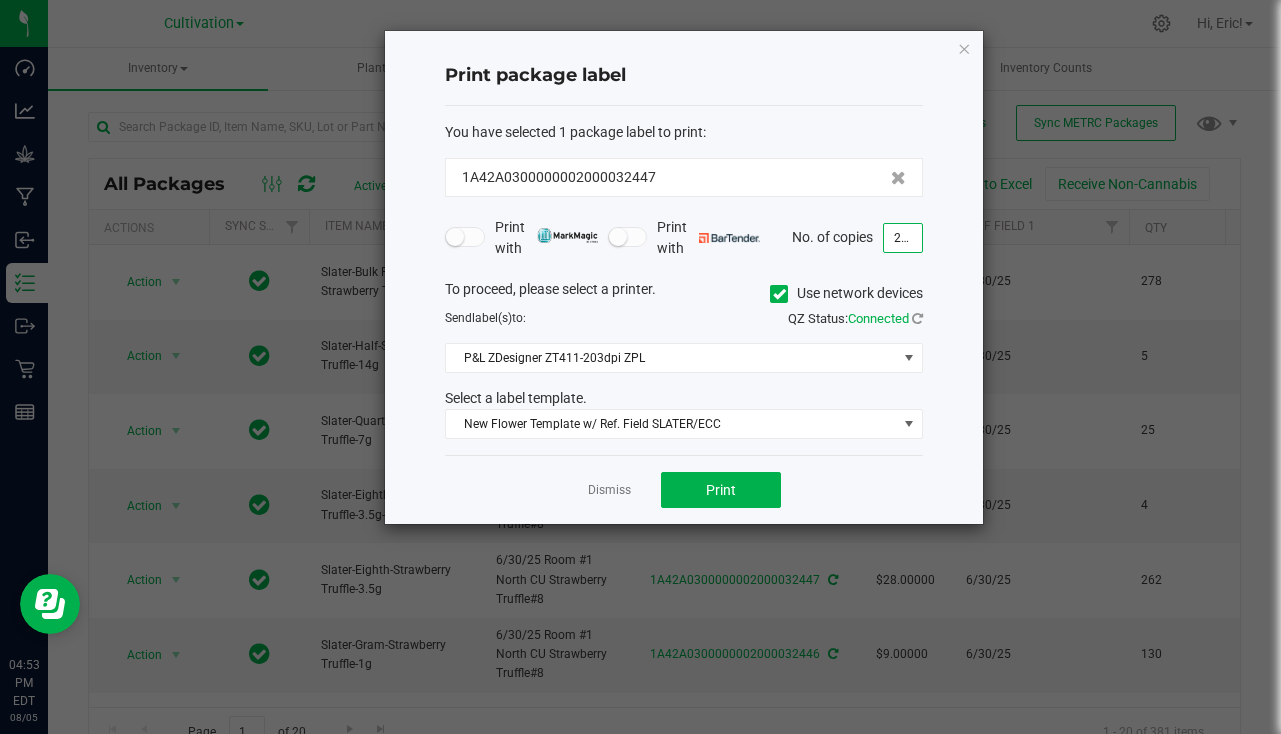 type on "263" 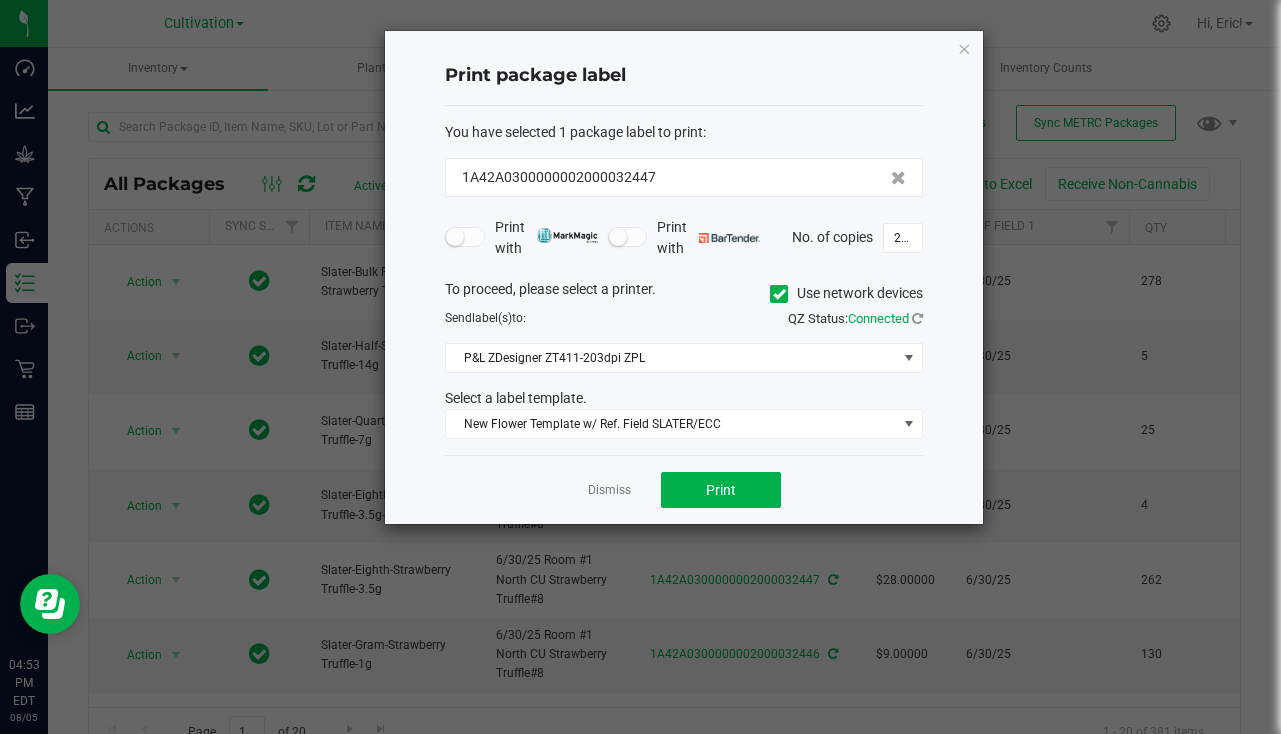 drag, startPoint x: 769, startPoint y: 510, endPoint x: 781, endPoint y: 487, distance: 25.942244 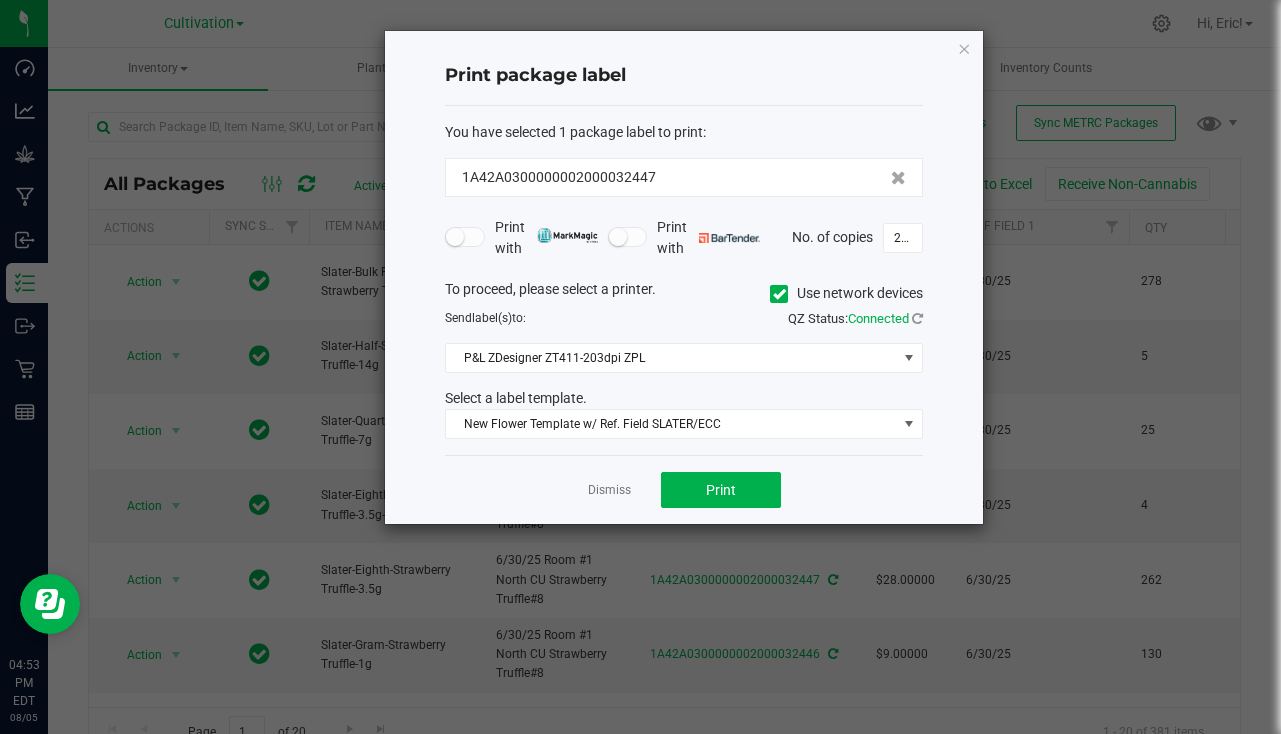 click on "Dismiss   Print" 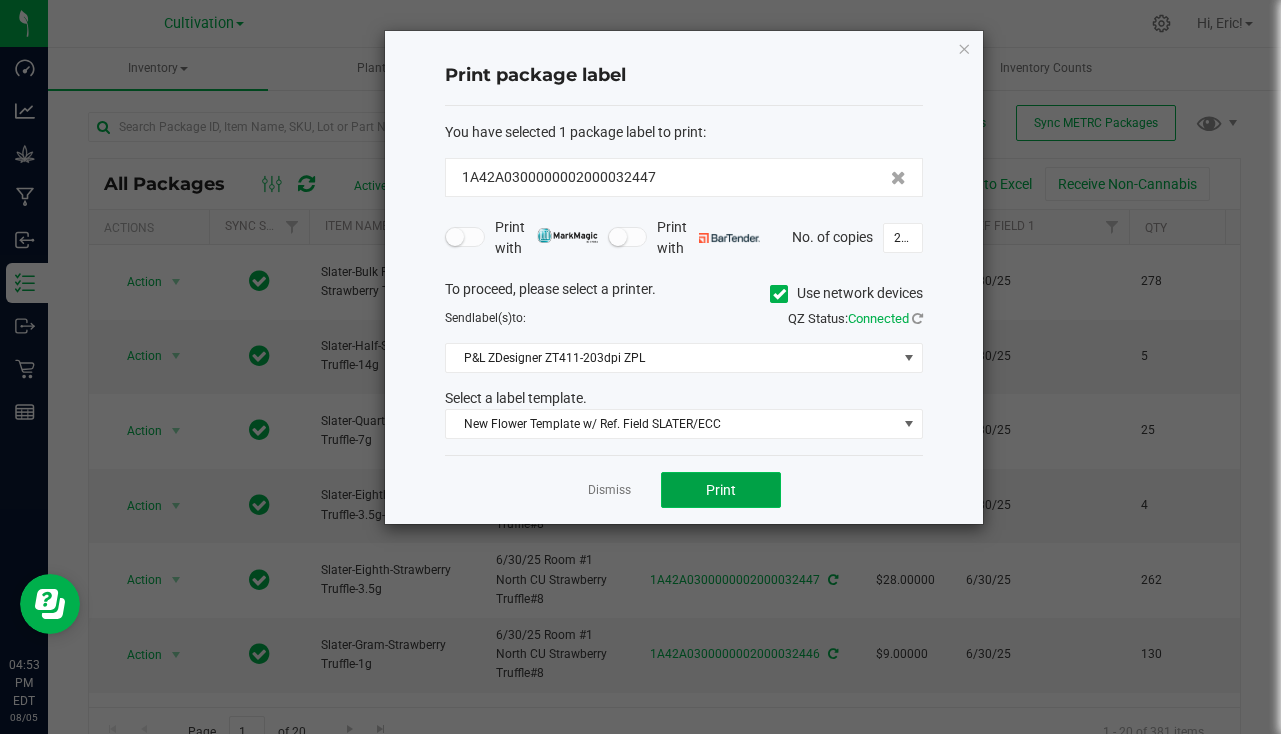 click on "Print" 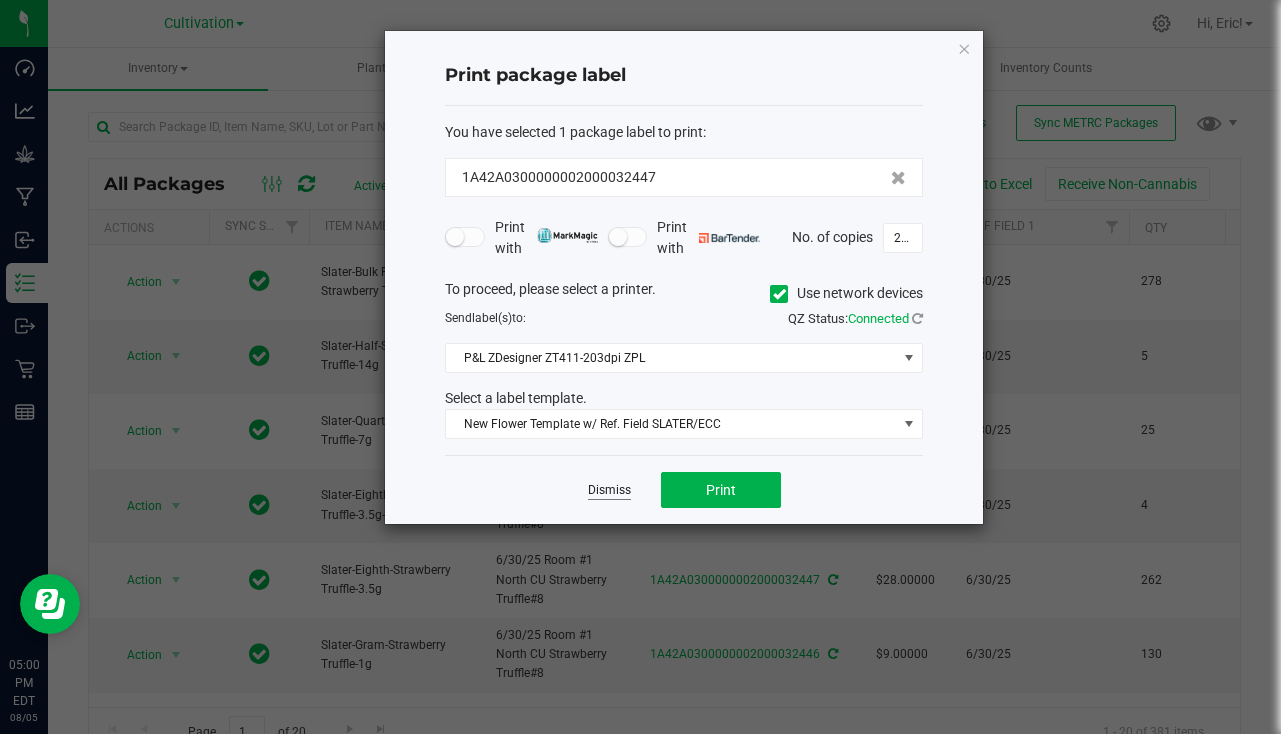 click on "Dismiss" 